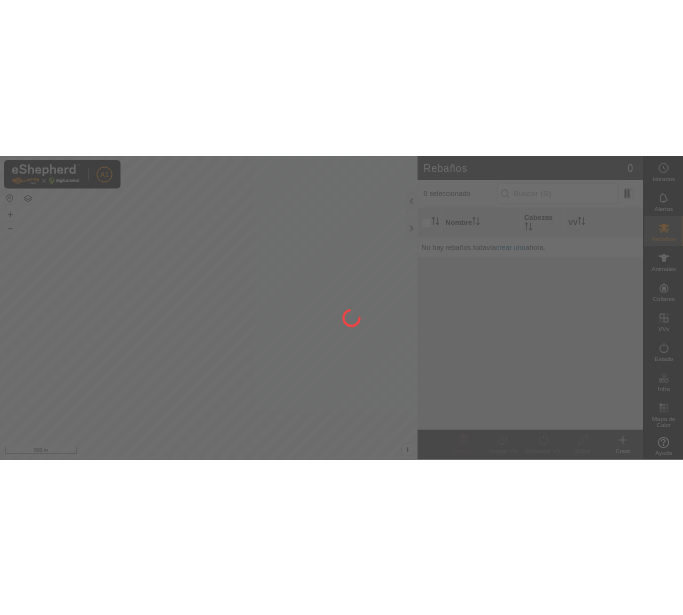 scroll, scrollTop: 0, scrollLeft: 0, axis: both 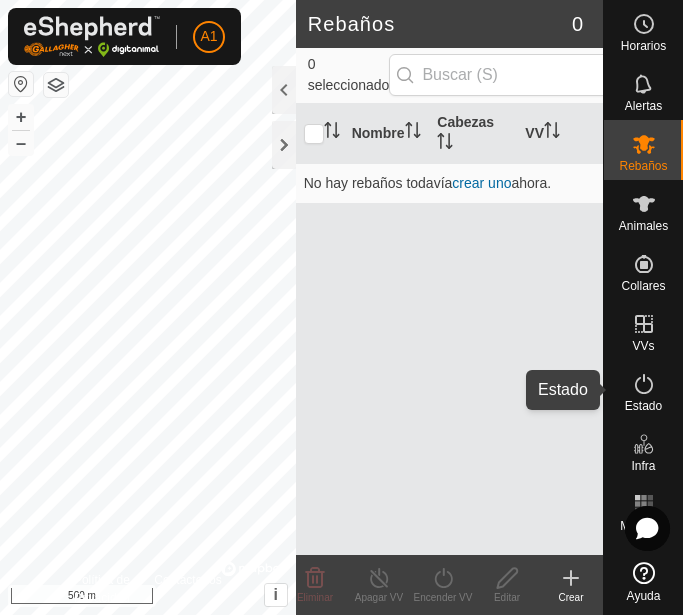 click 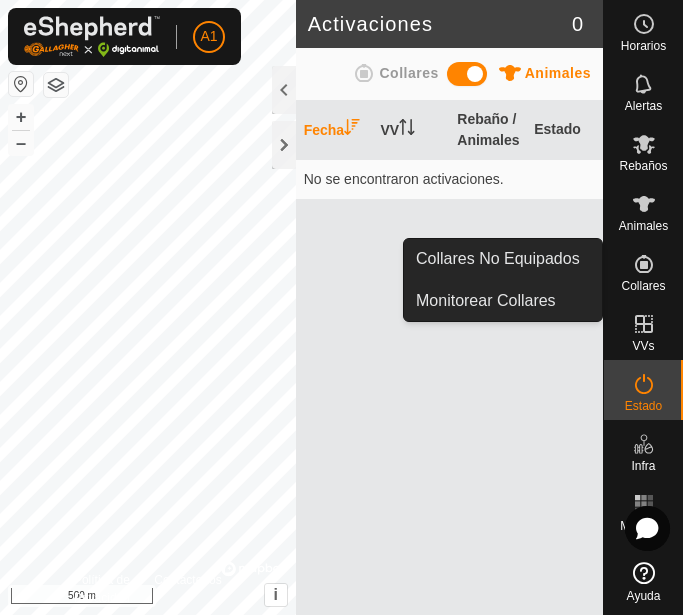 click 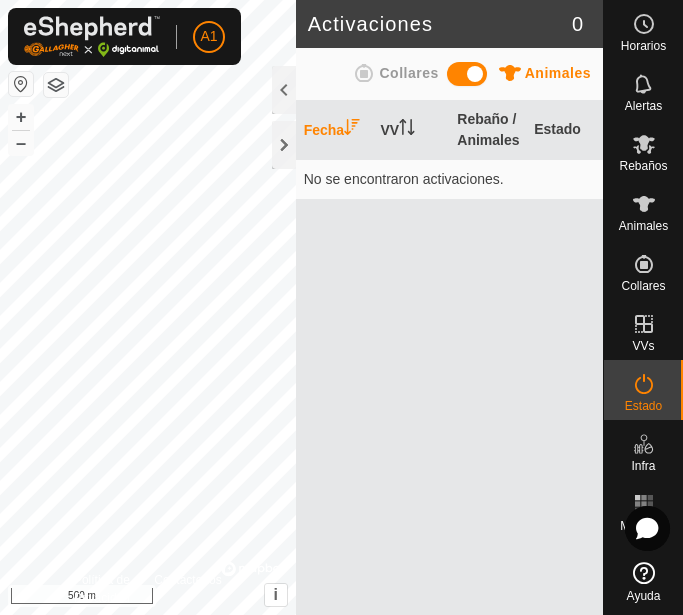click on "Fecha" at bounding box center (334, 130) 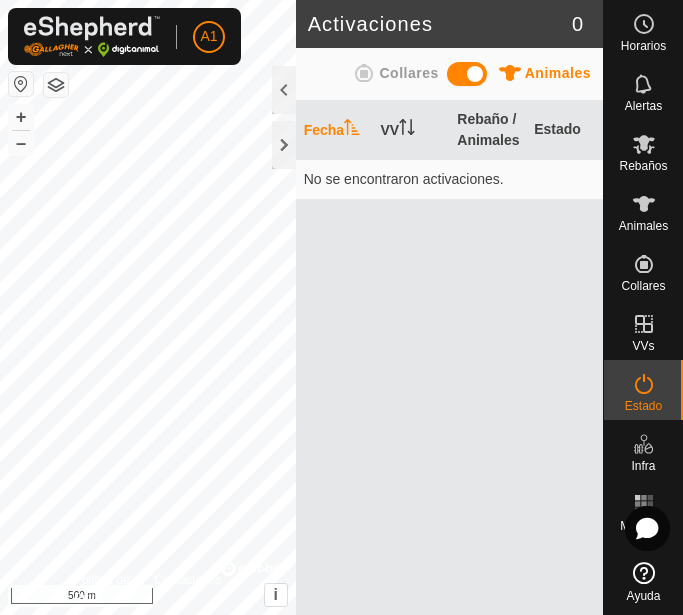 click on "Fecha" at bounding box center [334, 130] 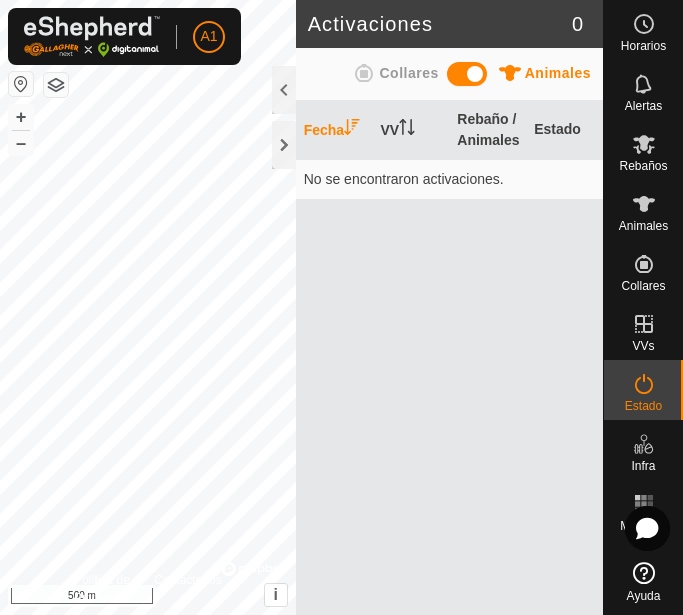 click on "Collares" at bounding box center [408, 73] 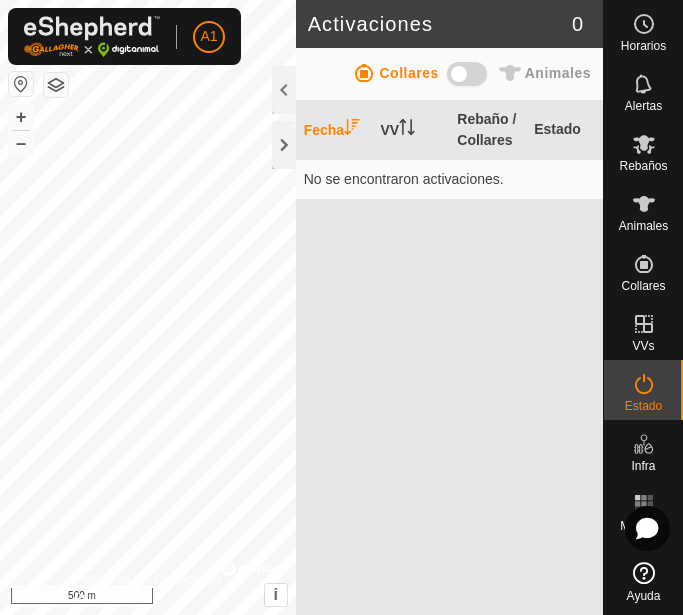 click on "Activaciones 0 Animales Collares   Fecha   VV   Rebaño / Collares   Estado  No se encontraron activaciones. Política de Privacidad Contáctenos + – ⇧ i ©  Mapbox , ©  OpenStreetMap ,  Improve this map 500 m" 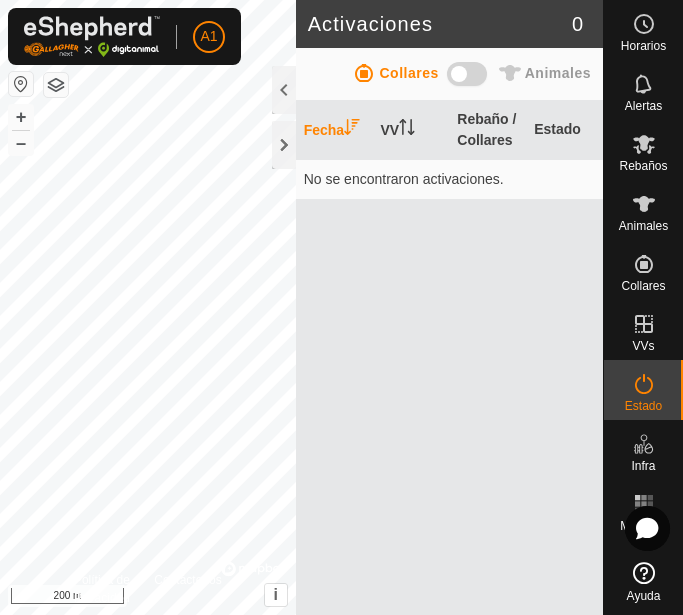 click 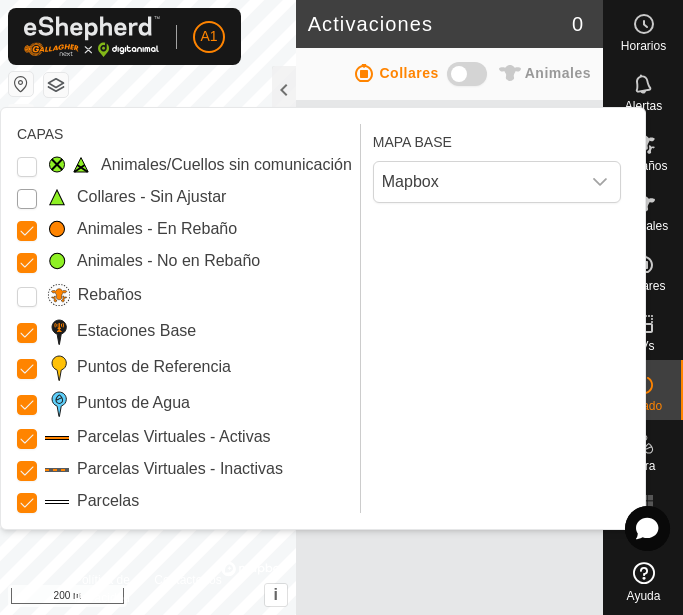 click on "Collares - Sin Ajustar" at bounding box center [27, 199] 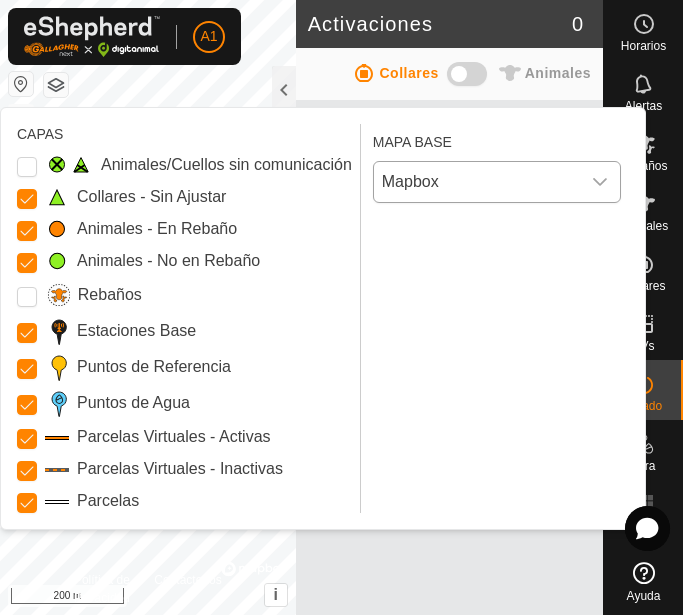 click on "Mapbox" at bounding box center (477, 182) 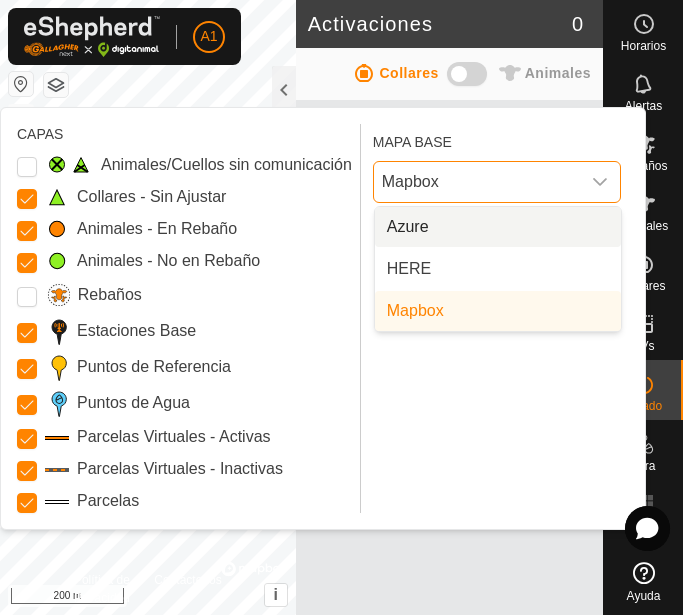 click on "Mapbox" at bounding box center (477, 182) 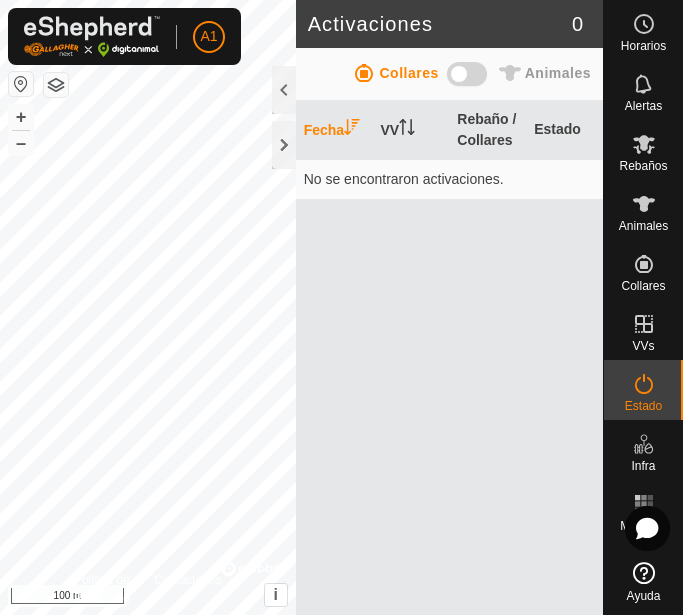 click on "Fecha" at bounding box center [334, 130] 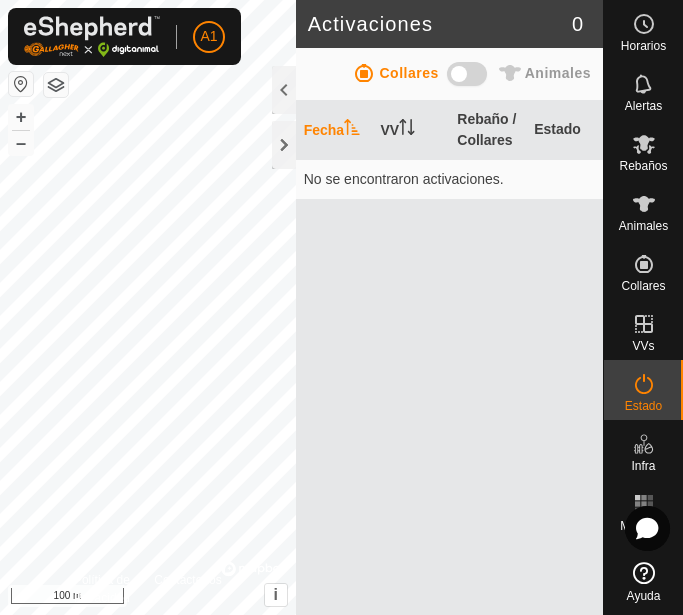 click on "Fecha" at bounding box center (334, 130) 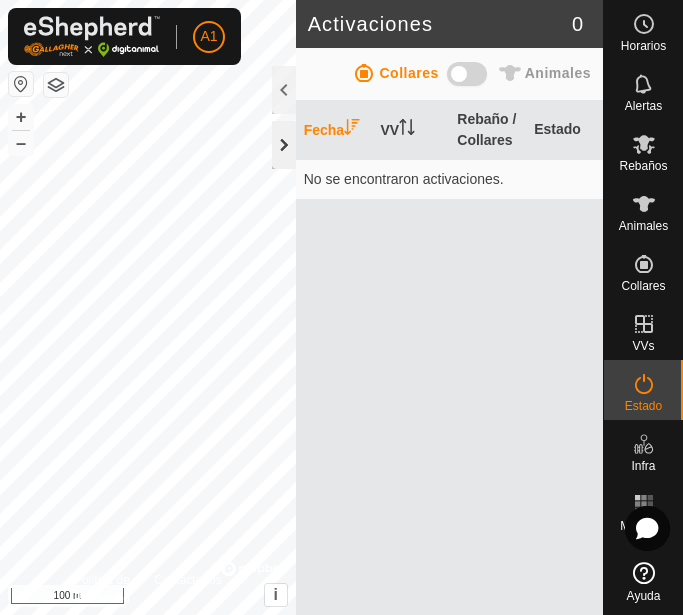 click 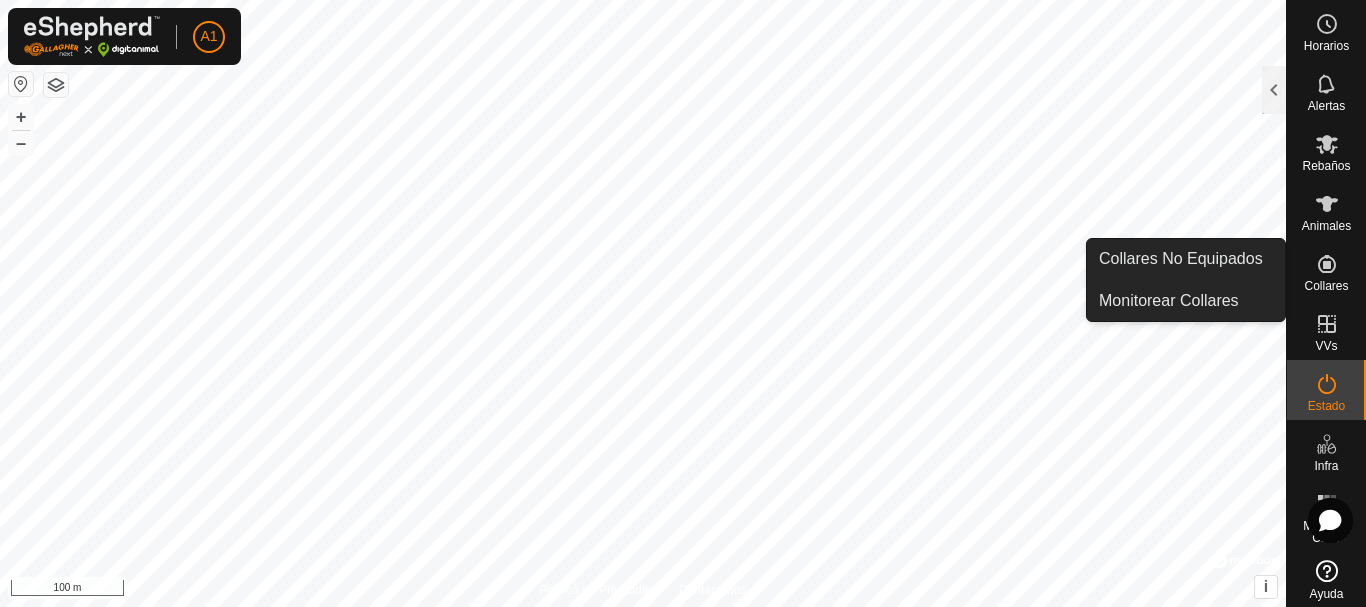 click 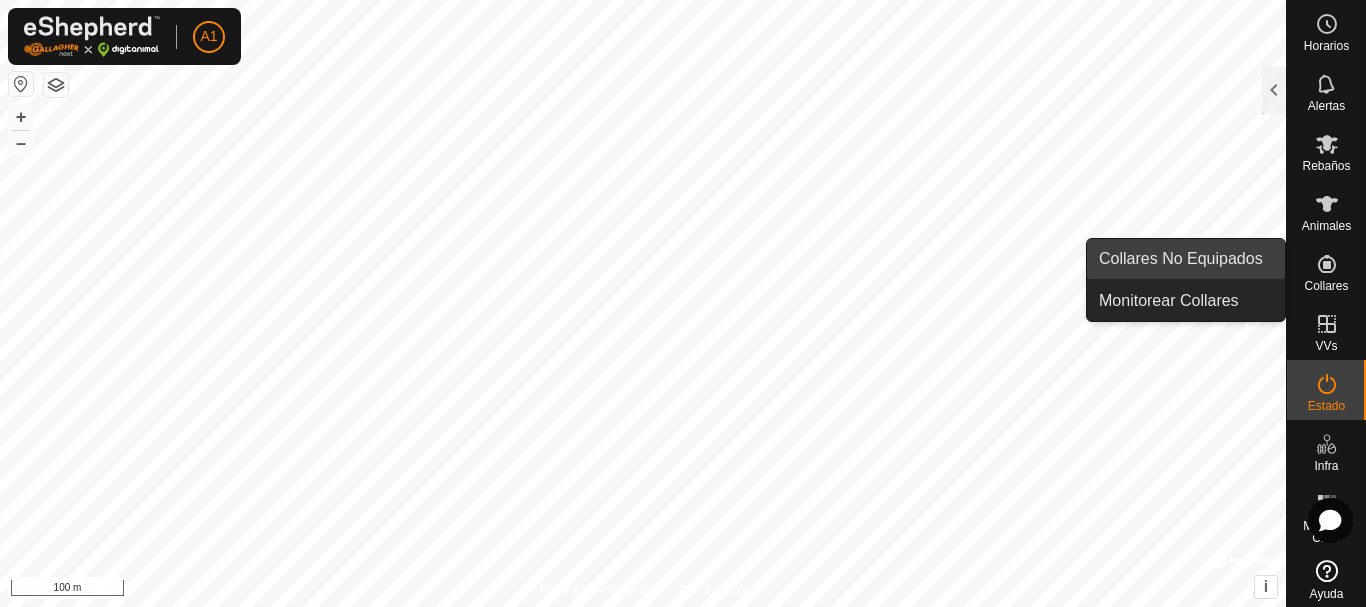 click on "Collares No Equipados" at bounding box center [1186, 259] 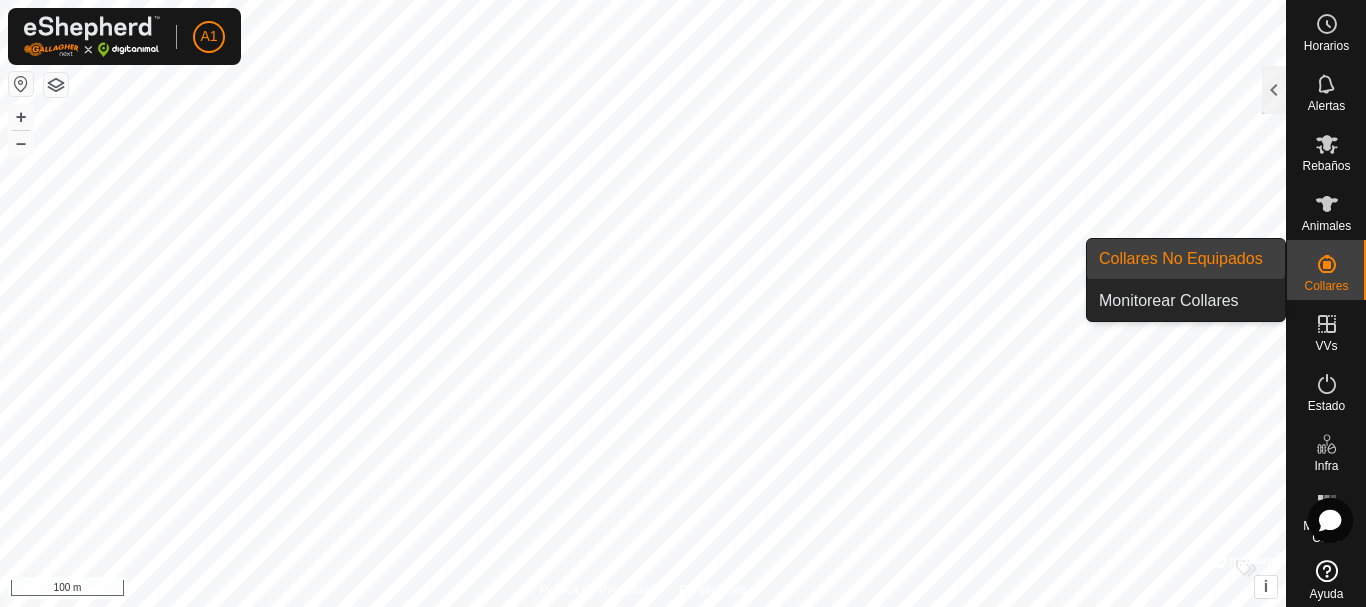 click on "Collares No Equipados" at bounding box center (1186, 259) 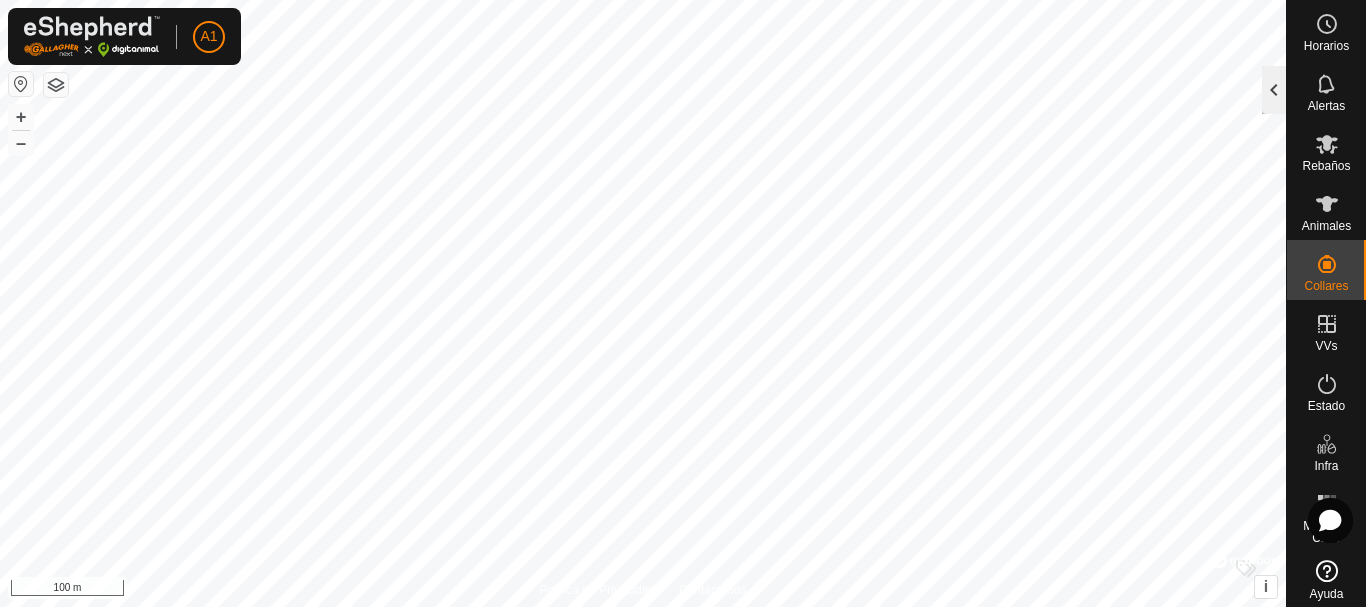 click 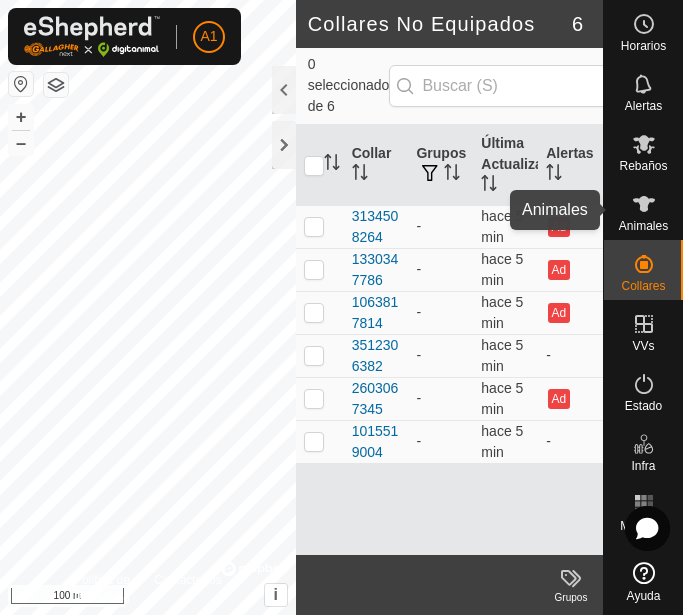 click on "Animales" at bounding box center (643, 226) 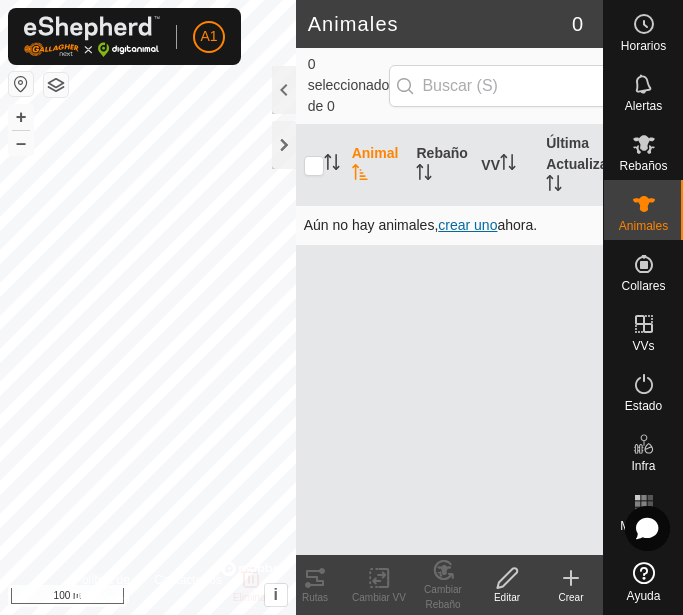click on "crear uno" at bounding box center [467, 225] 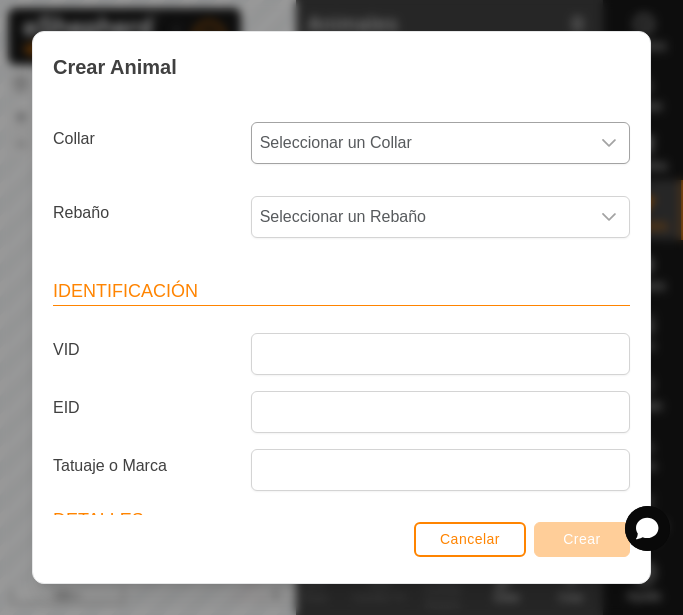 click on "Seleccionar un Collar" at bounding box center [420, 143] 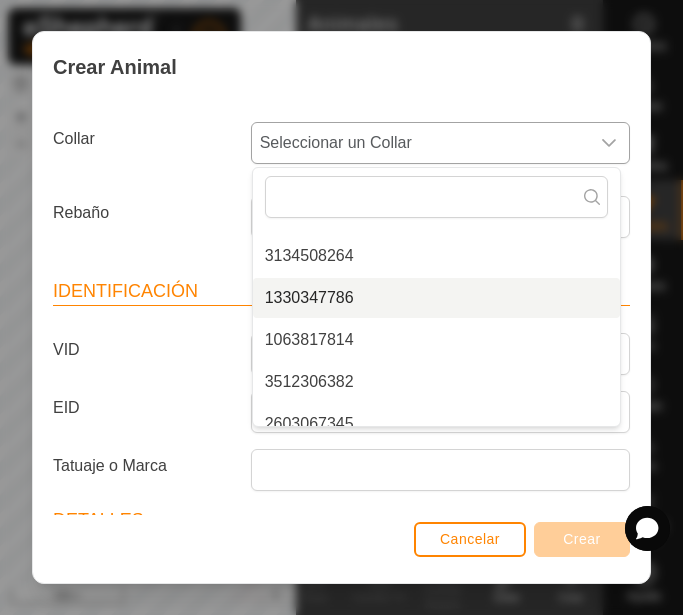 scroll, scrollTop: 0, scrollLeft: 0, axis: both 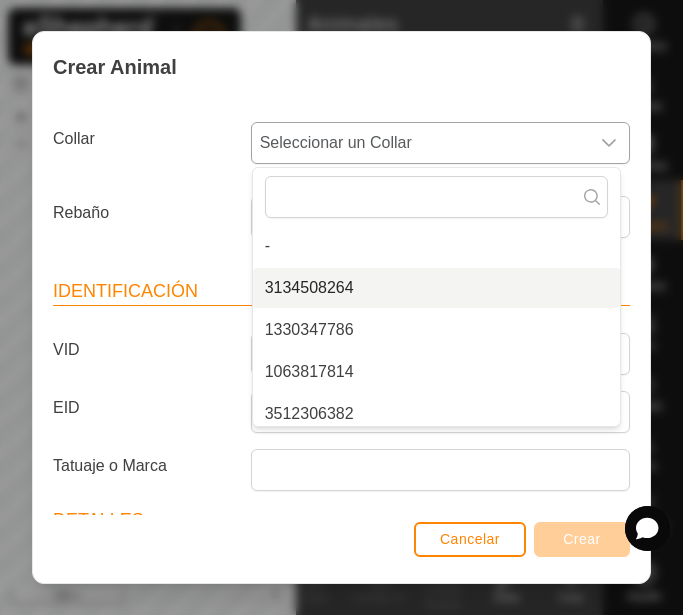 click on "3134508264" at bounding box center [436, 288] 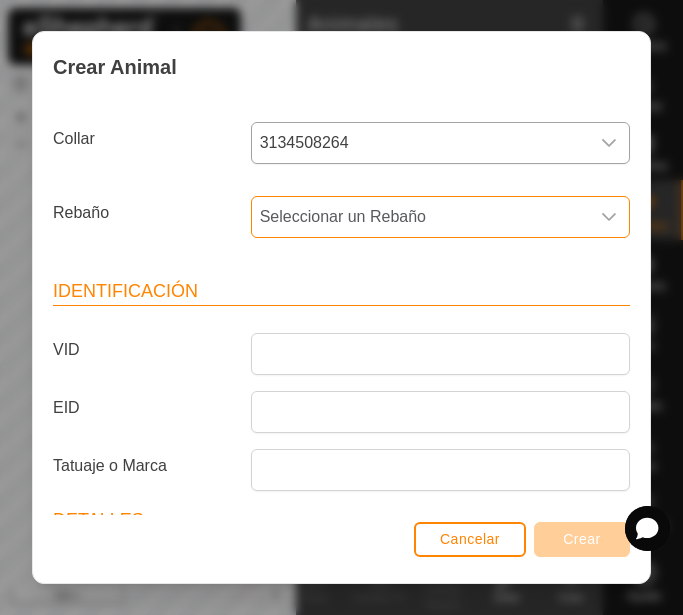 click on "Seleccionar un Rebaño" at bounding box center [420, 217] 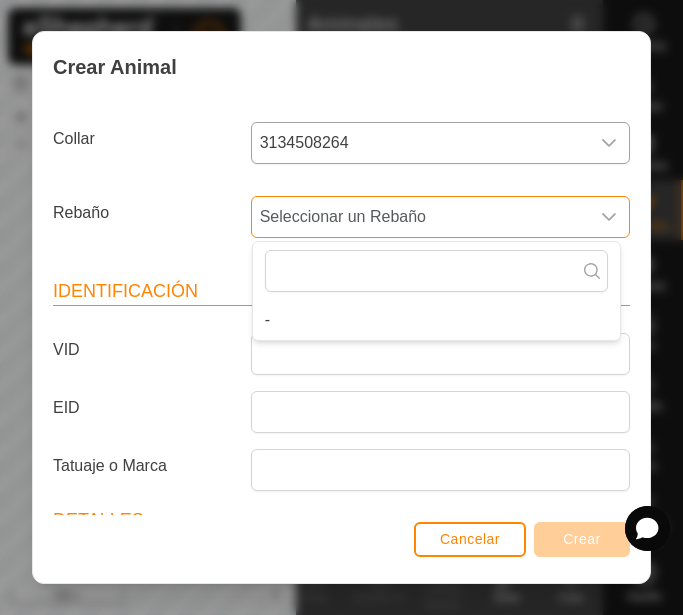 click on "Seleccionar un Rebaño" at bounding box center (420, 217) 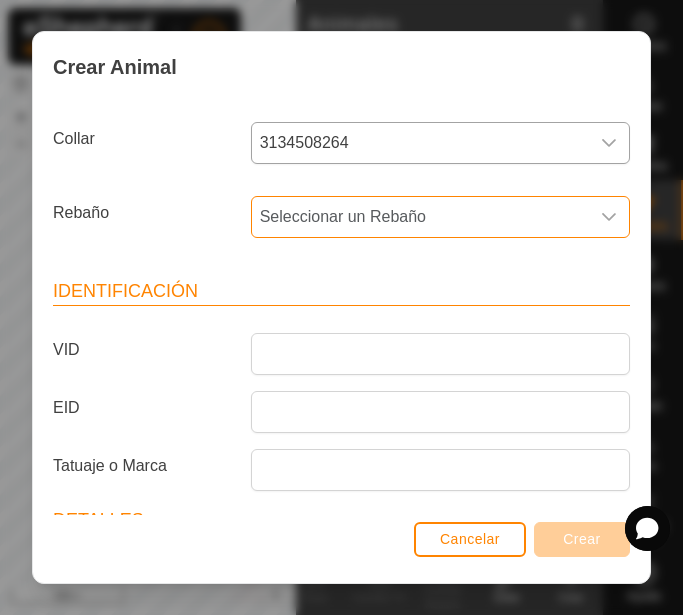 scroll, scrollTop: 400, scrollLeft: 0, axis: vertical 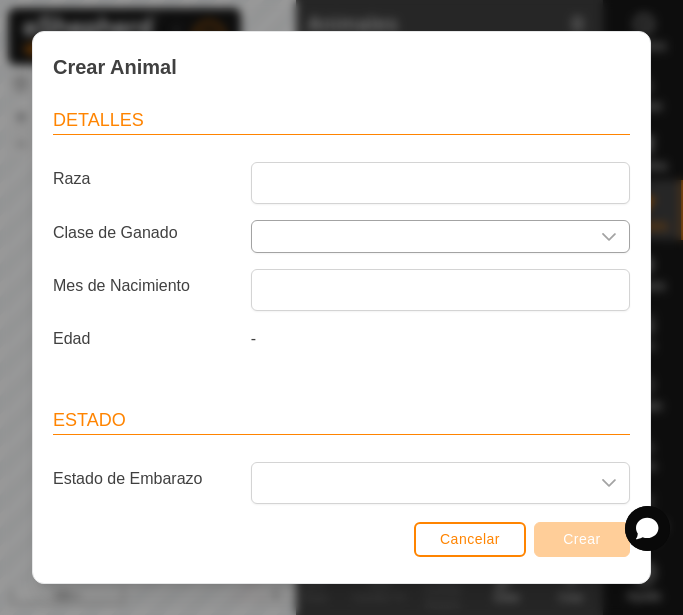 click at bounding box center [420, 236] 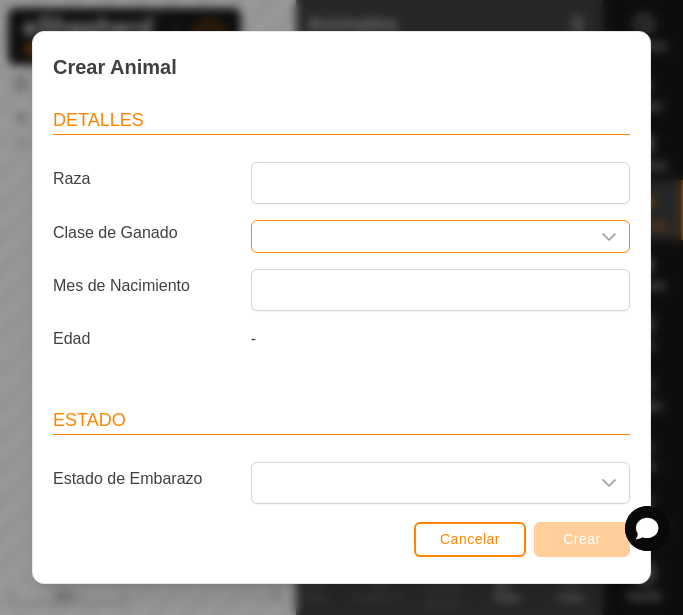 click at bounding box center (420, 236) 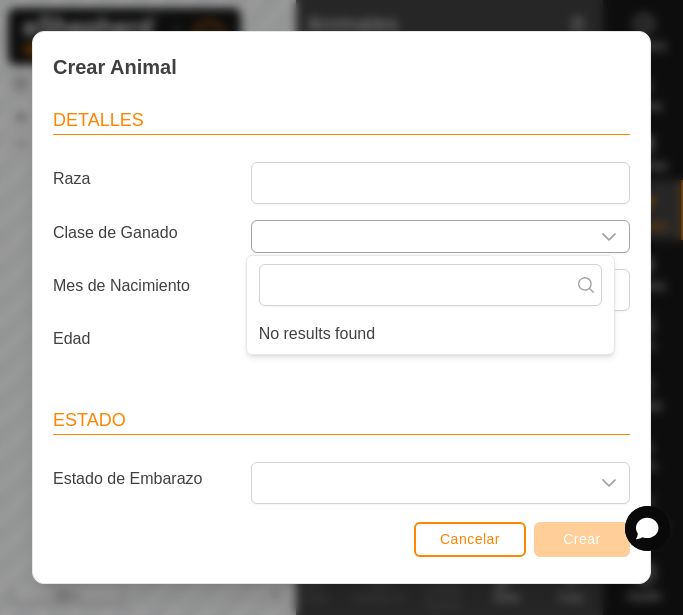 click 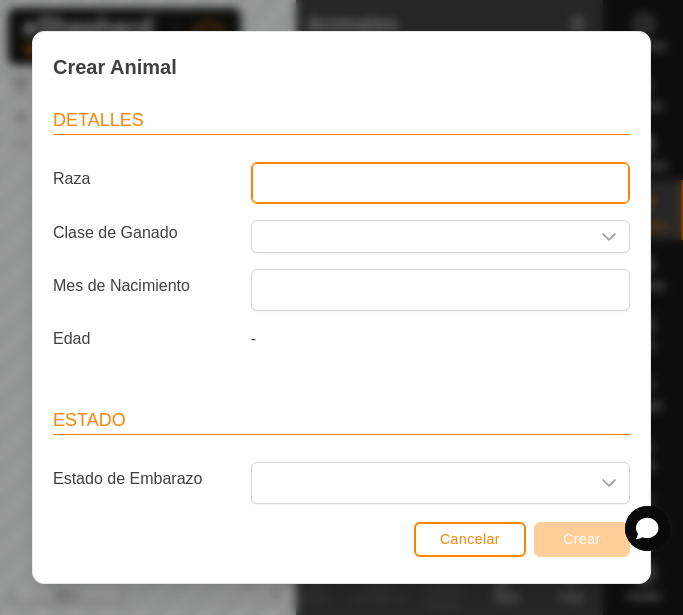 click on "Raza" at bounding box center [440, 183] 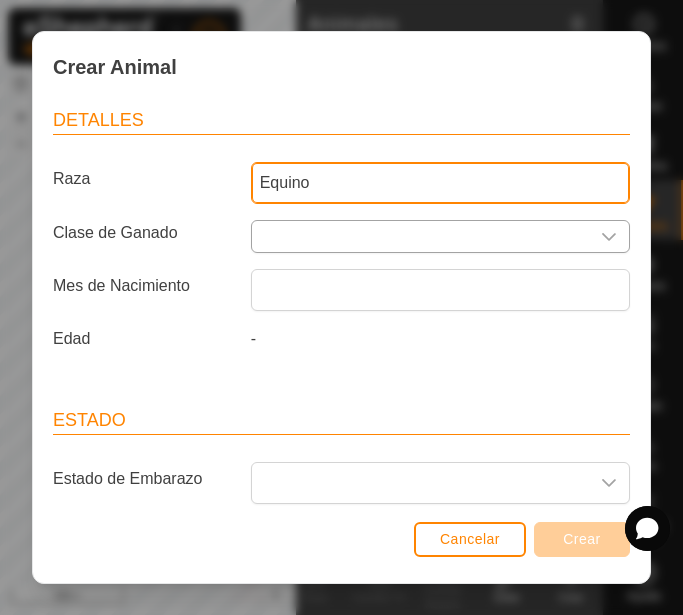type on "Equino" 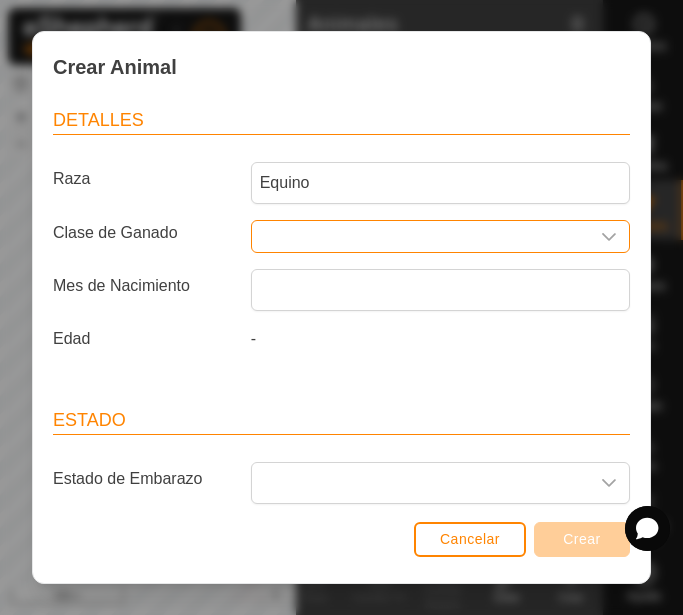 click at bounding box center [420, 236] 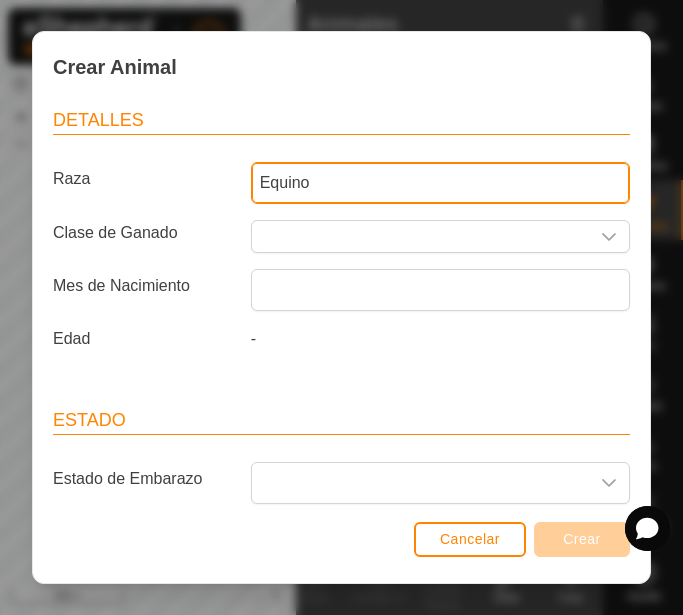 click on "Equino" at bounding box center (440, 183) 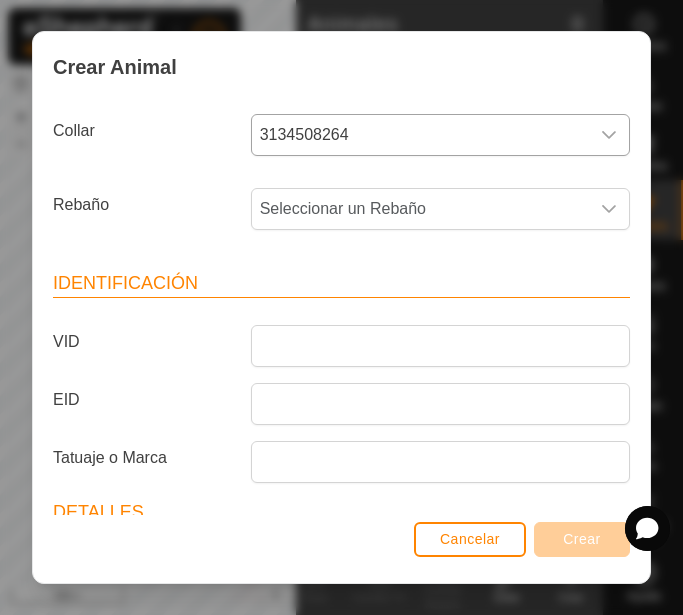 scroll, scrollTop: 0, scrollLeft: 0, axis: both 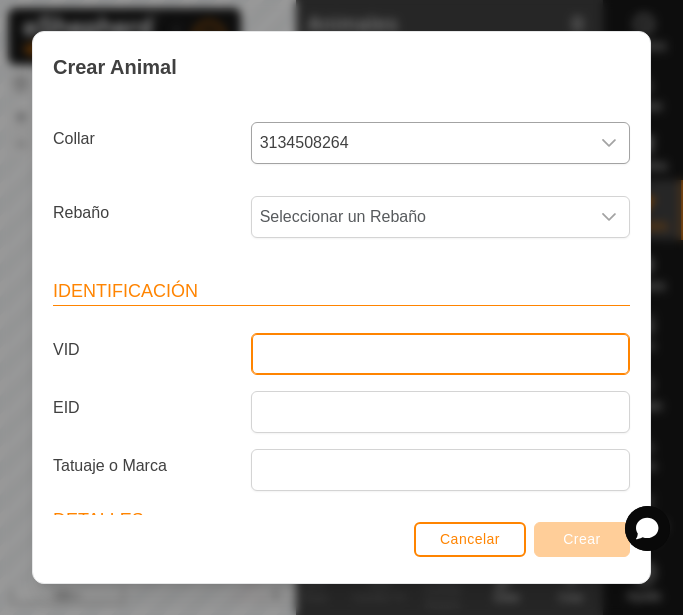 click on "VID" at bounding box center [440, 354] 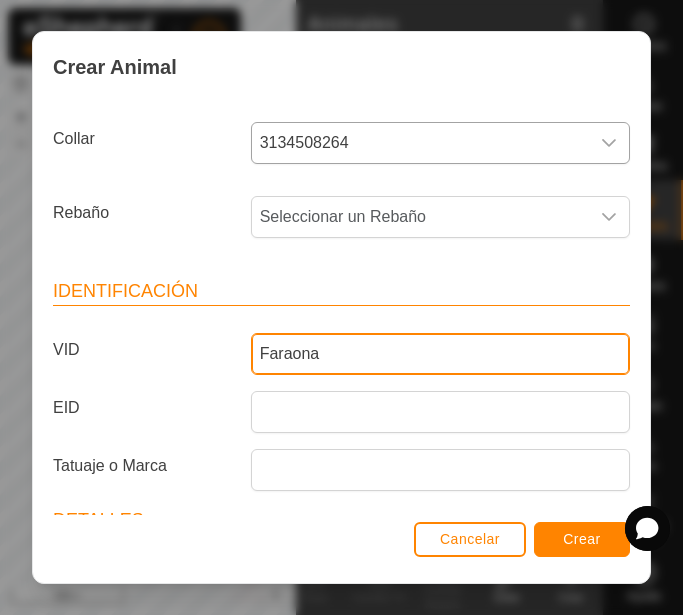scroll, scrollTop: 400, scrollLeft: 0, axis: vertical 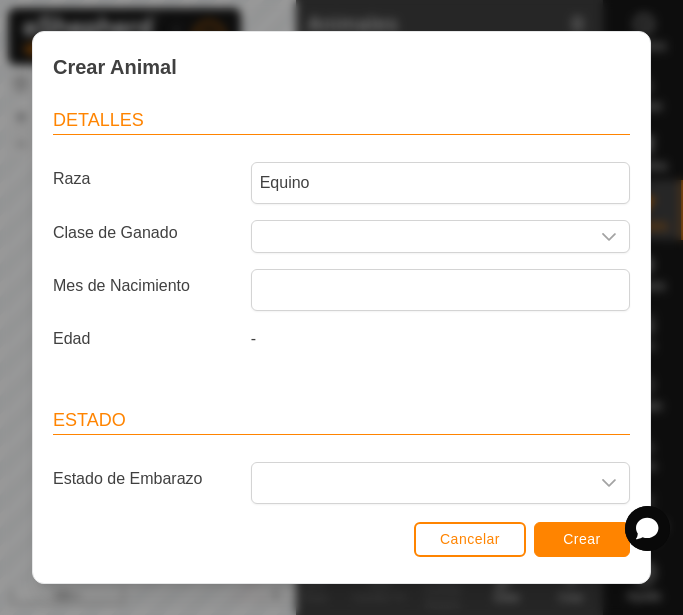 type on "Faraona" 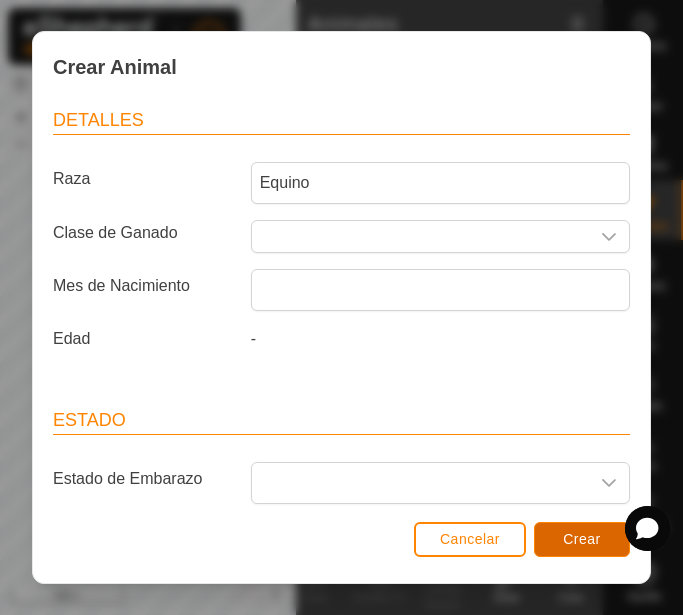 click on "Crear" at bounding box center [582, 539] 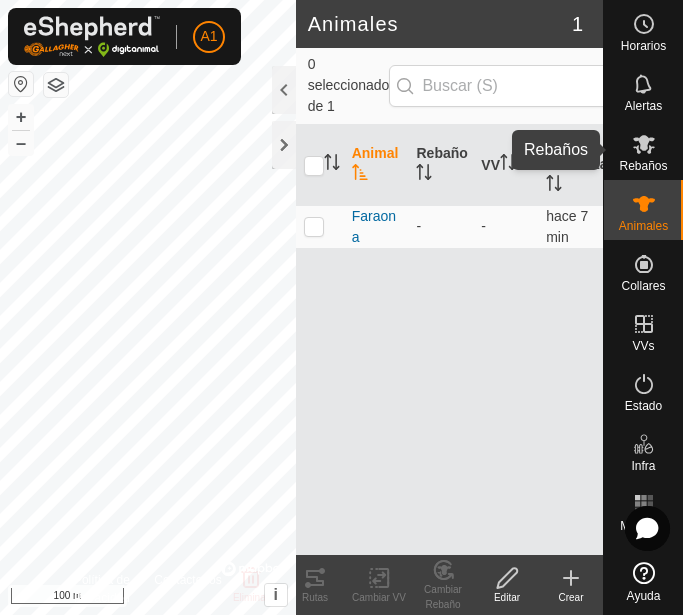 click 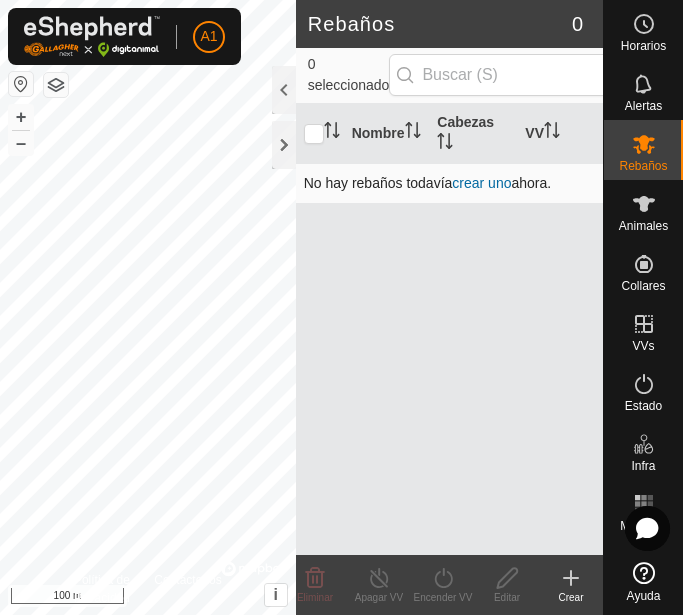 click on "crear uno" at bounding box center [481, 183] 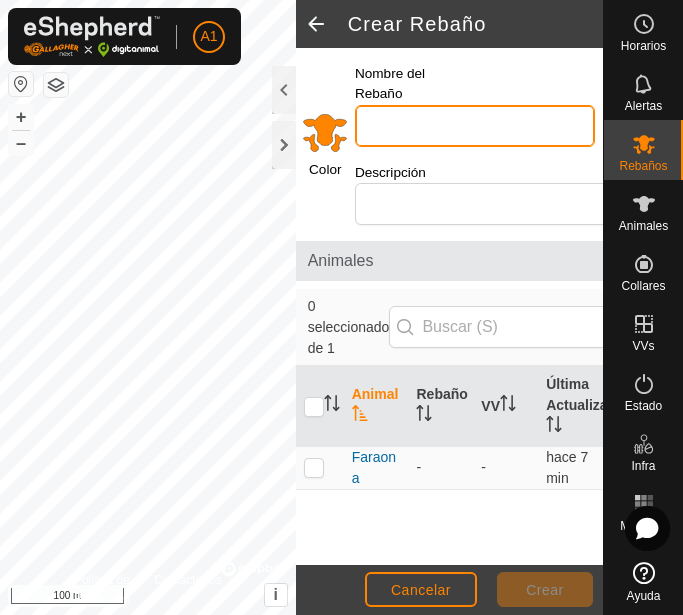click on "Nombre del Rebaño" at bounding box center (475, 126) 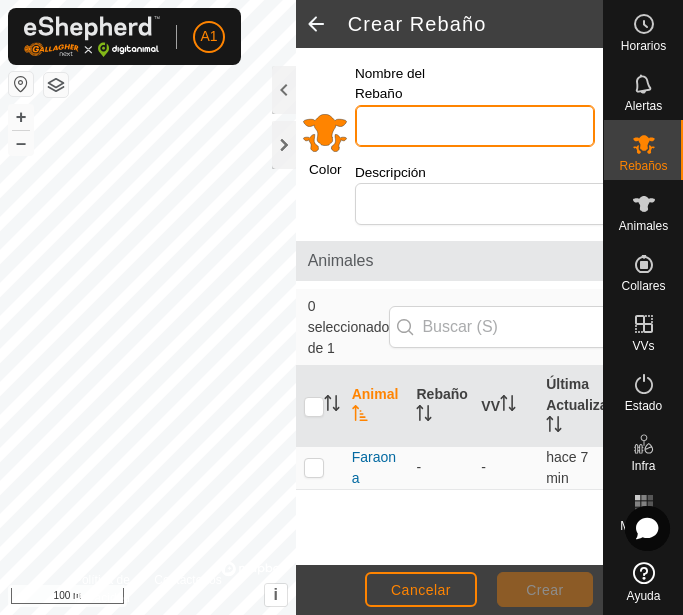 type on "E" 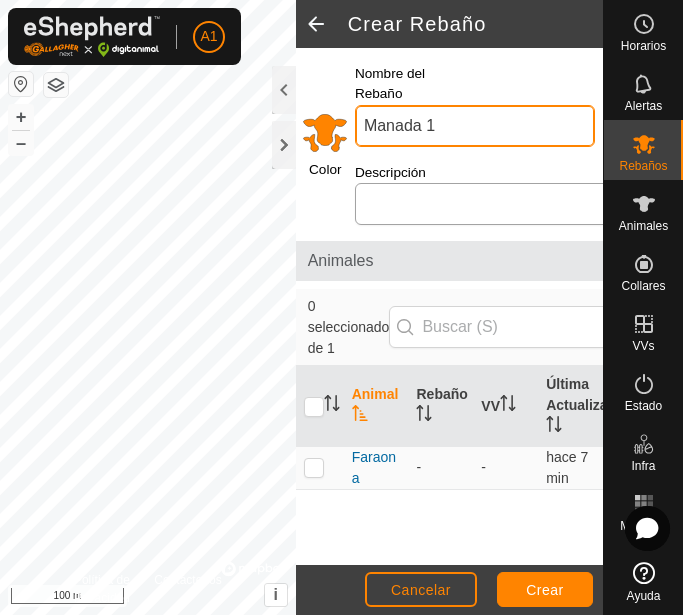 type on "Manada 1" 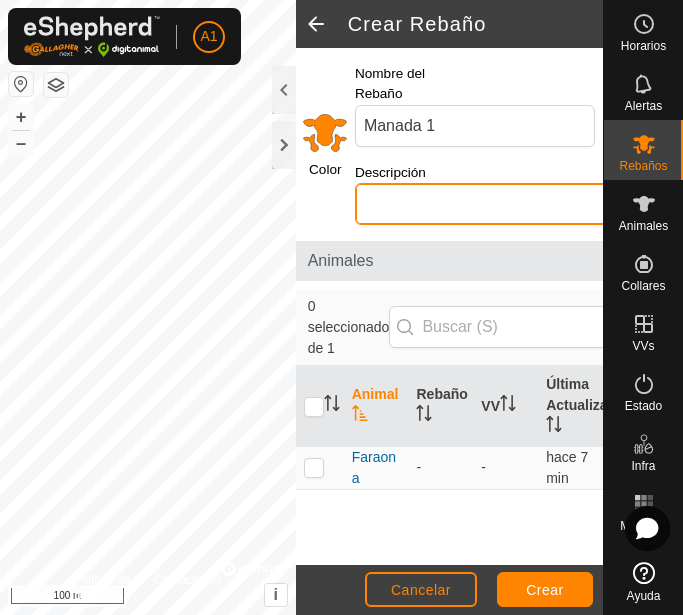 click on "Descripción" at bounding box center (511, 204) 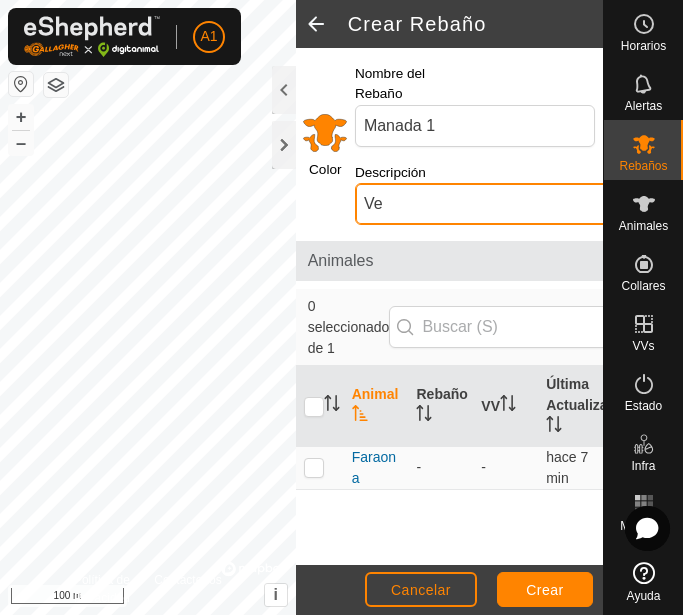 type on "V" 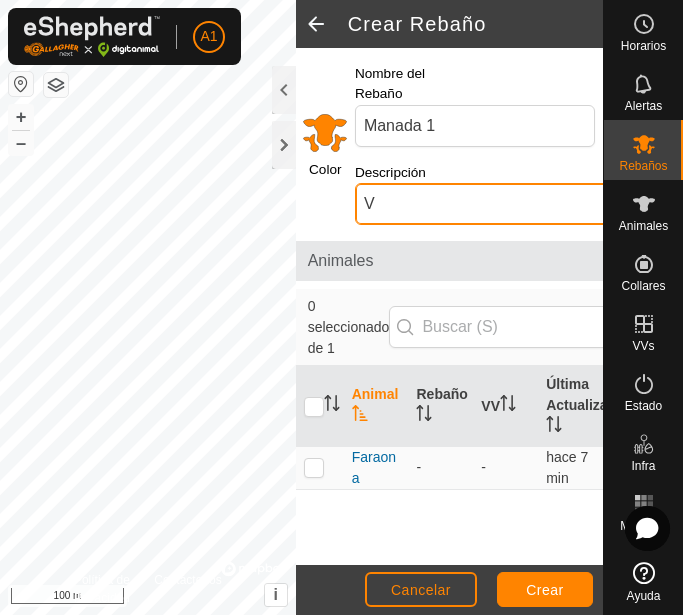 type 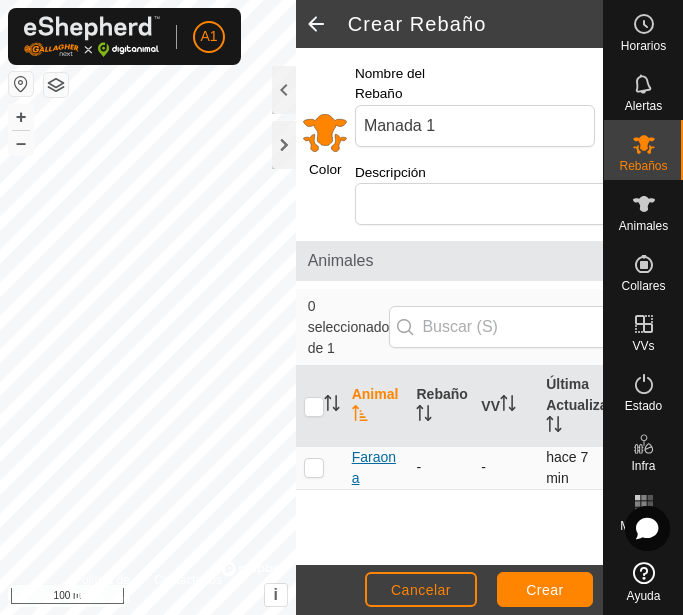 click on "Faraona" at bounding box center (376, 468) 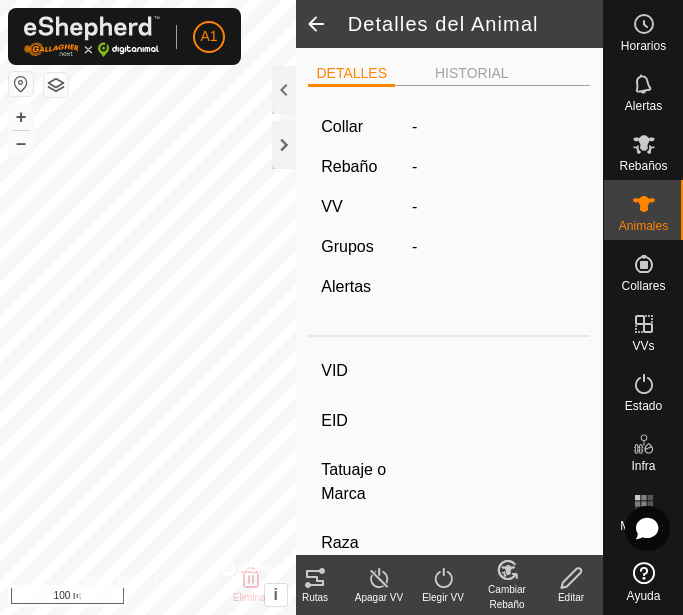 type on "Faraona" 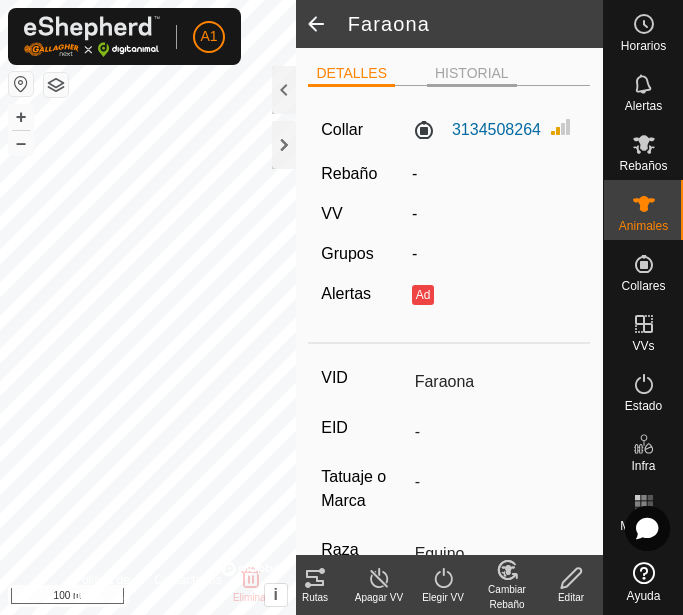 click on "HISTORIAL" 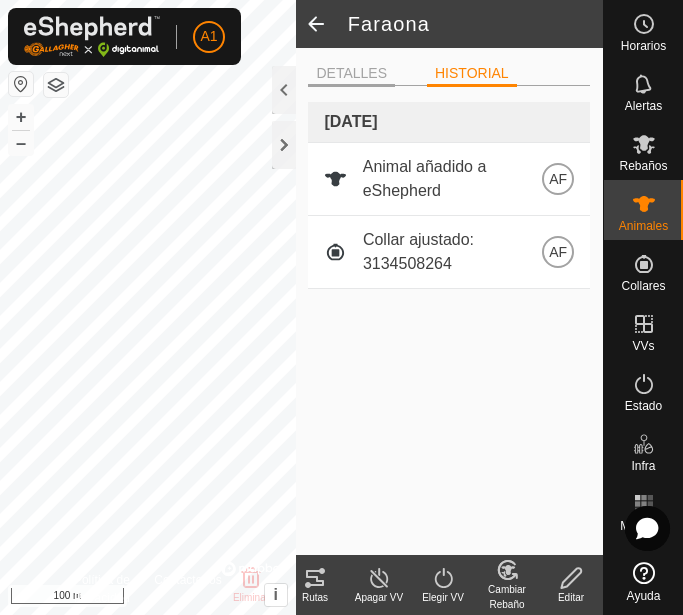 click on "DETALLES" 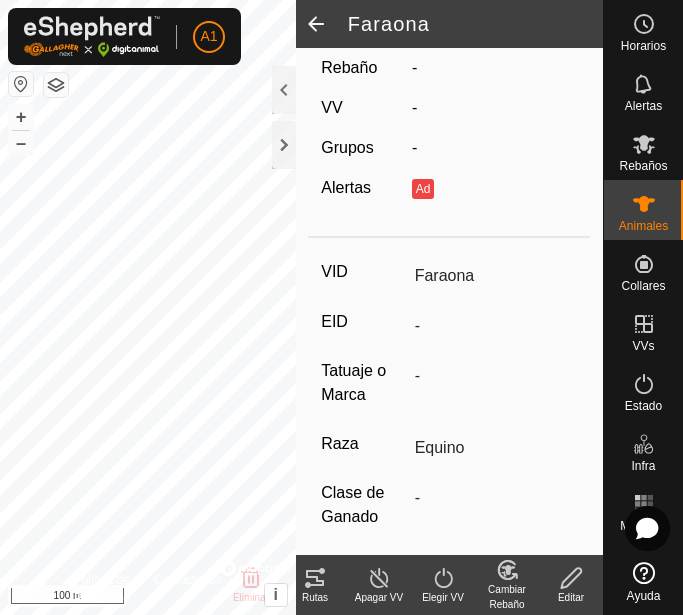 scroll, scrollTop: 0, scrollLeft: 0, axis: both 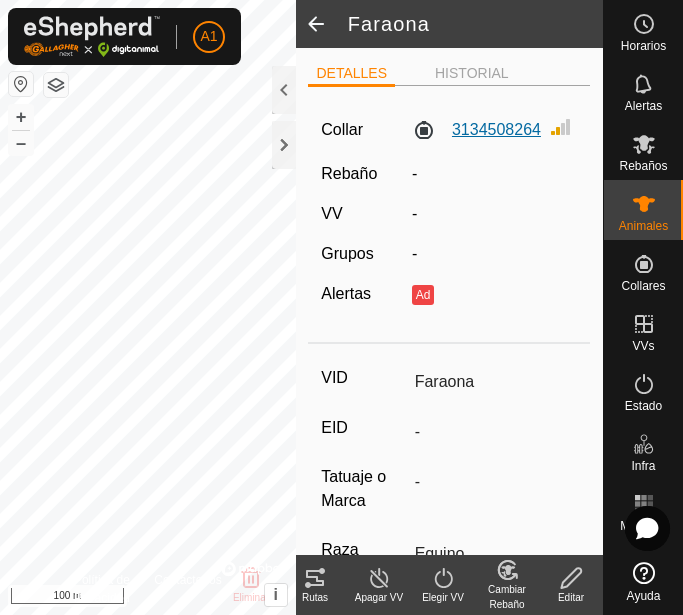 click on "3134508264" 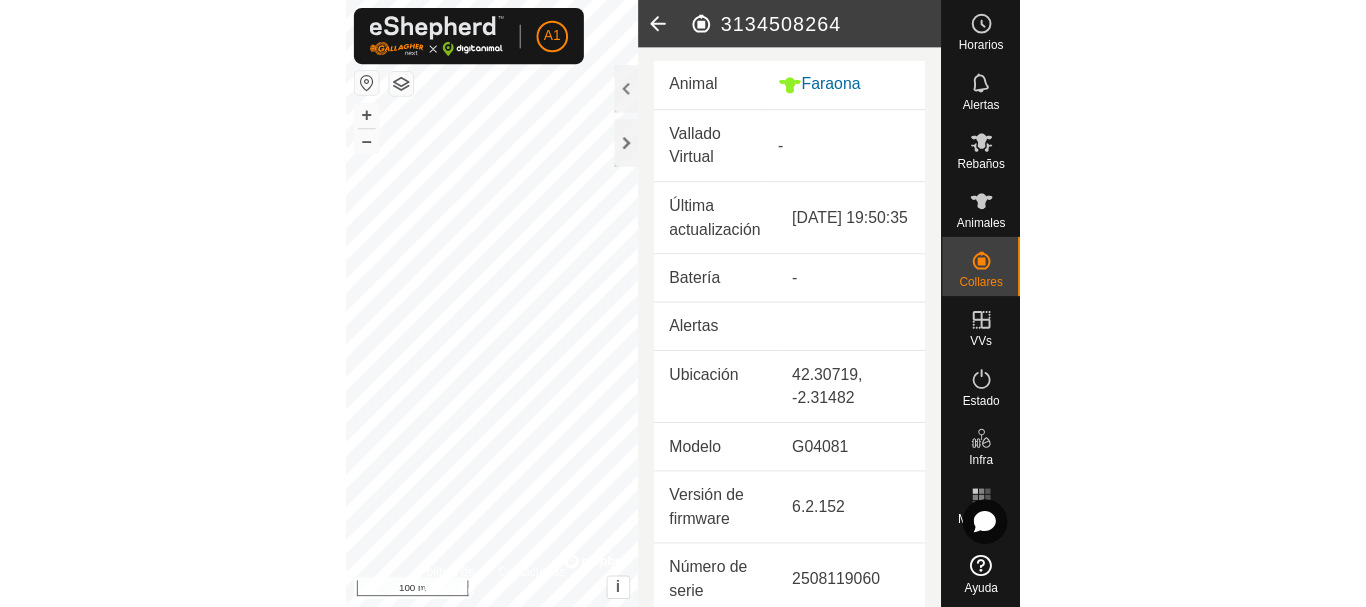 scroll, scrollTop: 0, scrollLeft: 0, axis: both 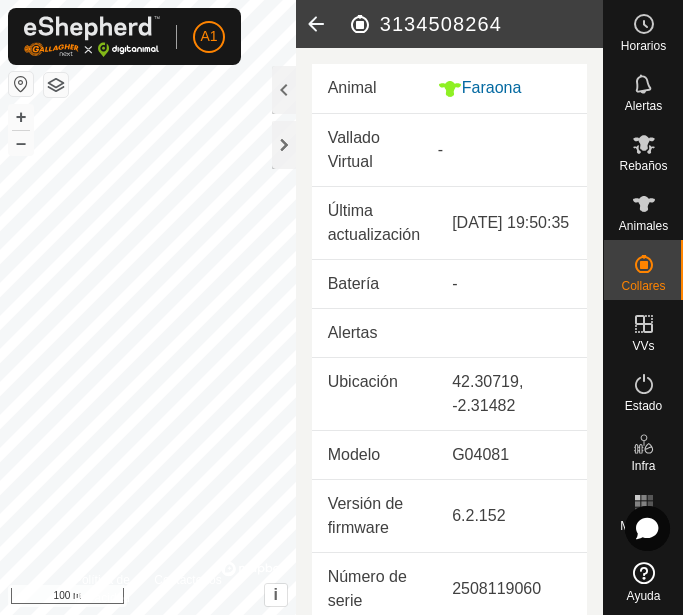 click 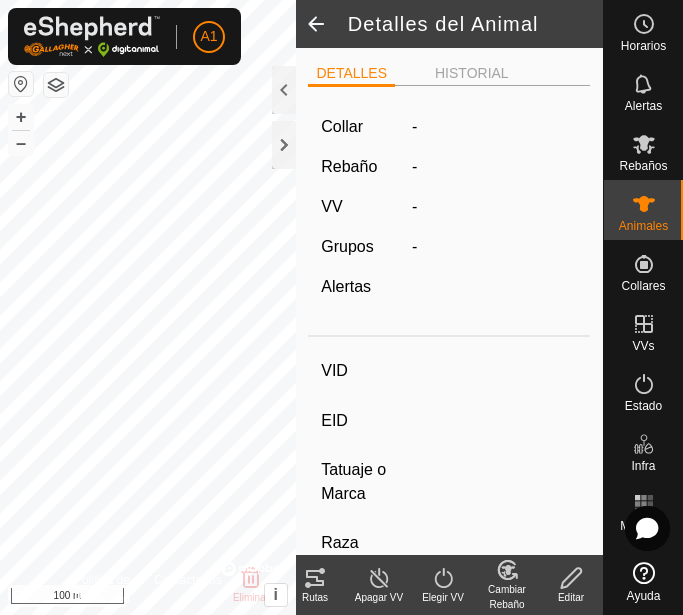 type on "Faraona" 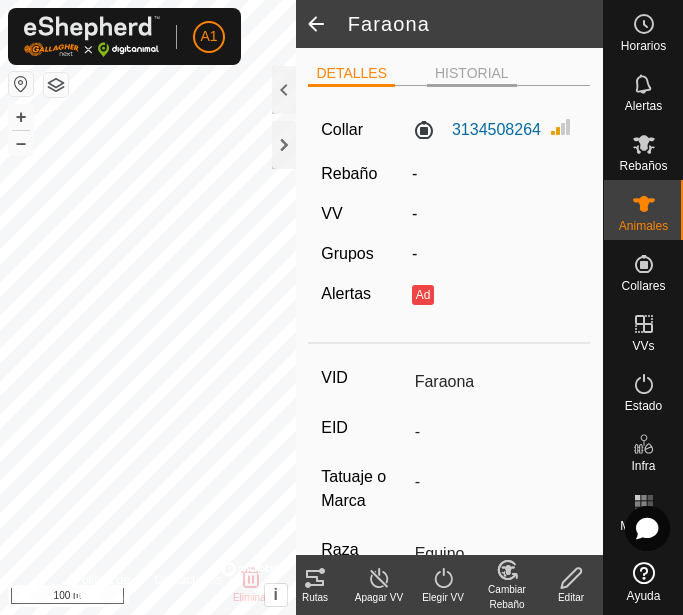 click on "DETALLES   HISTORIAL  Collar 3134508264 Rebaño - VV - Grupos  -  Alertas  Ad  VID Faraona EID - Tatuaje o Marca - Raza Equino Clase de Ganado - Día de Nacimiento - Edad - Estado de Embarazo - Peso 0 kg Ganancia de Peso Diaria Esperada -" 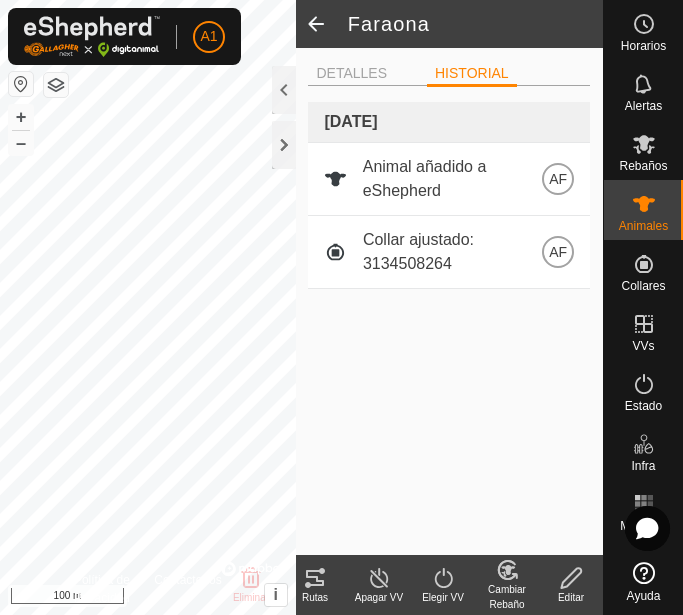 click 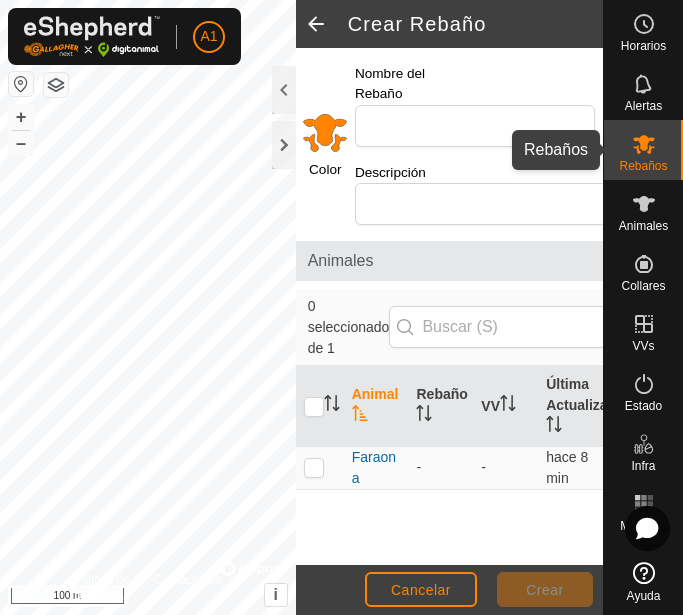 click at bounding box center [644, 144] 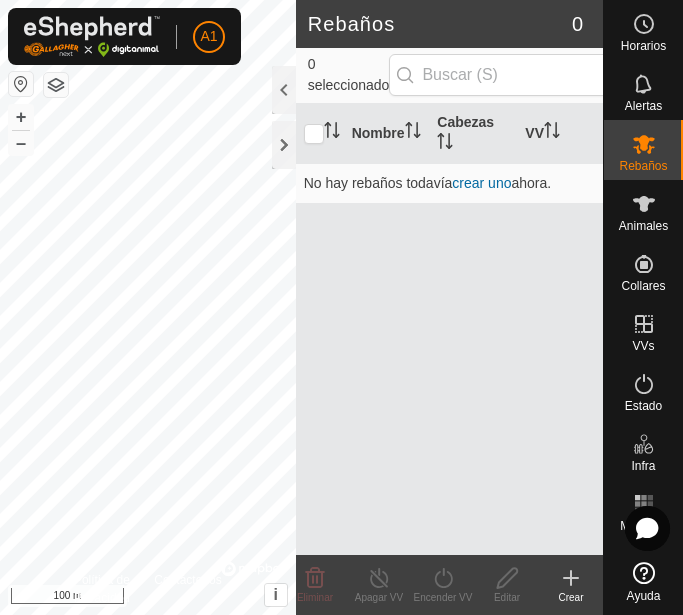 click 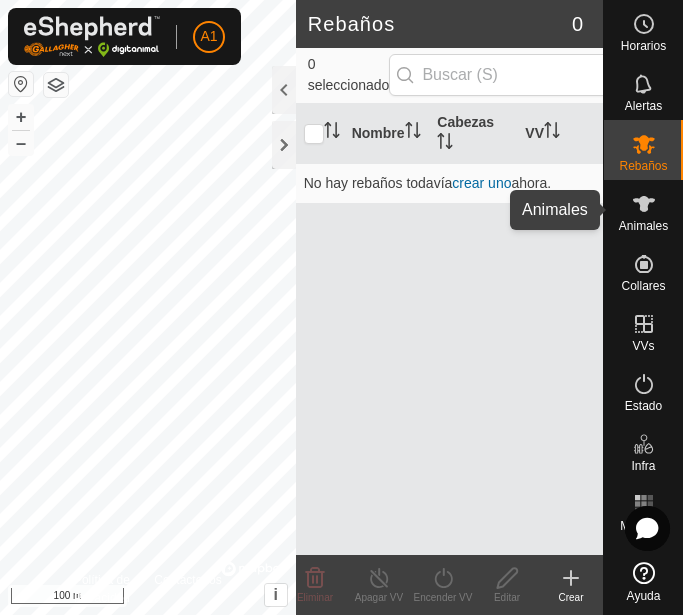 click 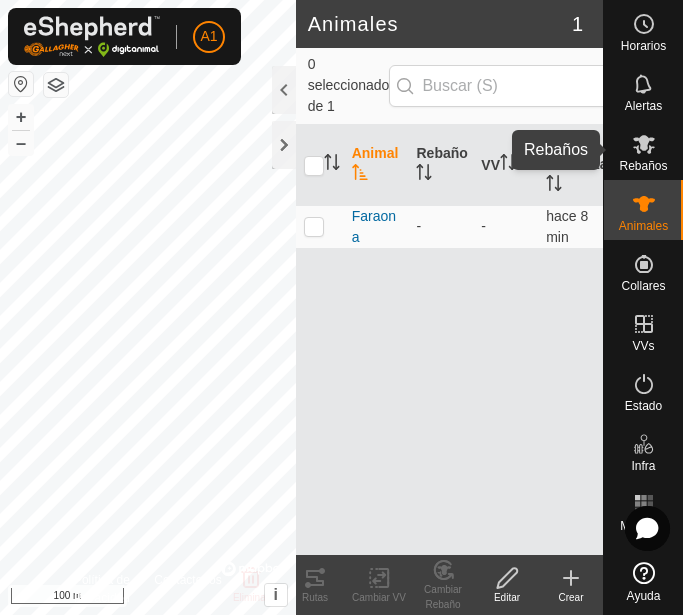click 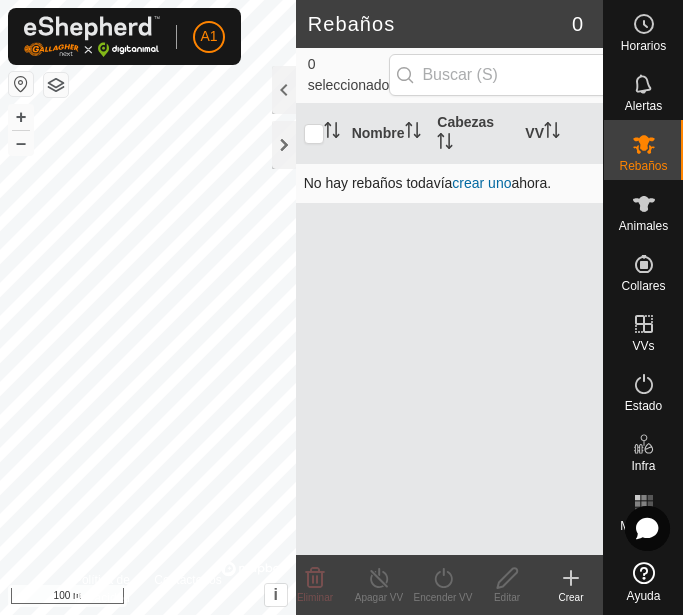 click on "crear uno" at bounding box center [481, 183] 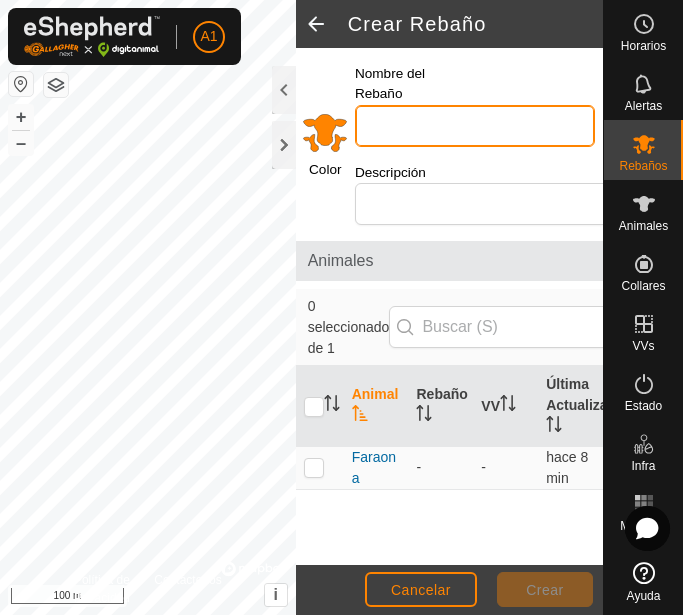 click on "Nombre del Rebaño" at bounding box center [475, 126] 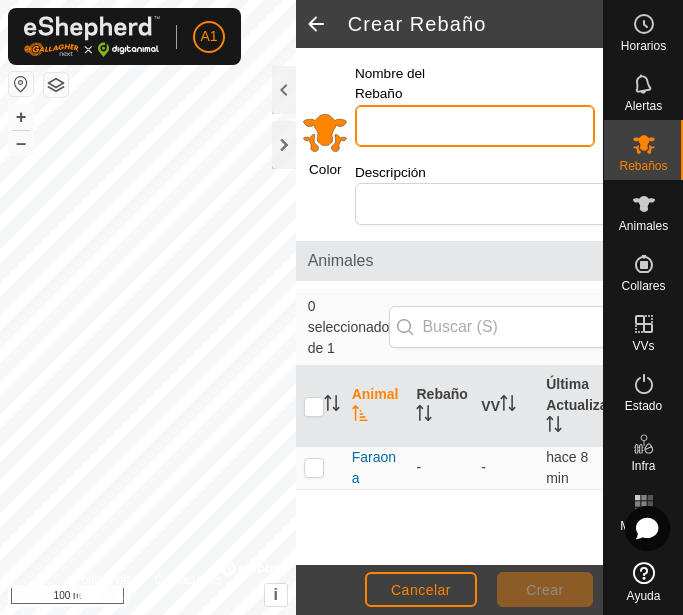 type on "Manada 1" 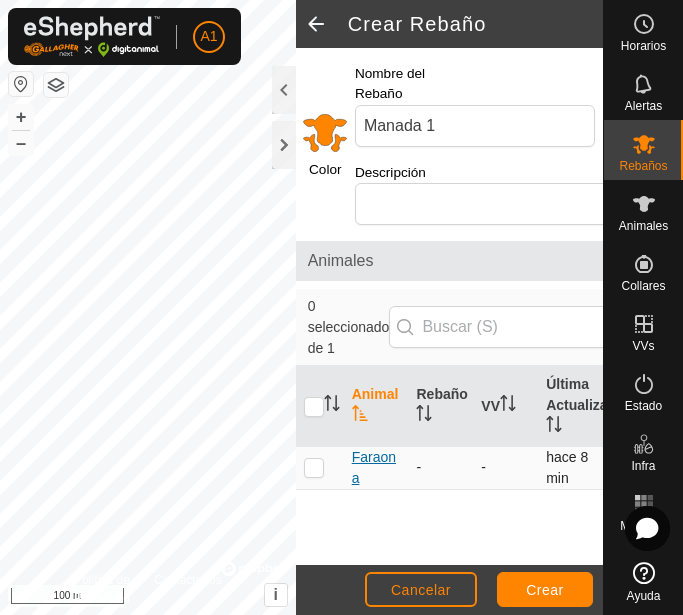 click on "Faraona" at bounding box center [376, 468] 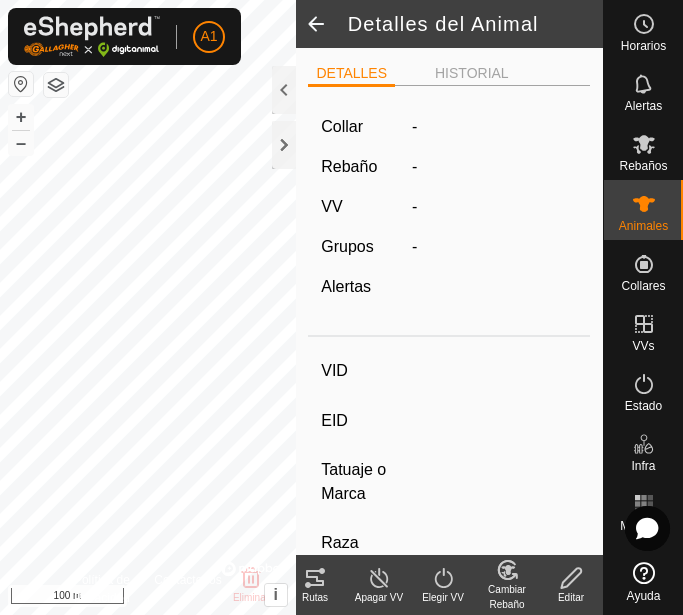 type on "Faraona" 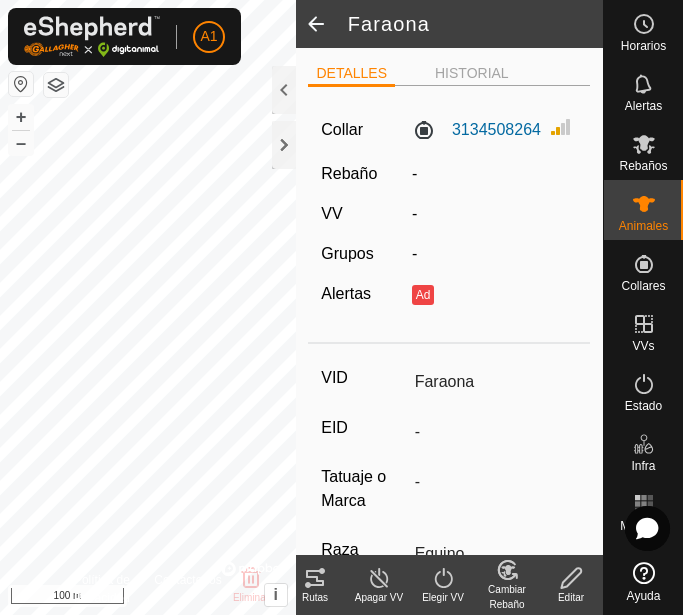 click 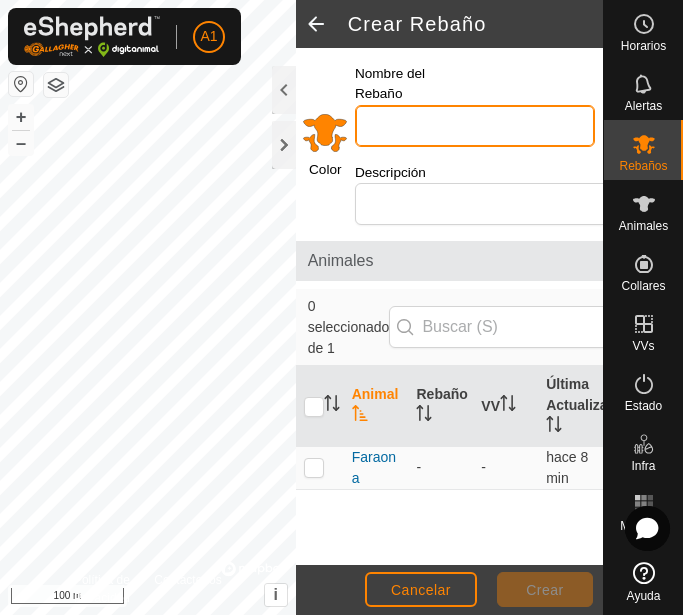 click on "Nombre del Rebaño" at bounding box center [475, 126] 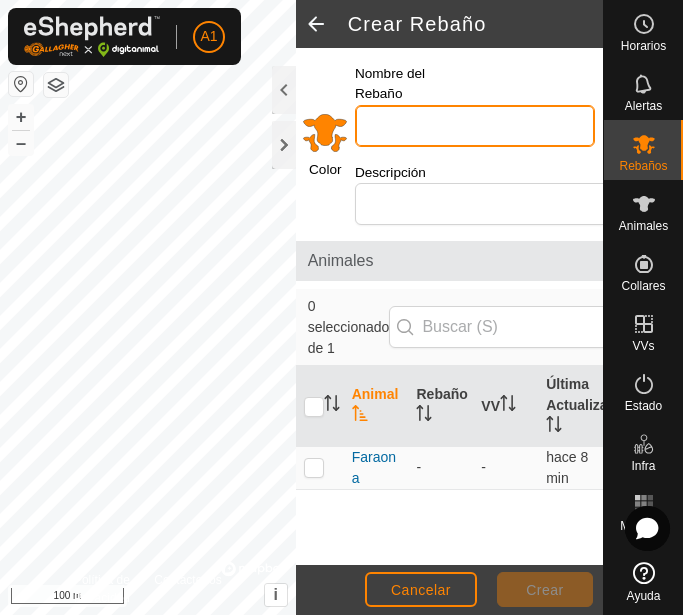 type on "Manada 1" 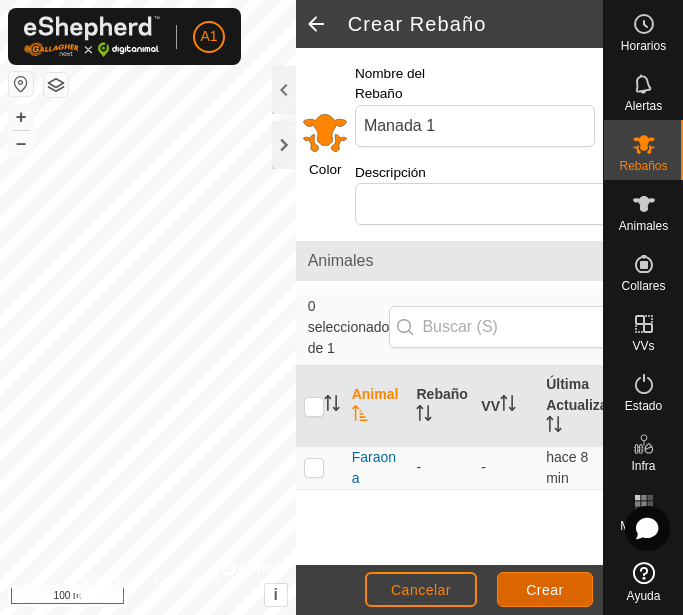 click on "Crear" at bounding box center (545, 590) 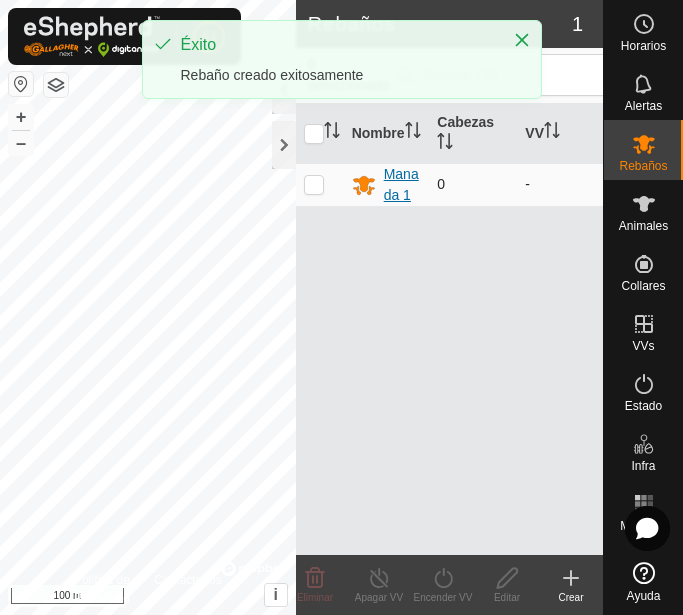 click on "Manada 1" at bounding box center (403, 185) 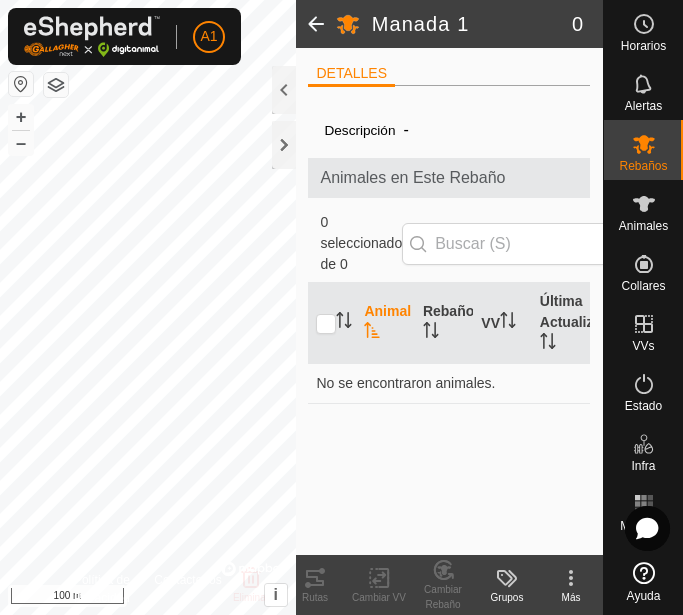 click 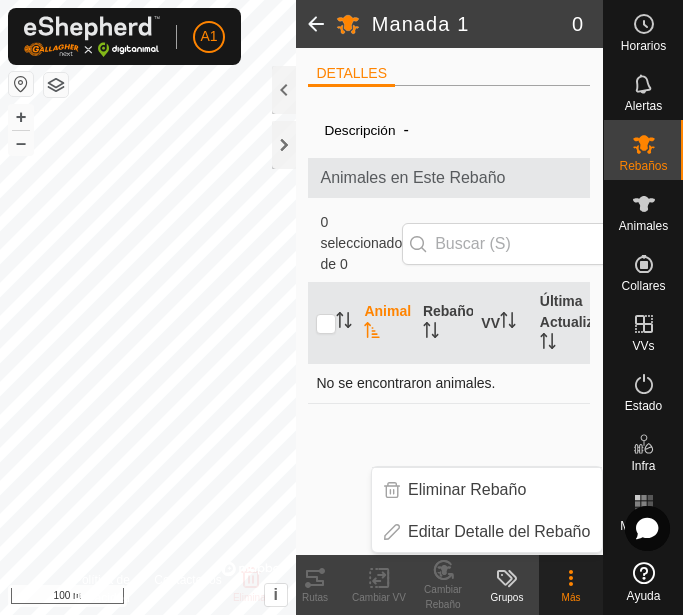 click on "No se encontraron animales." at bounding box center (449, 383) 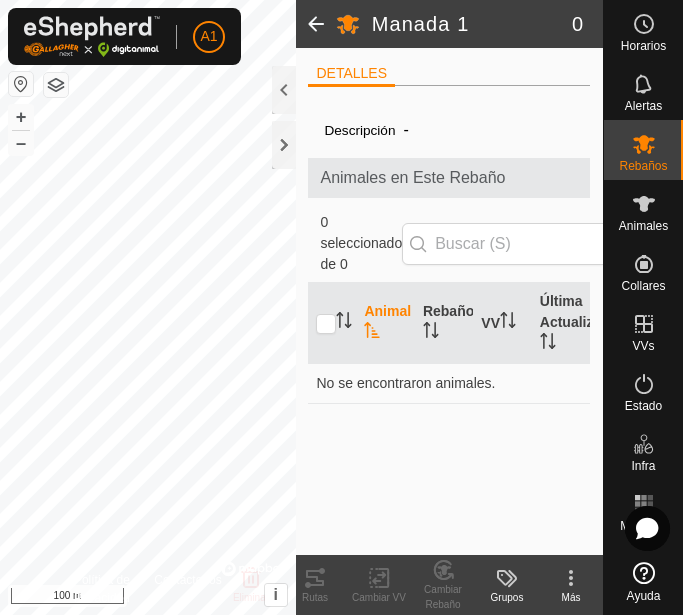 click 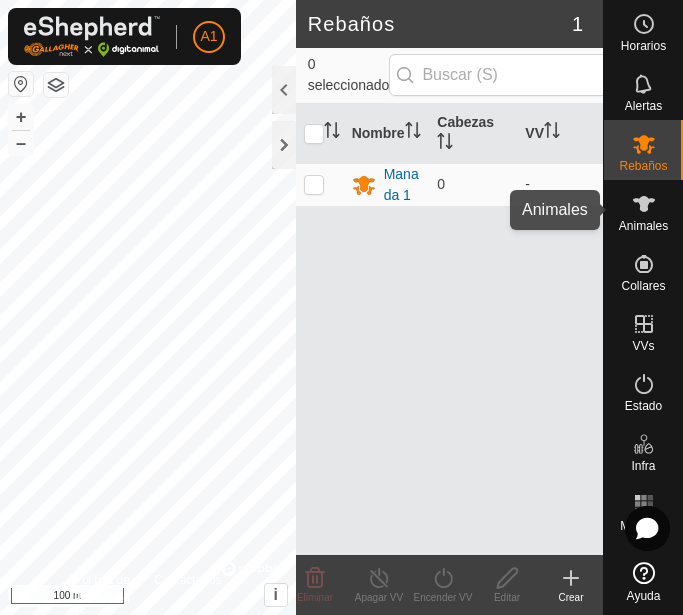 click at bounding box center [644, 204] 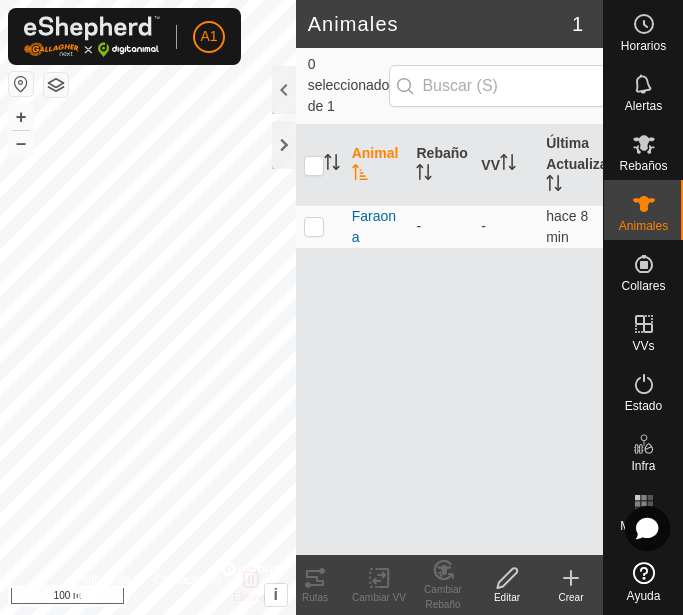 click 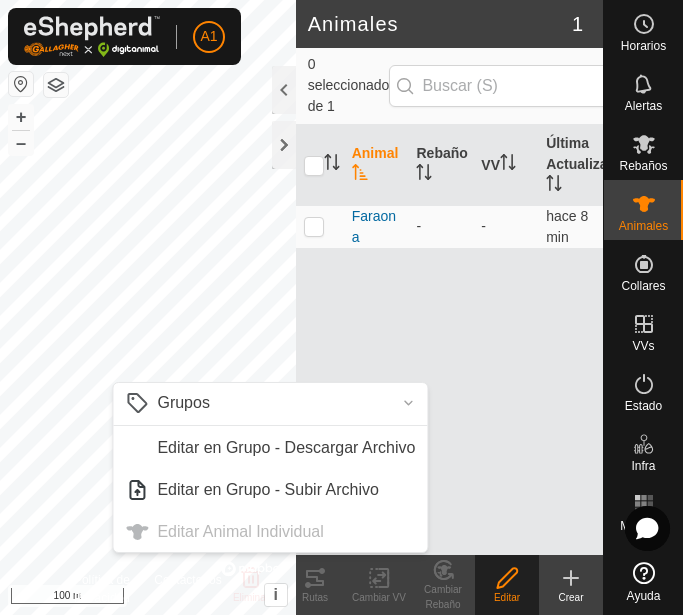 click on "Animal   Rebaño   VV   Última Actualización   Faraona   -  -  hace 8 min" at bounding box center [449, 340] 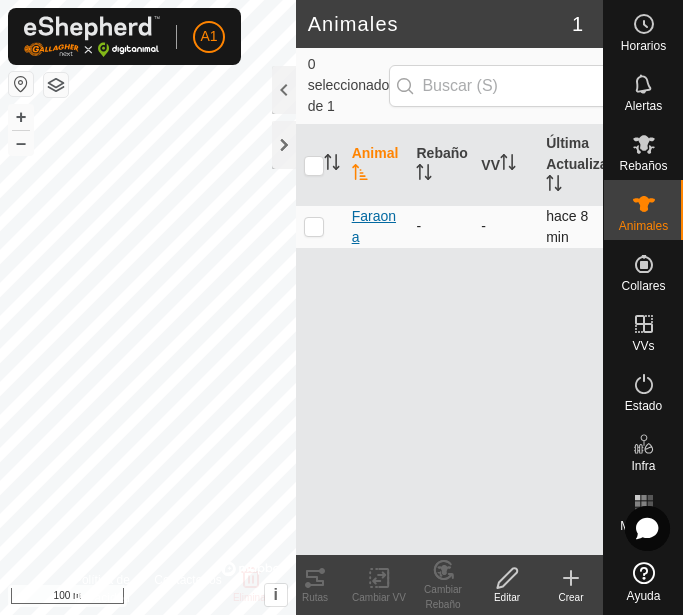 click on "Faraona" at bounding box center (376, 227) 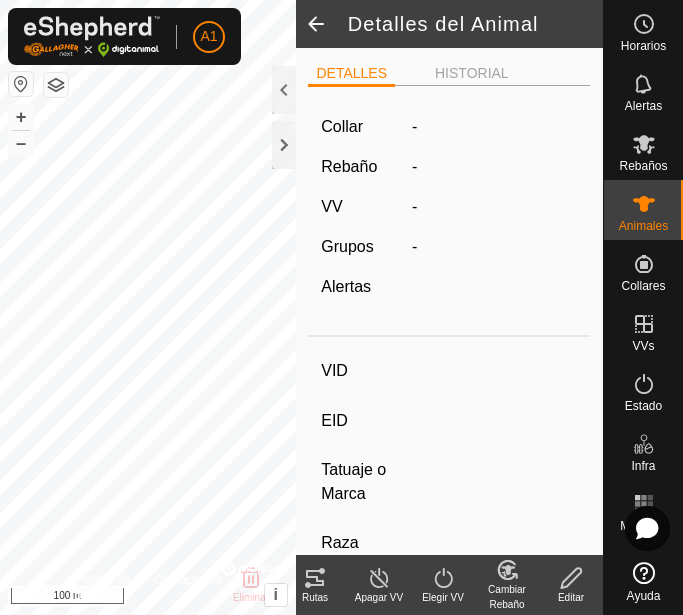 type on "Faraona" 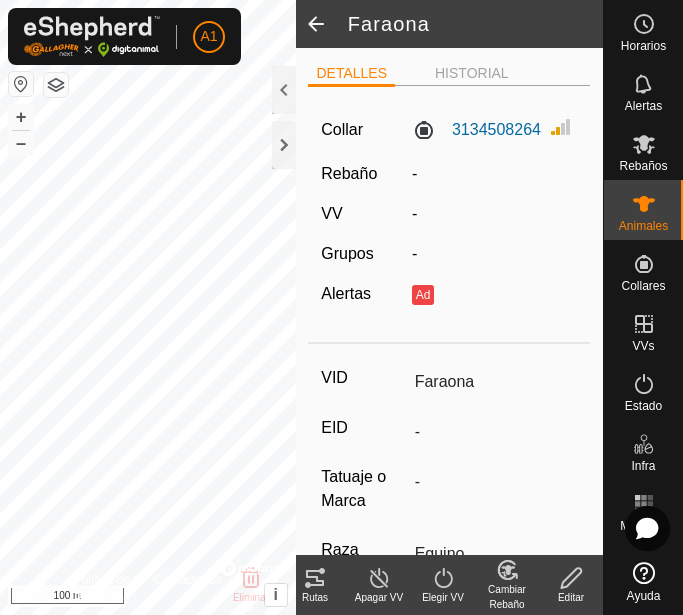 click on "Rebaño" 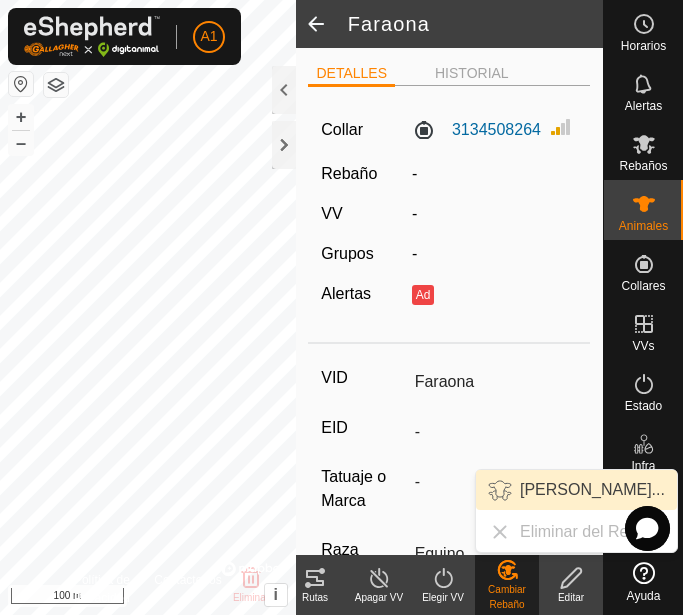click on "Elegir Rebaño..." at bounding box center (576, 490) 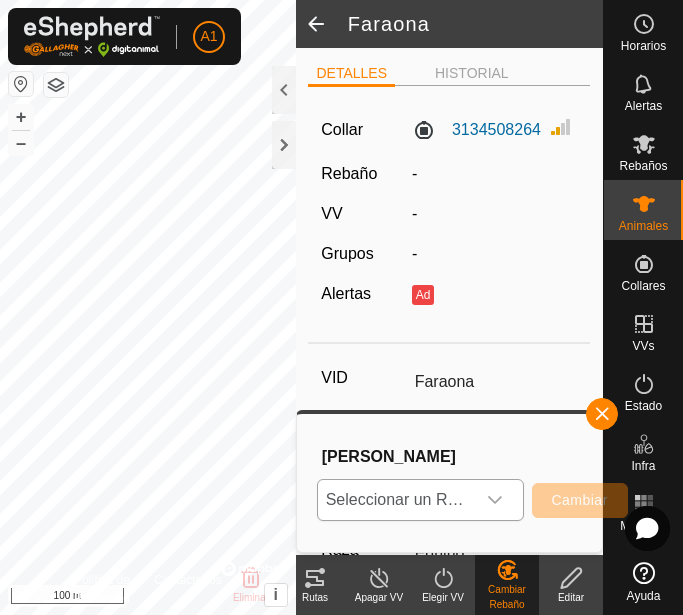 click on "Seleccionar un Rebaño" at bounding box center [396, 500] 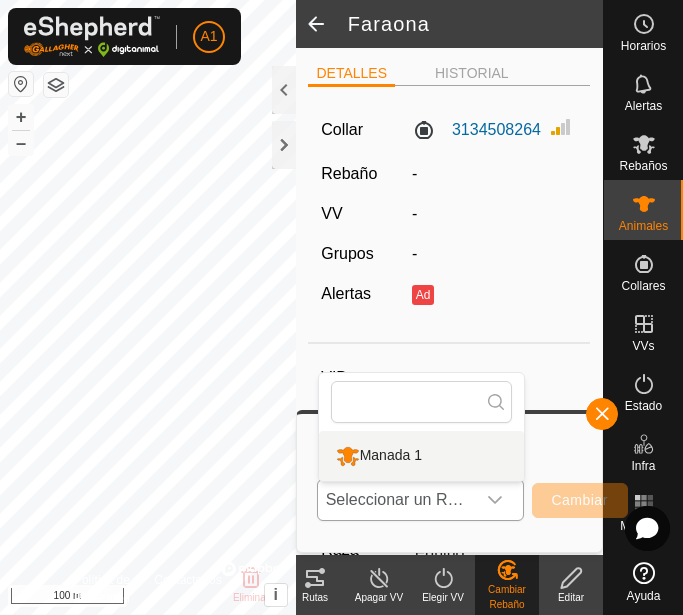 click on "Manada 1" at bounding box center (421, 456) 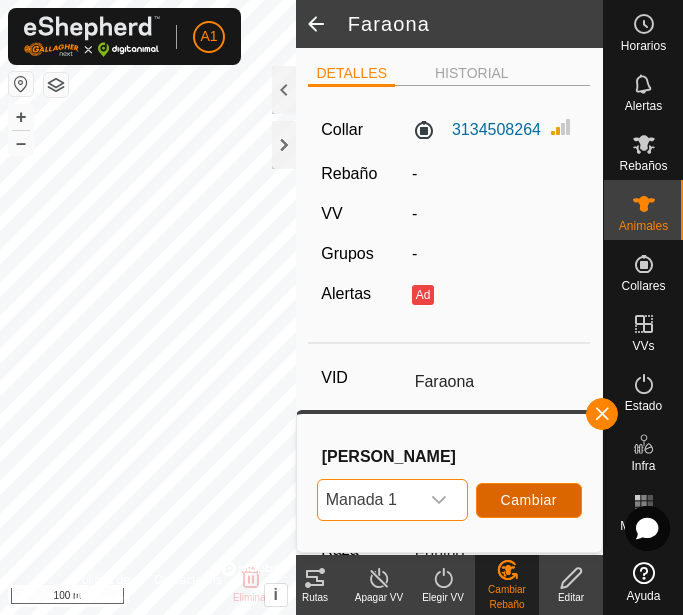 click on "Cambiar" at bounding box center [529, 500] 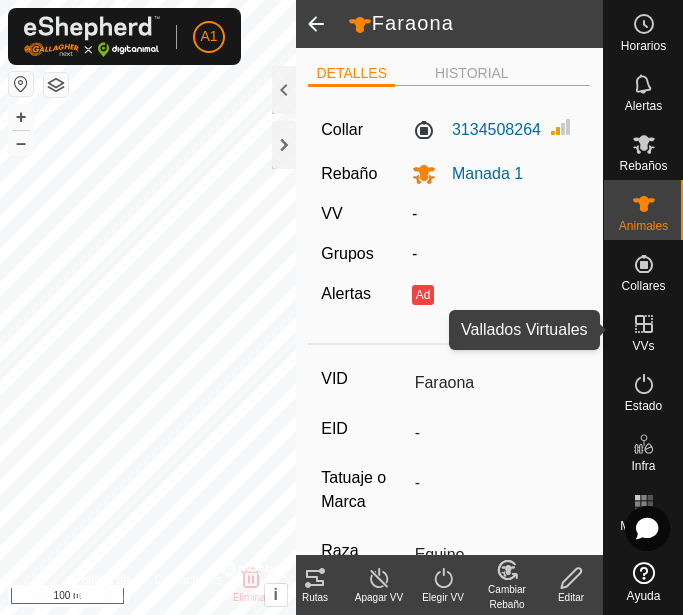 click 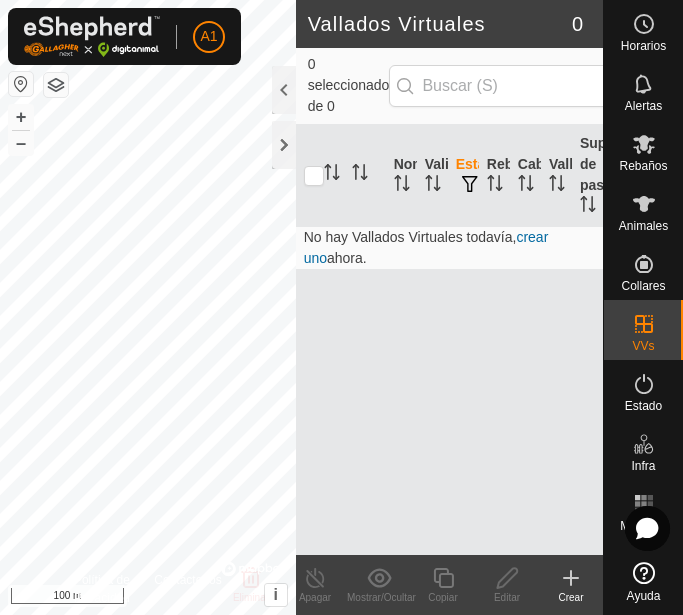 click on "crear uno" at bounding box center (426, 247) 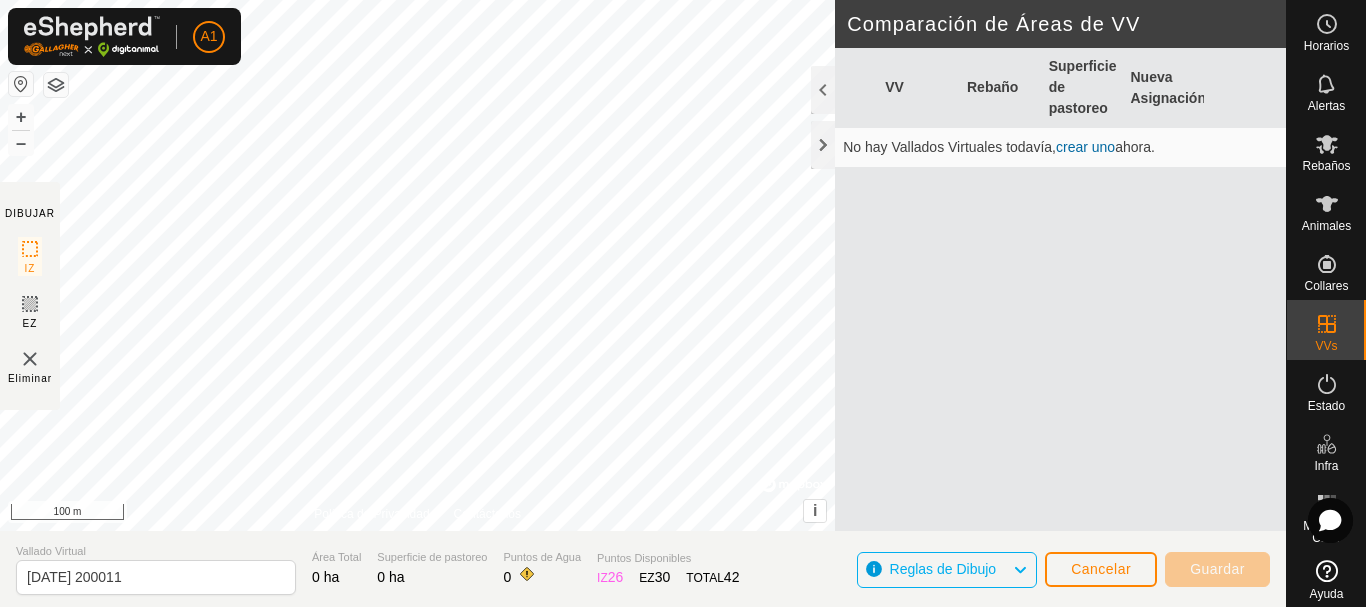 click 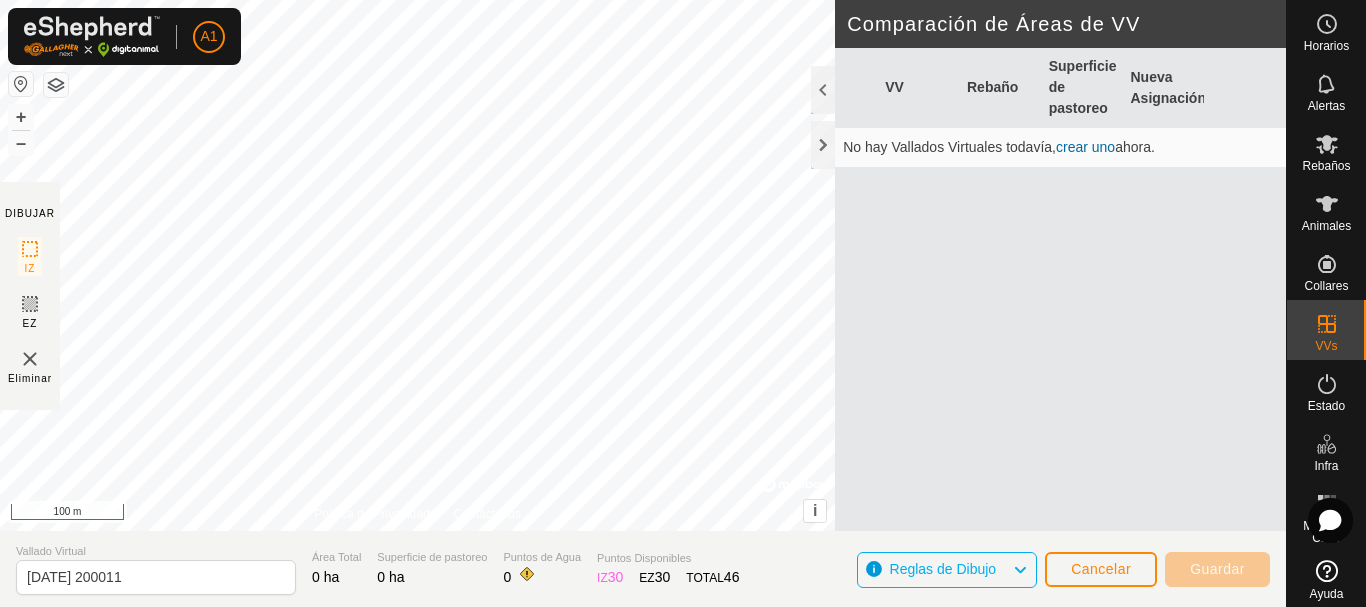 click 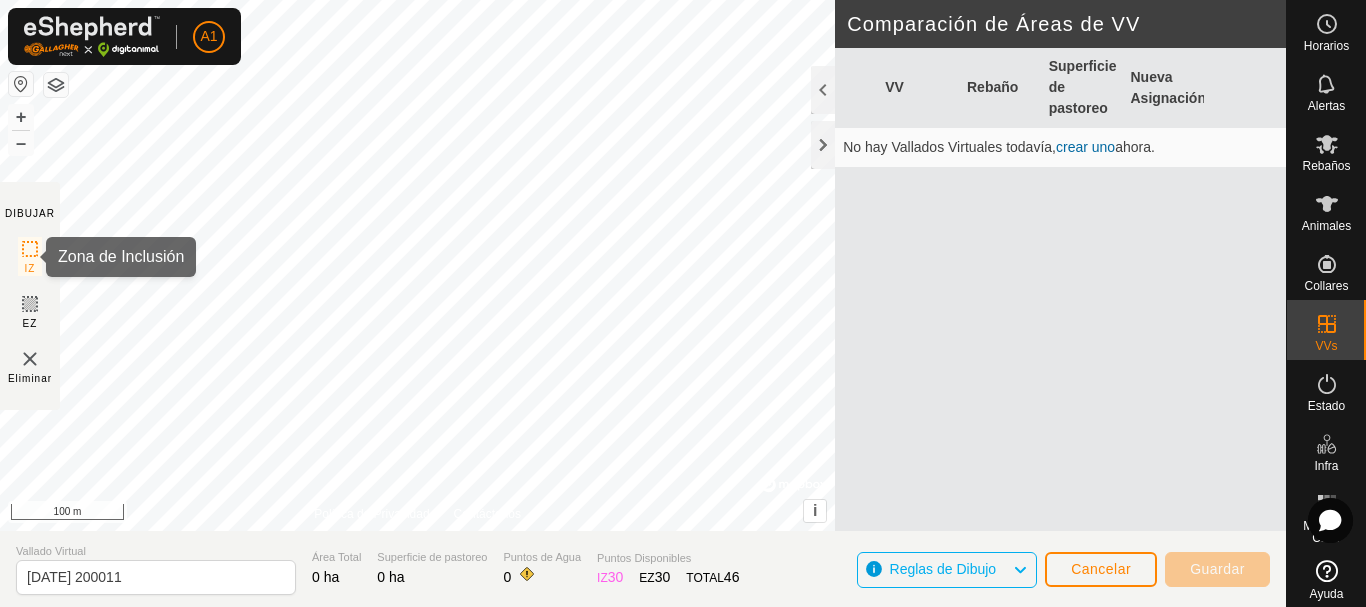 click 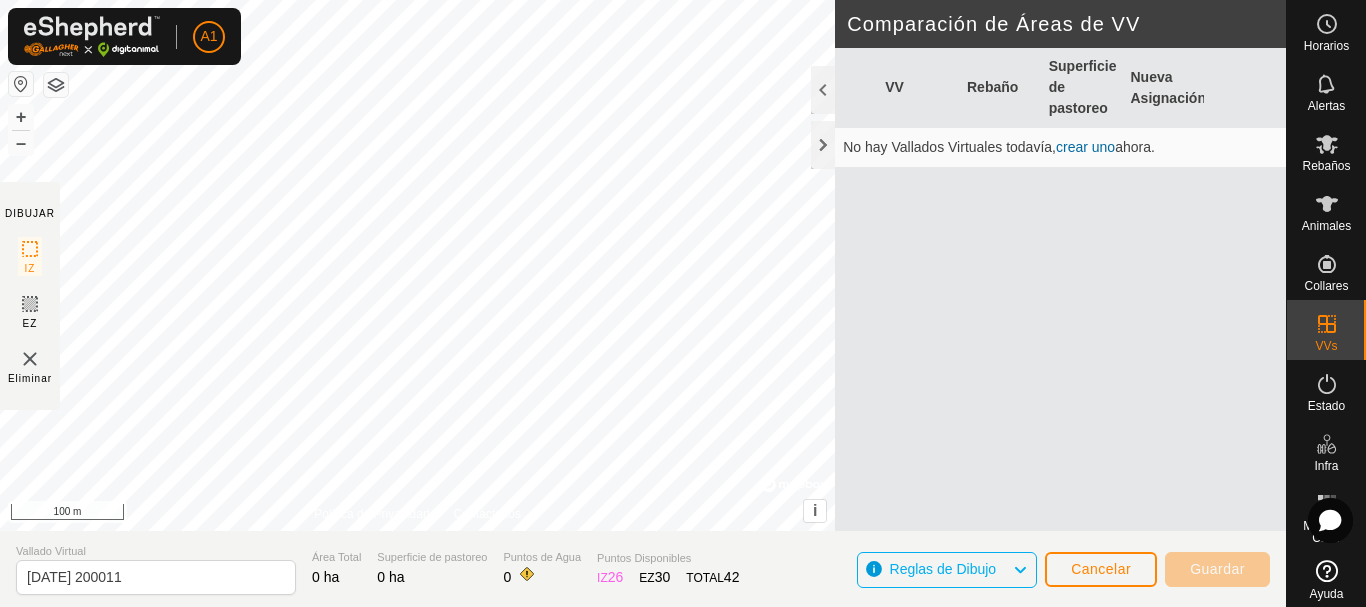 click on "Reglas de Dibujo" 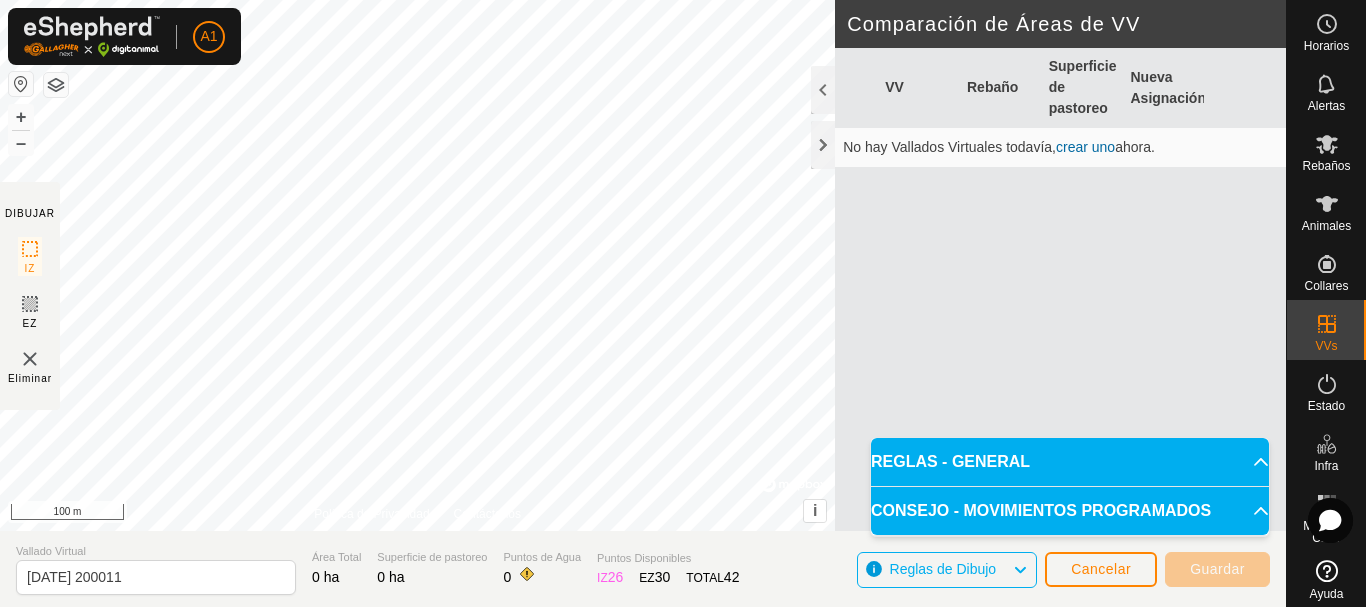 click on "REGLAS - GENERAL" at bounding box center (1070, 462) 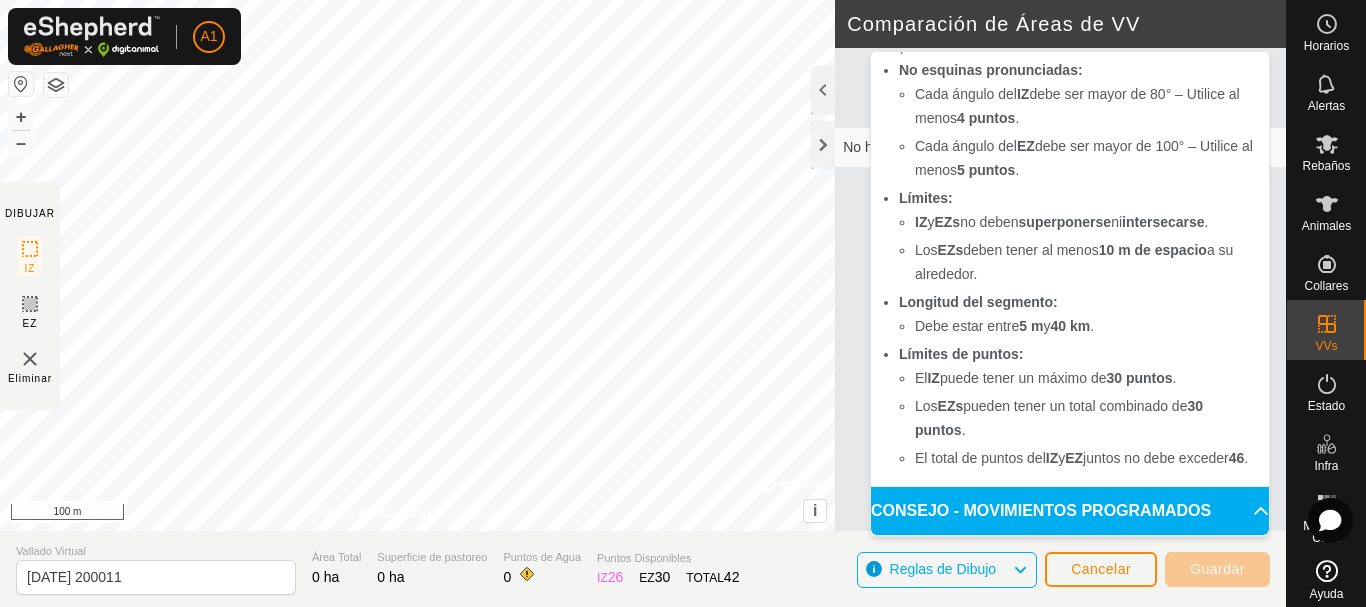 scroll, scrollTop: 0, scrollLeft: 0, axis: both 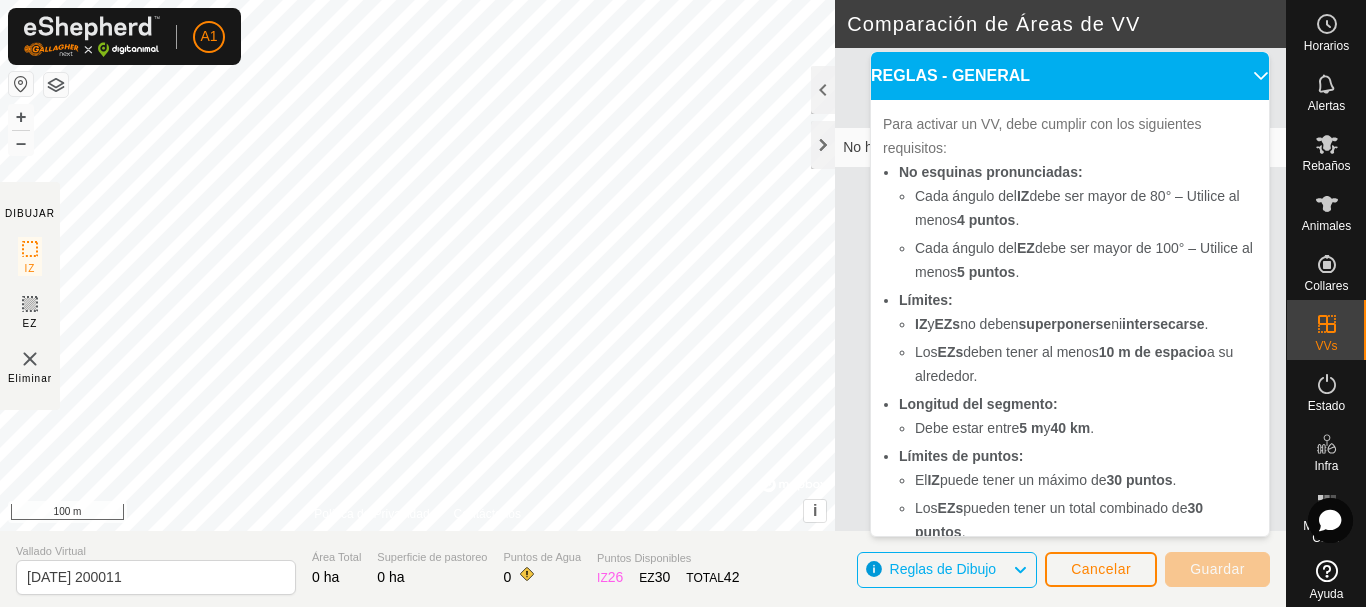 click on "REGLAS - GENERAL" at bounding box center (1070, 76) 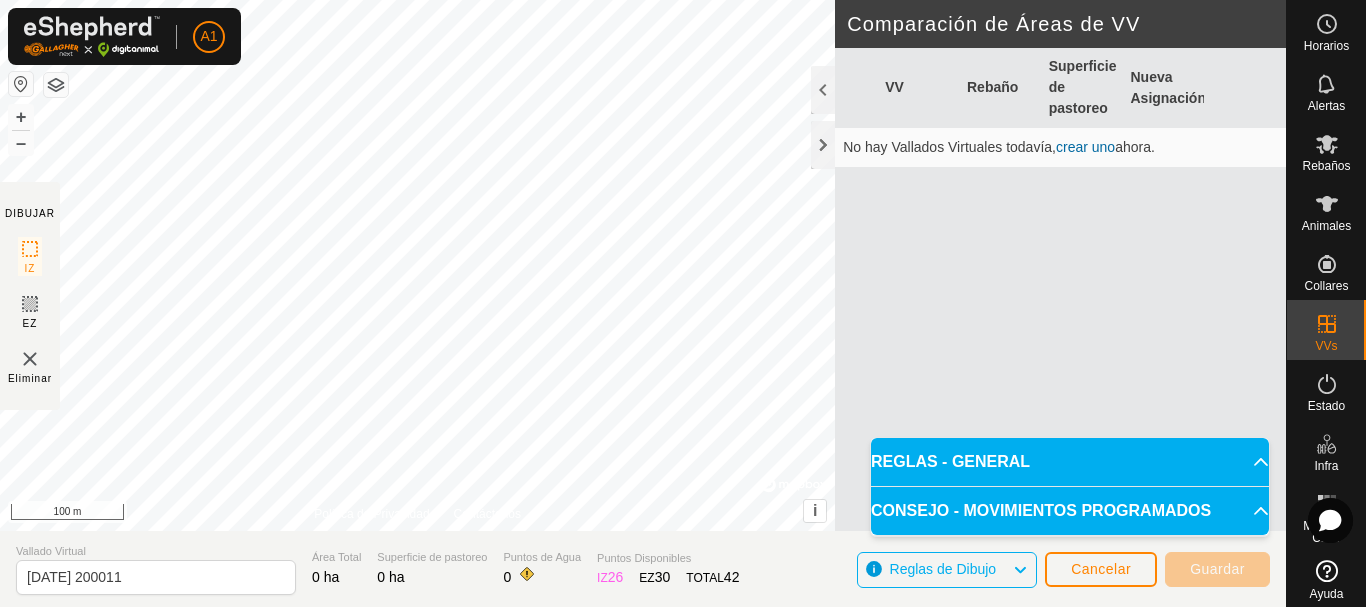 click on "CONSEJO - MOVIMIENTOS PROGRAMADOS" at bounding box center [1070, 511] 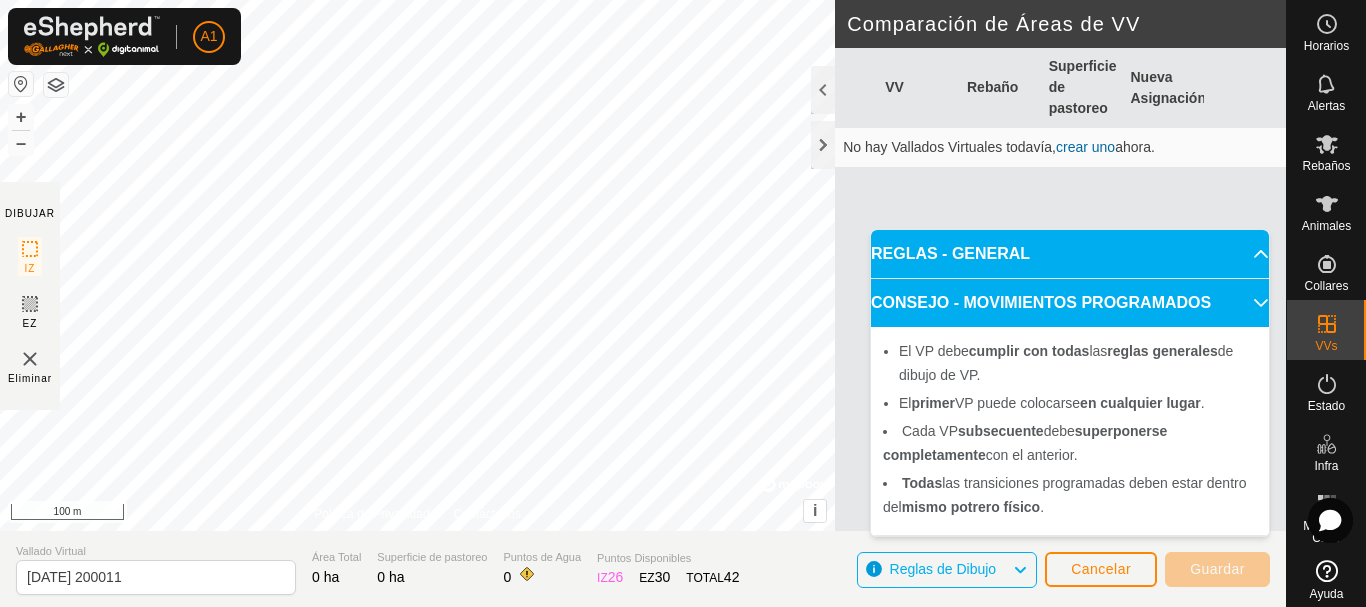 click on "CONSEJO - MOVIMIENTOS PROGRAMADOS" at bounding box center (1070, 303) 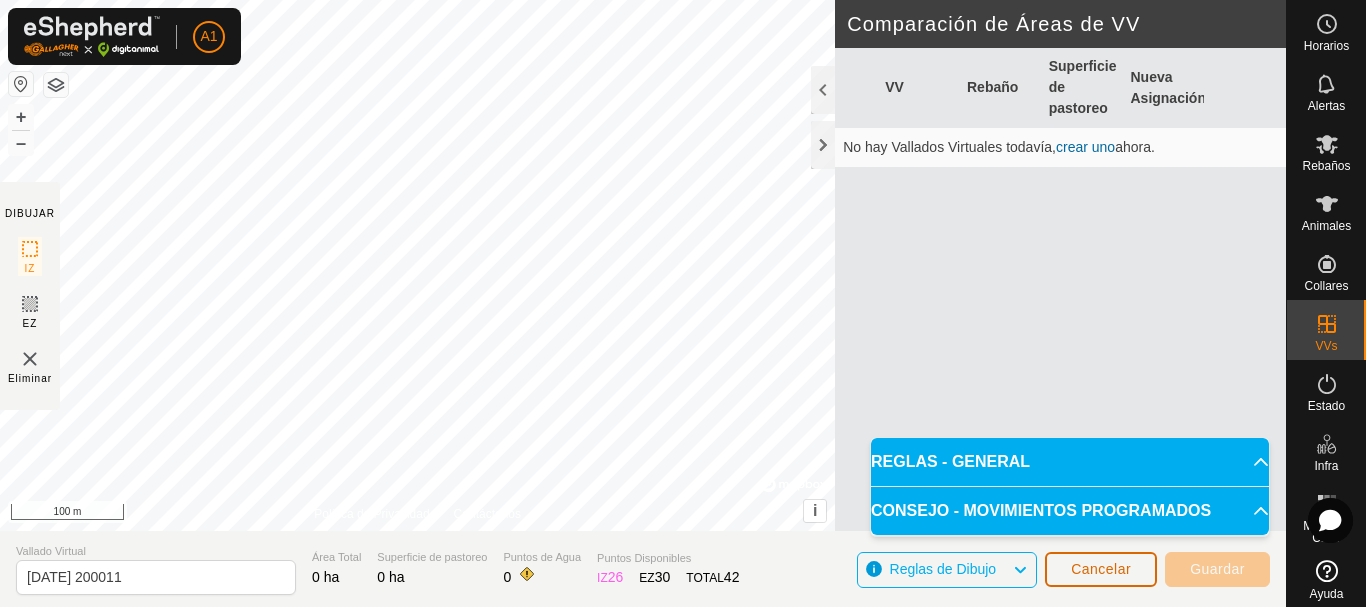 click on "Cancelar" 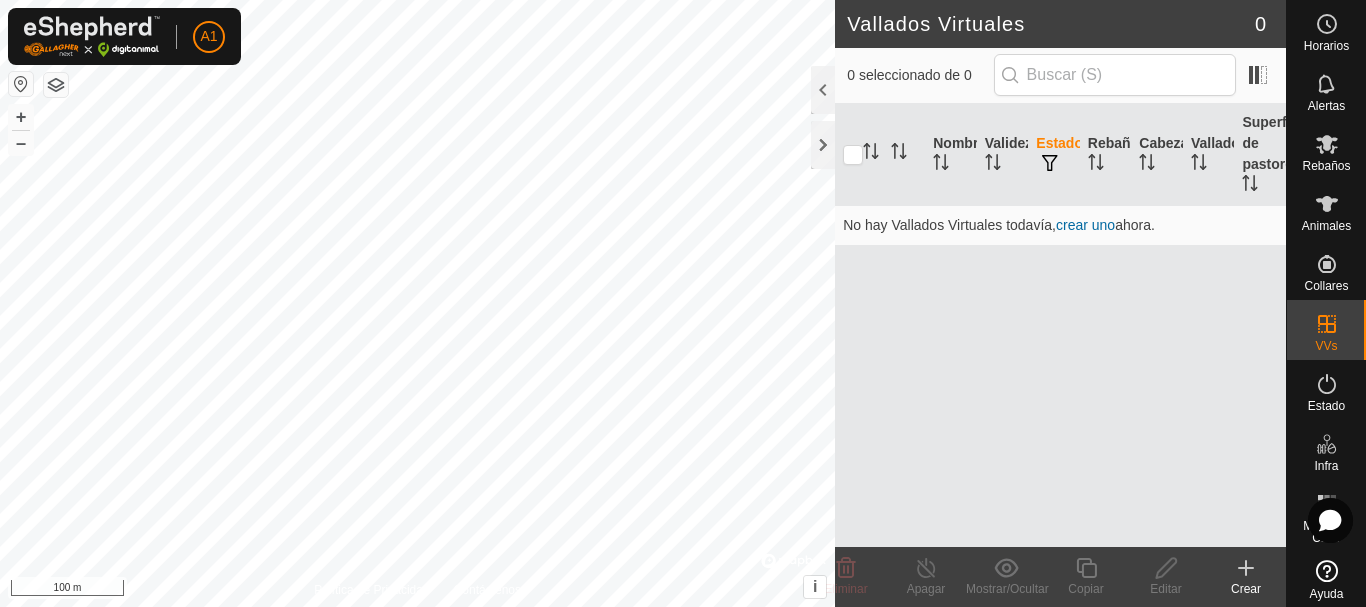 click on "crear uno" at bounding box center [1085, 225] 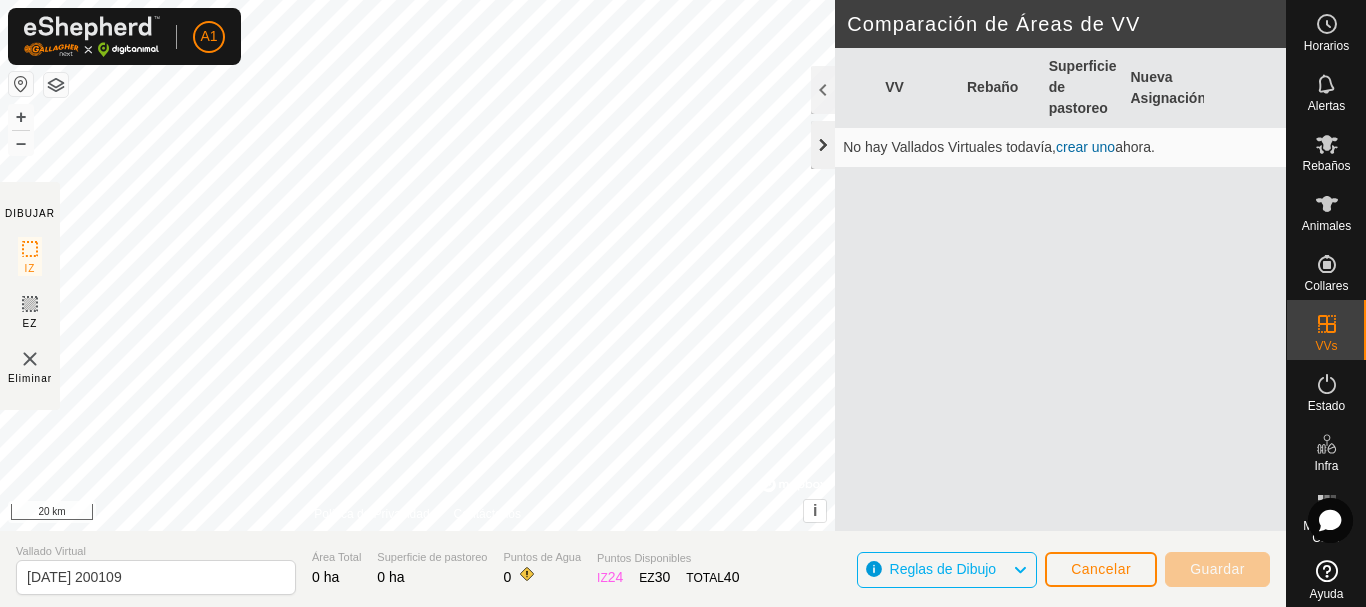 click 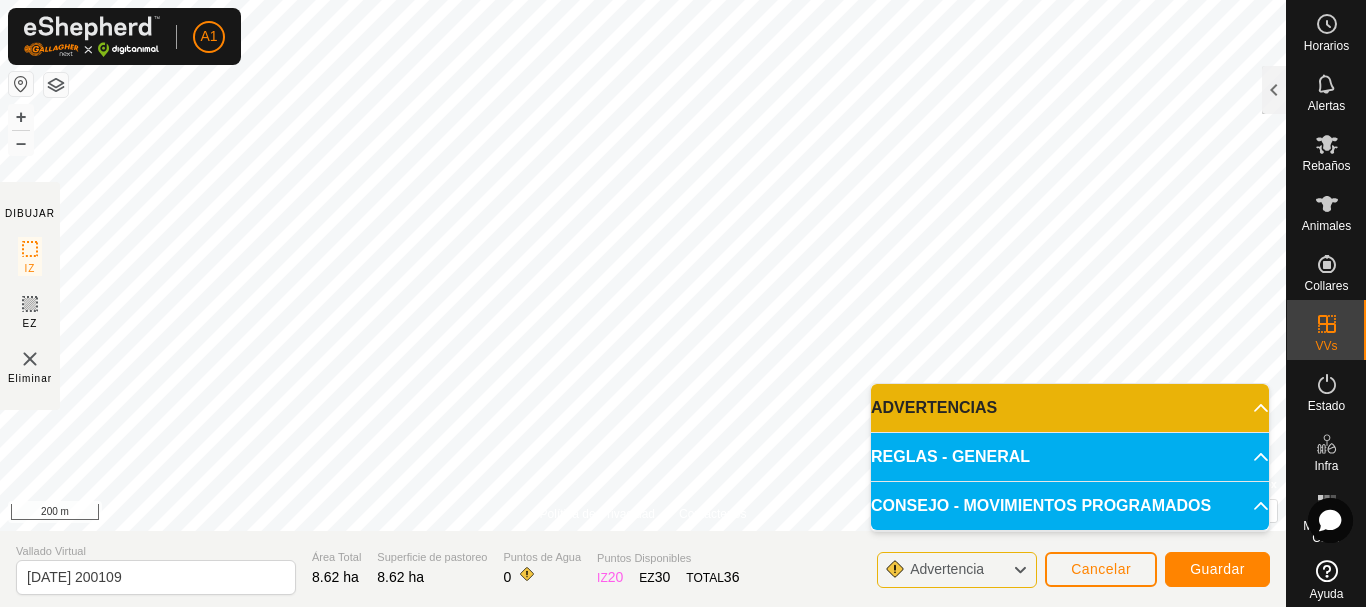 click on "ADVERTENCIAS" at bounding box center (1070, 408) 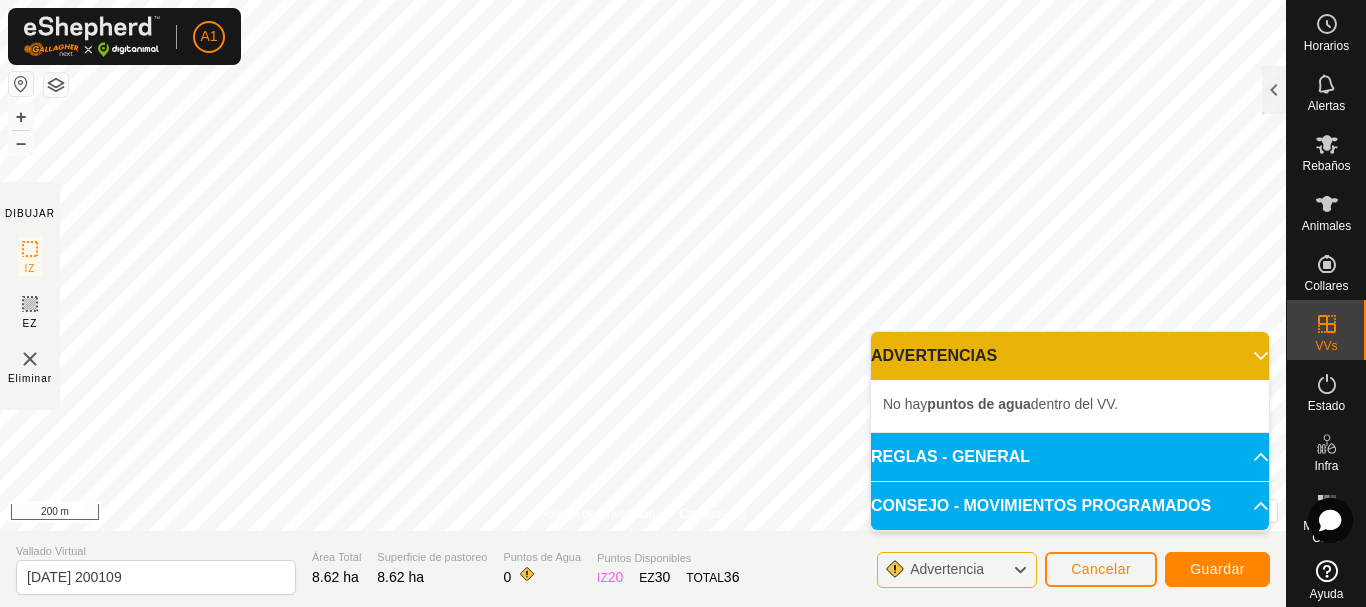 click on "ADVERTENCIAS" at bounding box center (1070, 356) 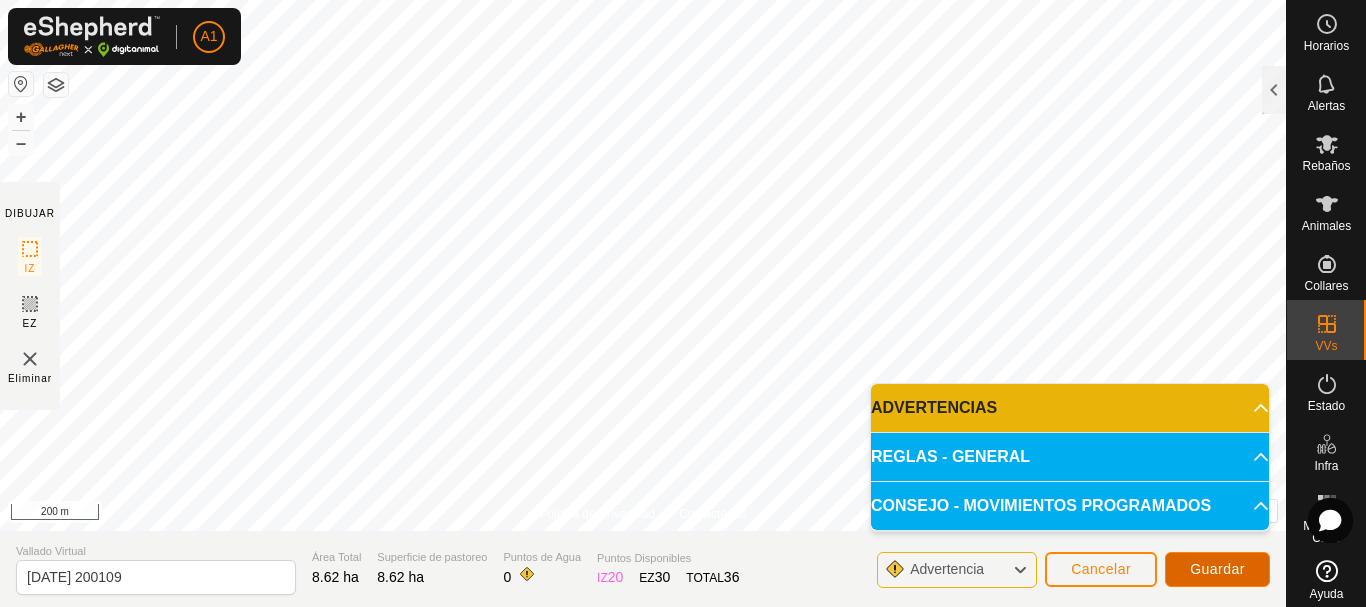 click on "Guardar" 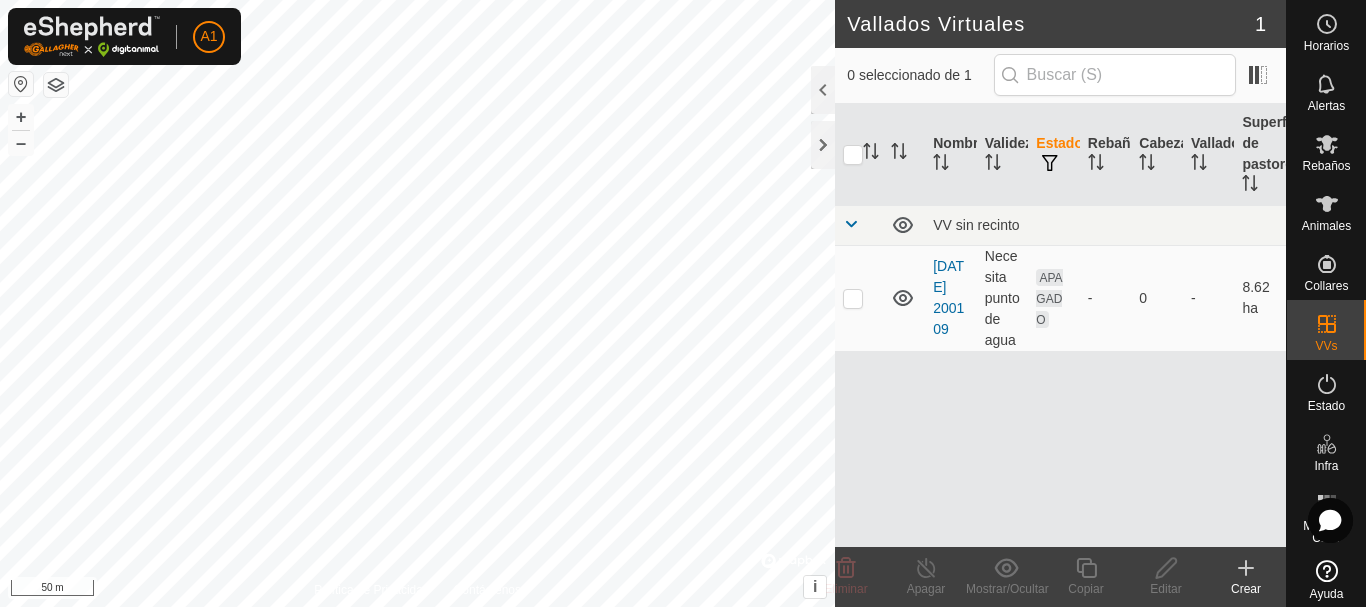 click on "Necesita punto de agua" at bounding box center (1003, 298) 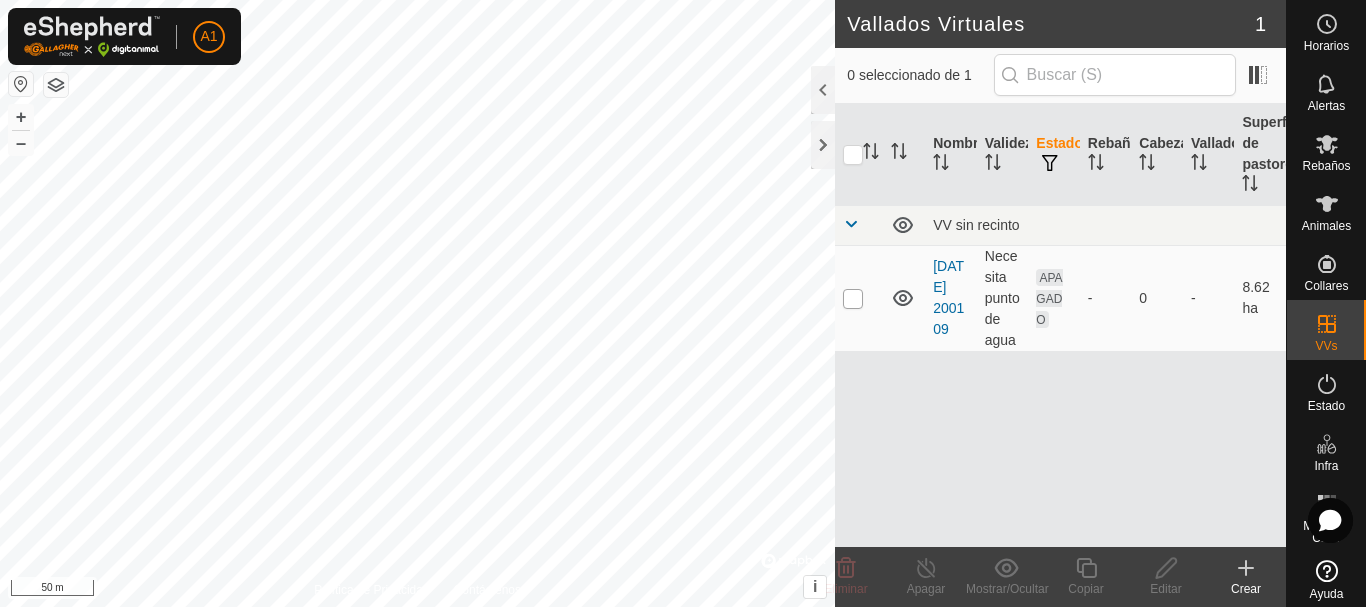 click at bounding box center [853, 299] 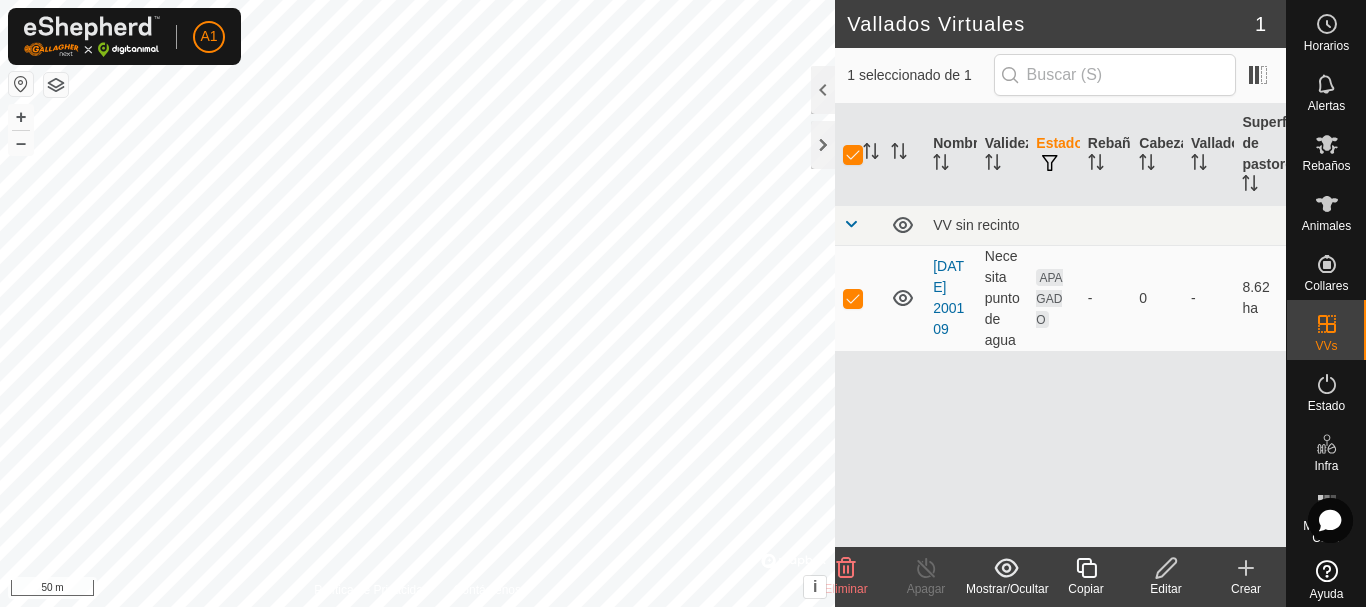 click 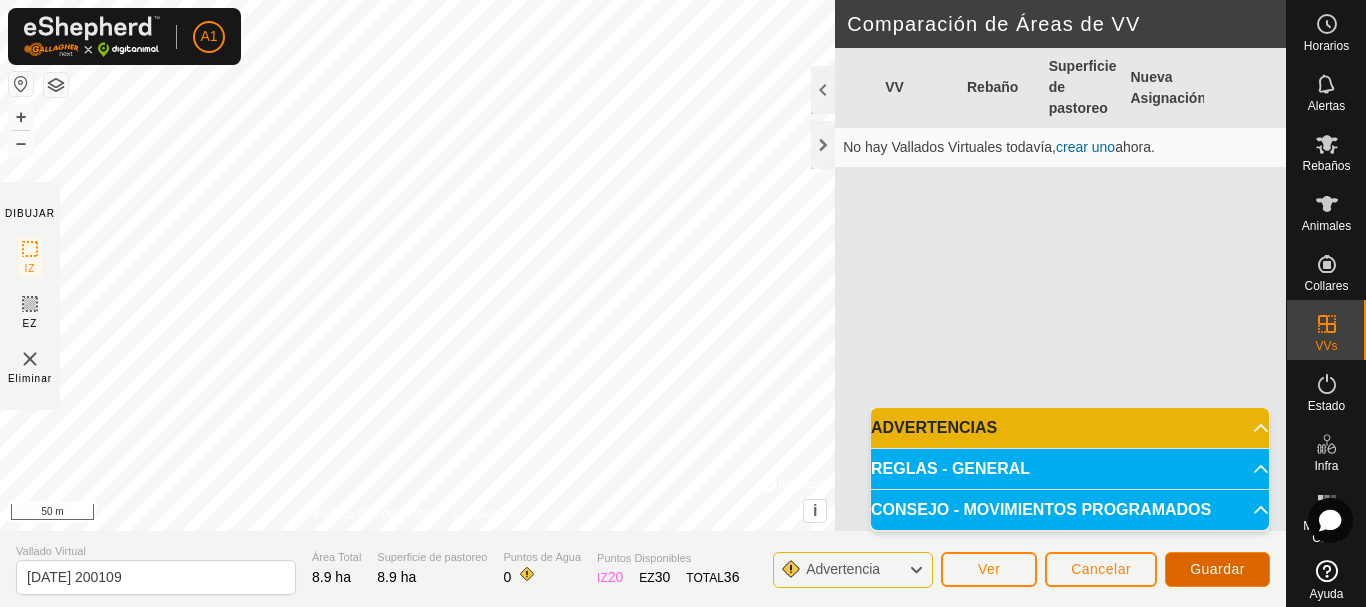 click on "Guardar" 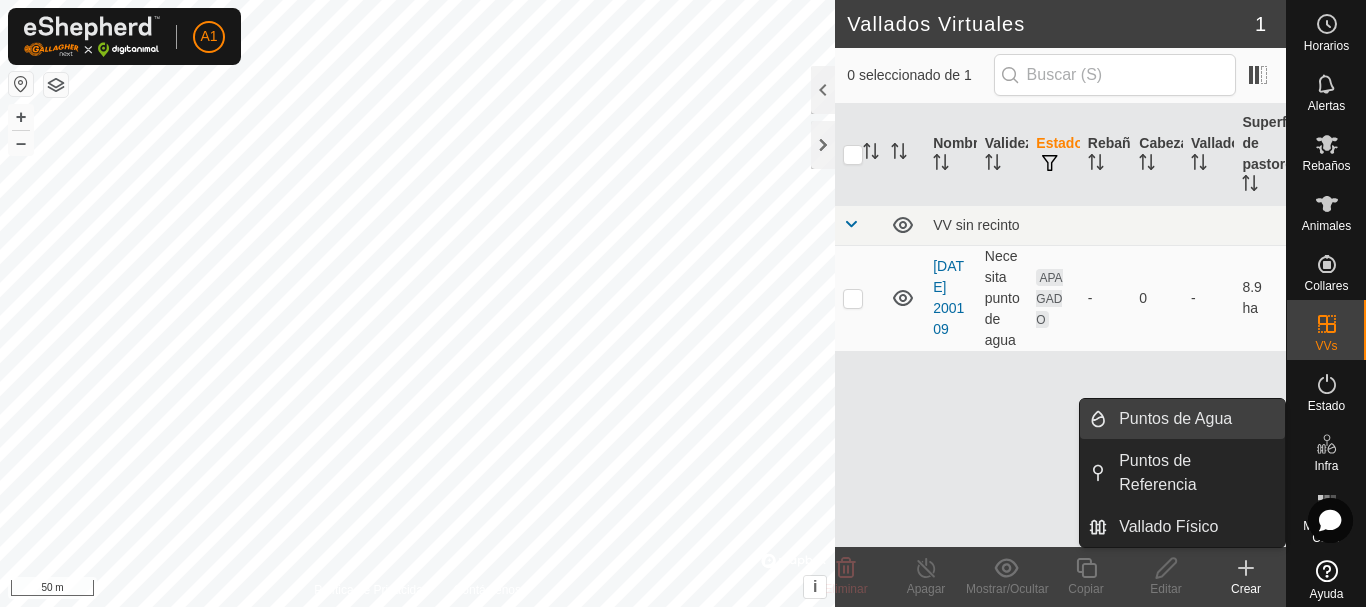 click on "Puntos de Agua" at bounding box center [1196, 419] 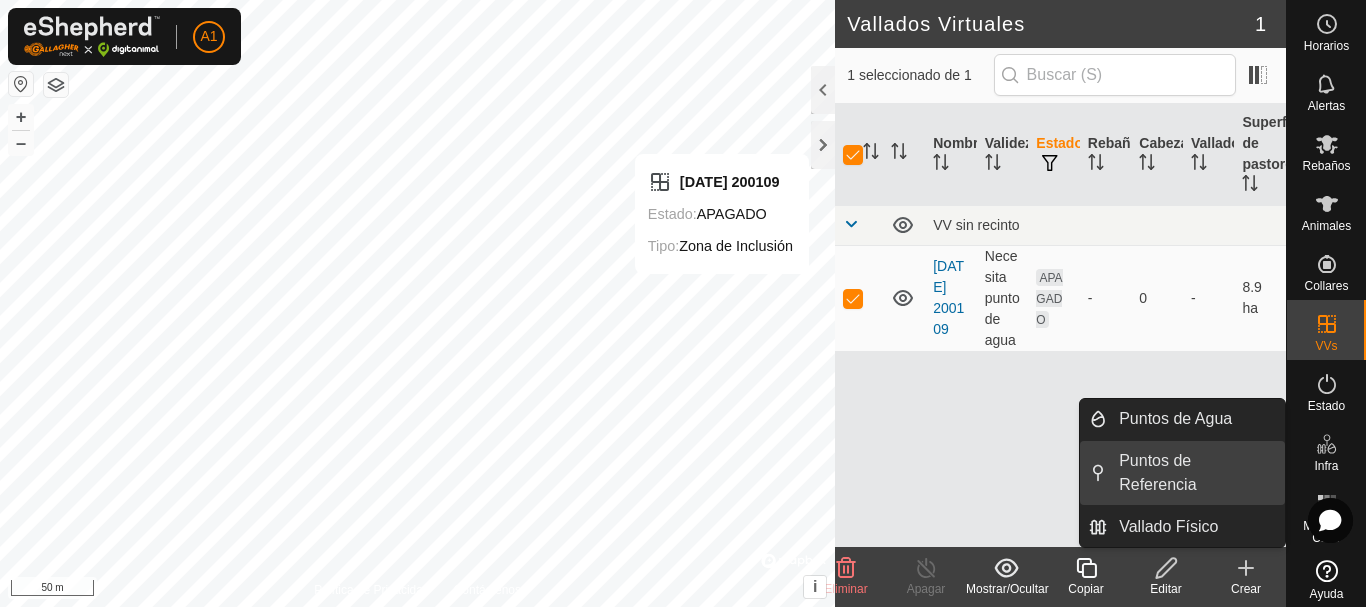 click on "Puntos de Referencia" at bounding box center [1196, 473] 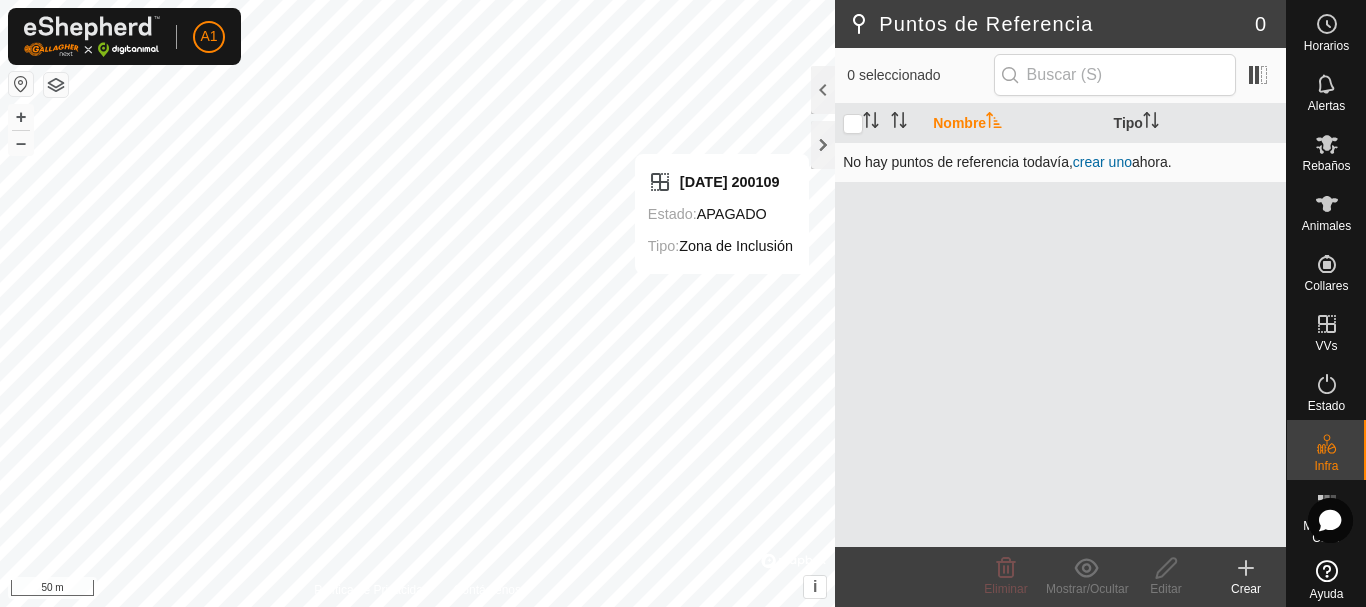 click on "crear uno" at bounding box center [1102, 162] 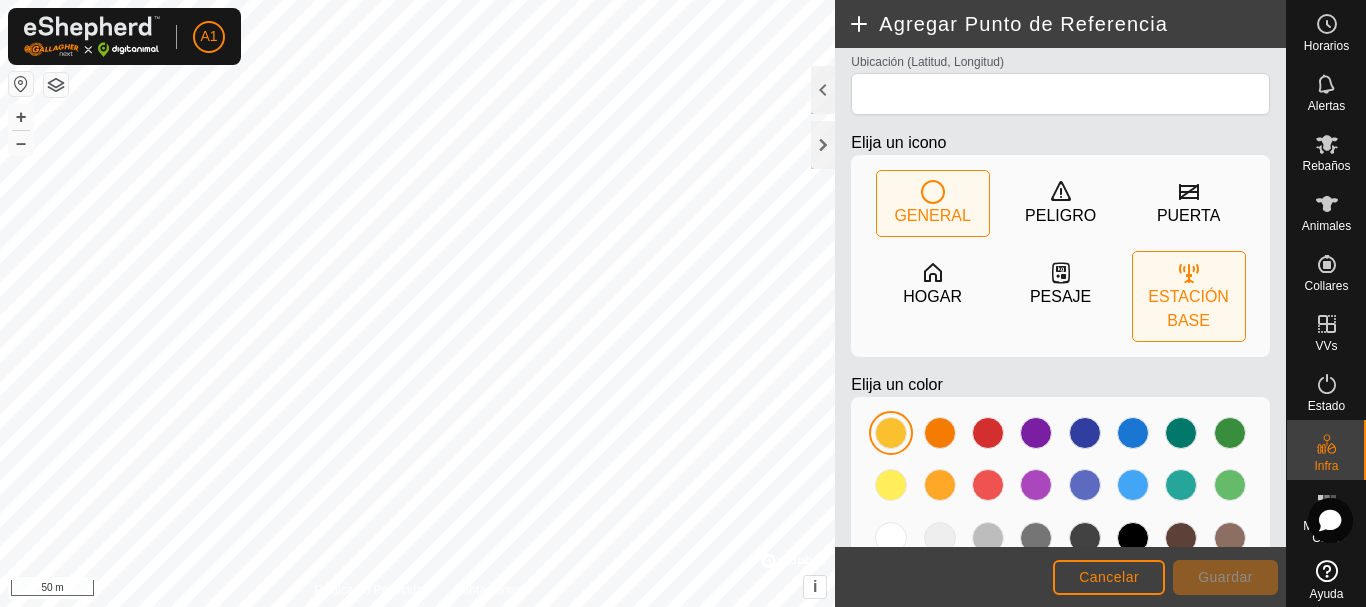 scroll, scrollTop: 132, scrollLeft: 0, axis: vertical 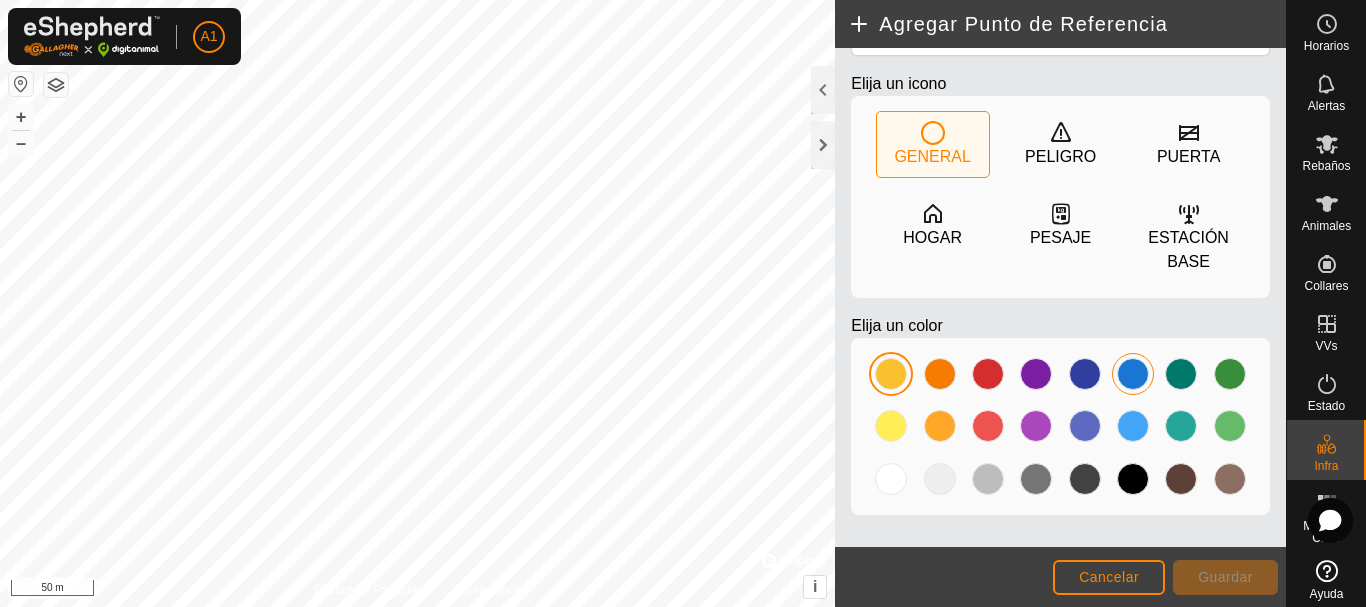 click 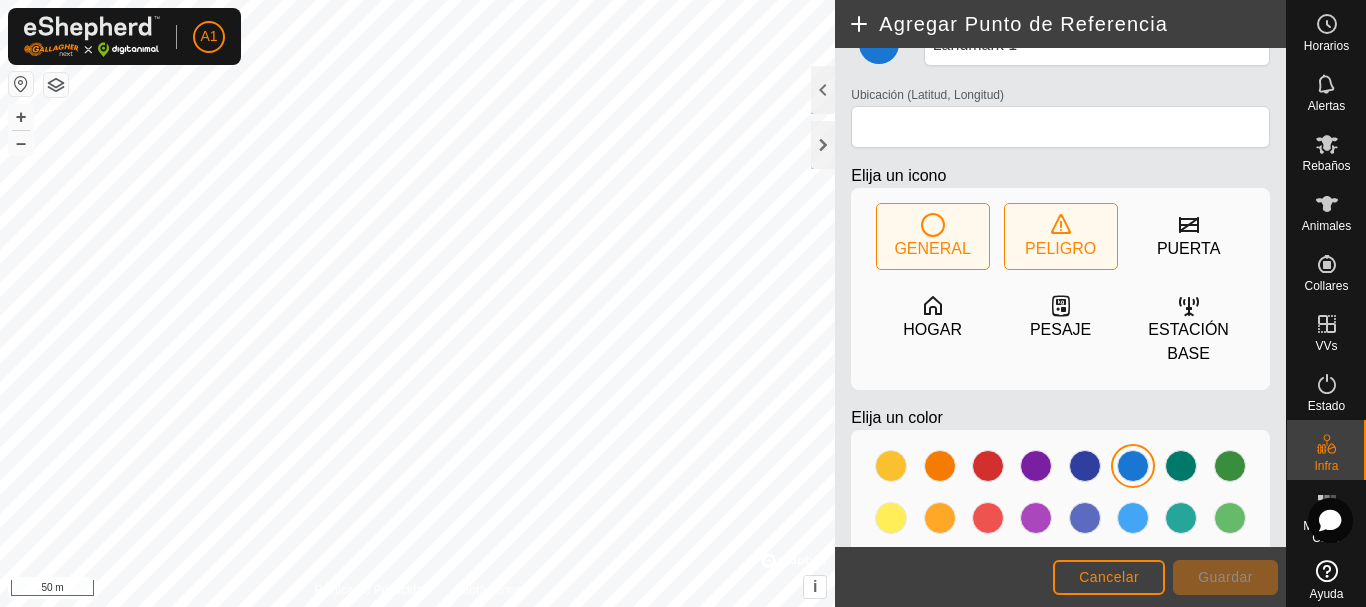scroll, scrollTop: 0, scrollLeft: 0, axis: both 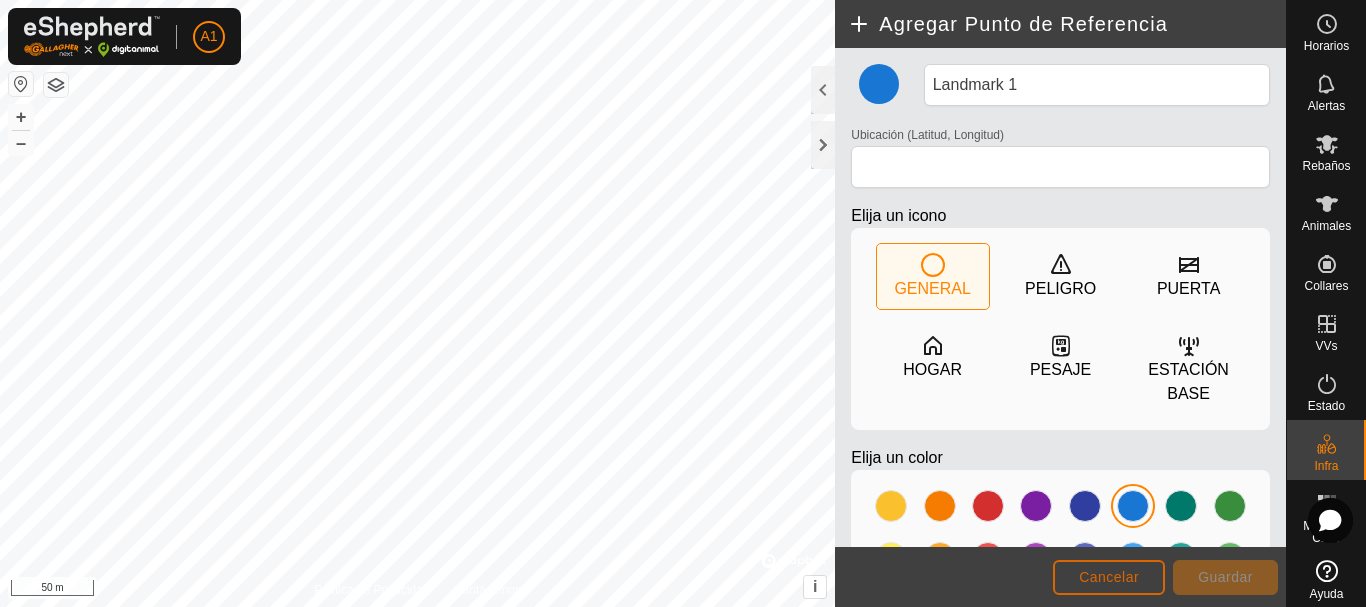 click on "Cancelar" 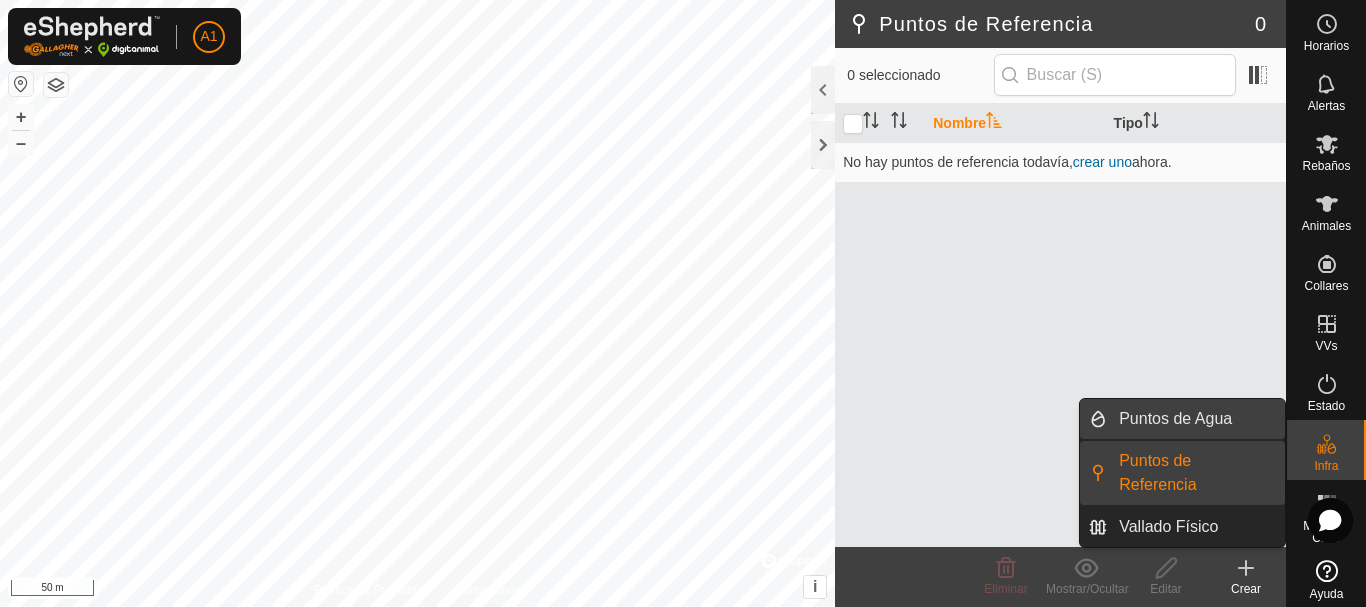 click on "Puntos de Agua" at bounding box center [1196, 419] 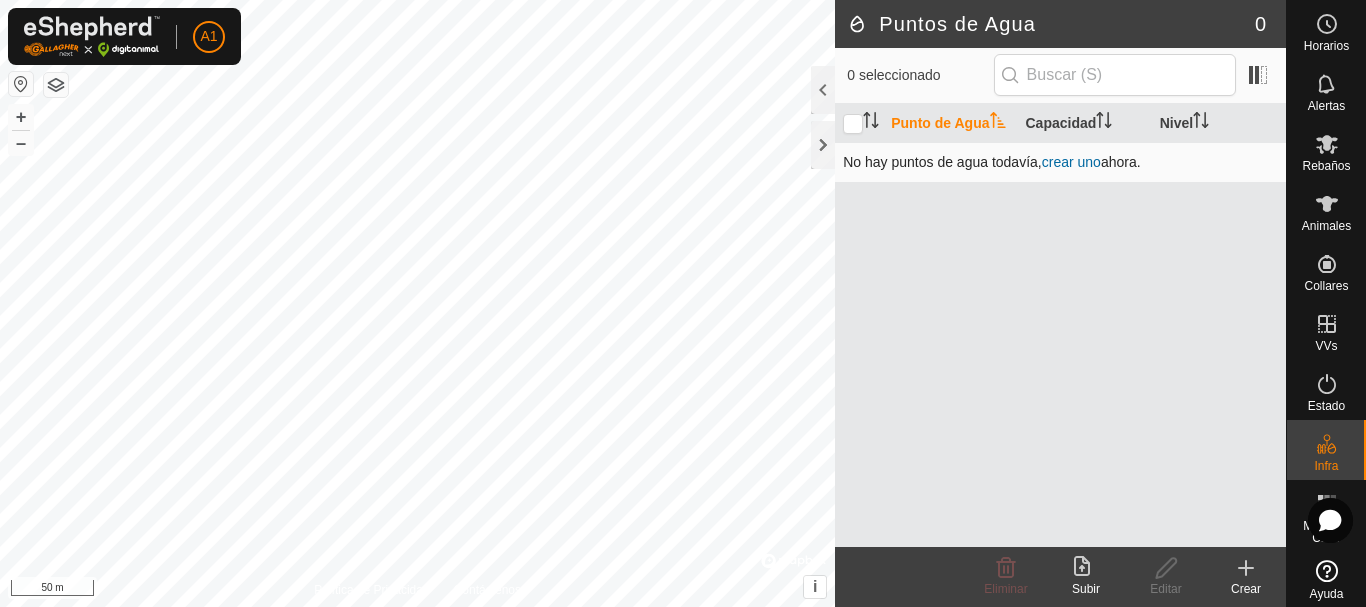 click on "crear uno" at bounding box center (1071, 162) 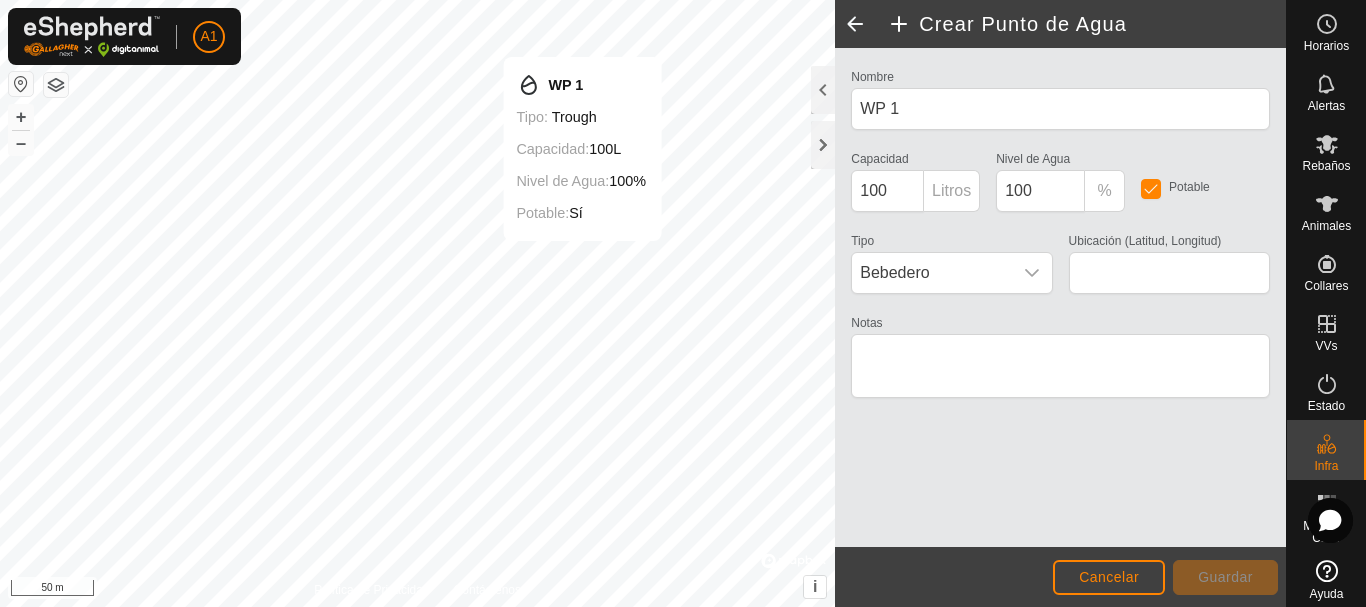 type on "42.305074, -2.312252" 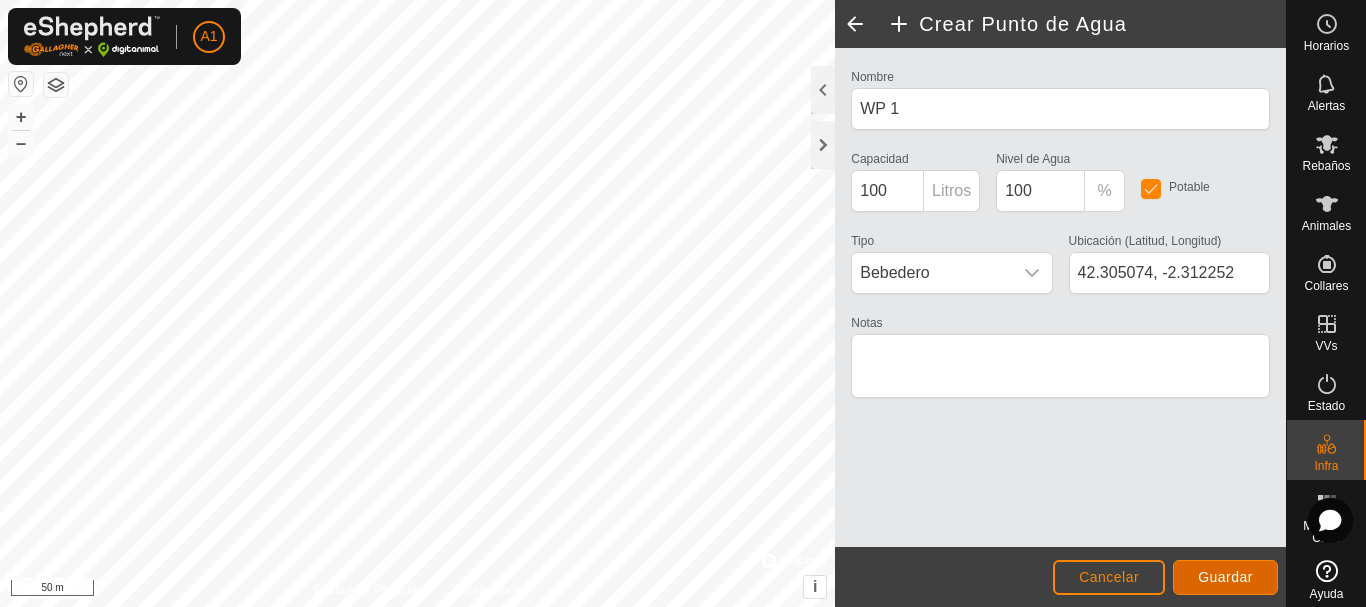 click on "Guardar" 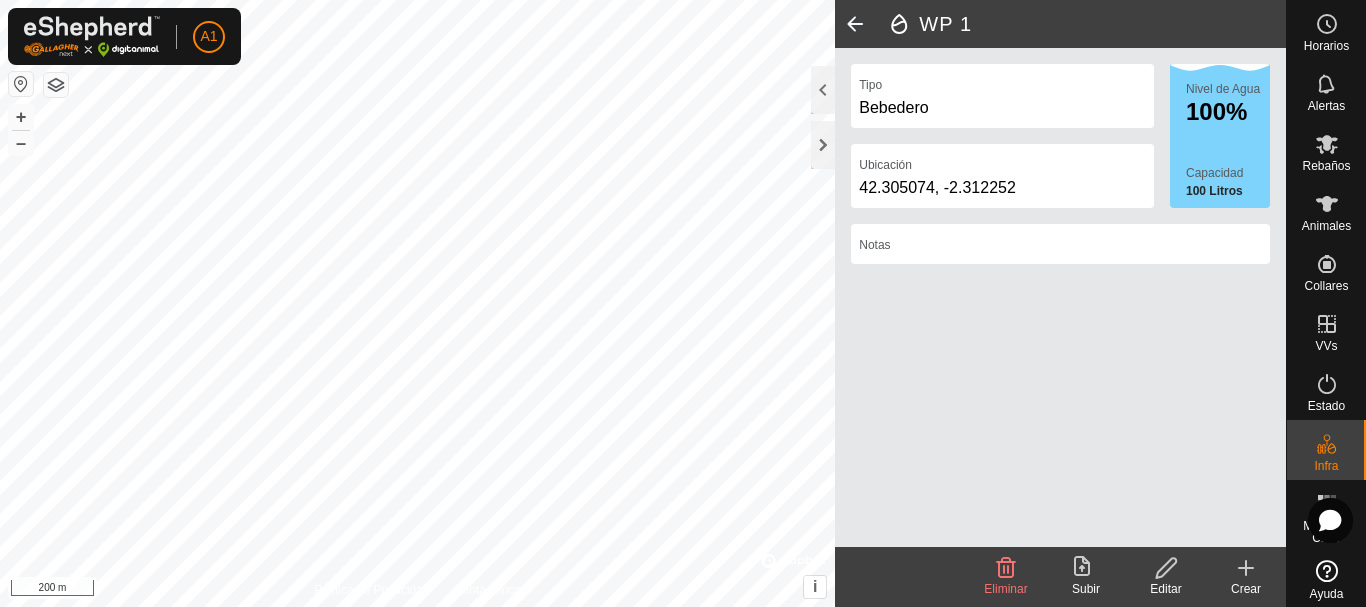 click 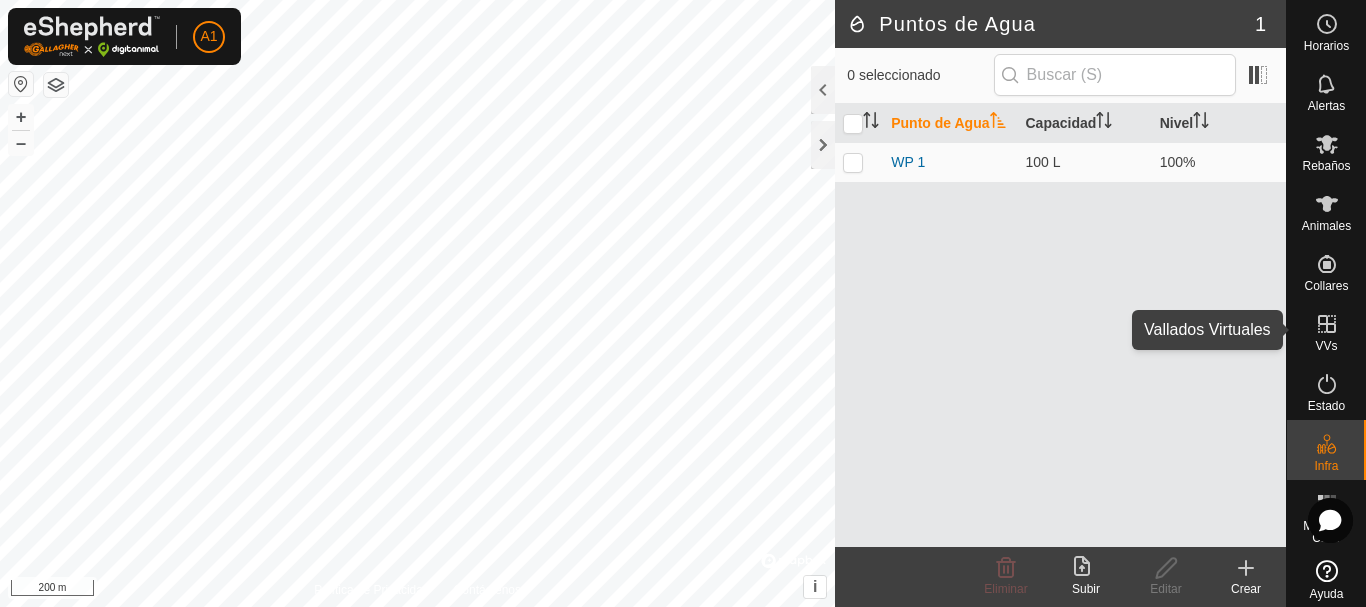 click 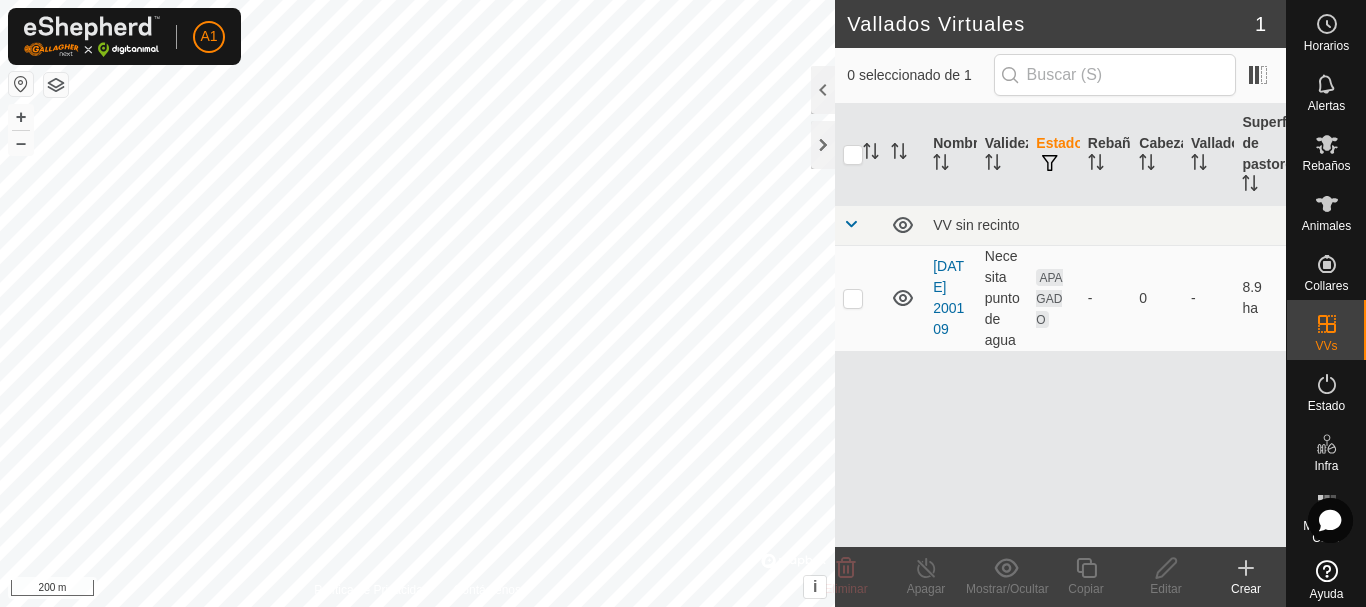 click on "Necesita punto de agua" at bounding box center (1003, 298) 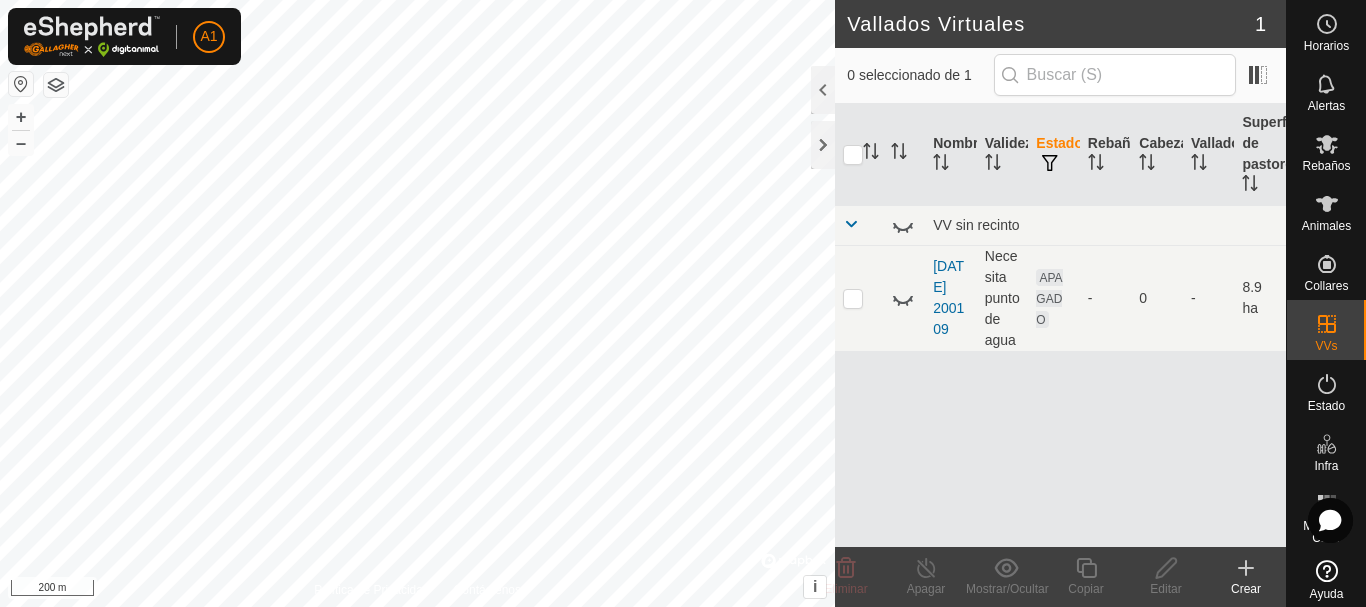 click 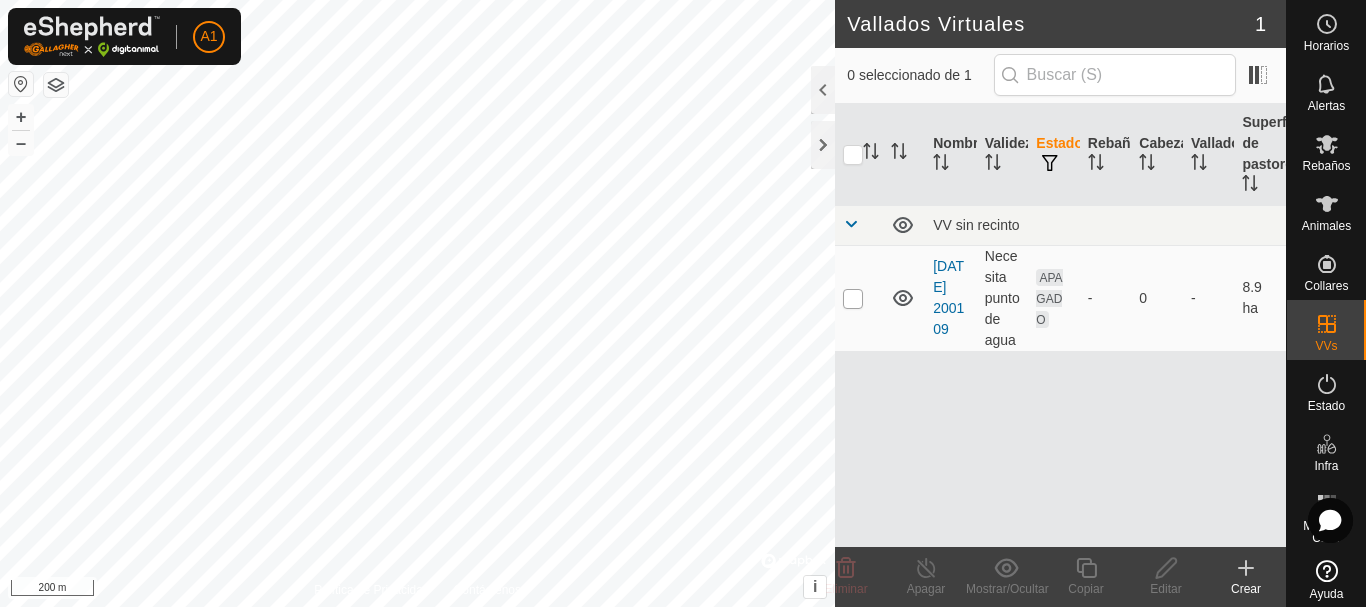click at bounding box center (853, 299) 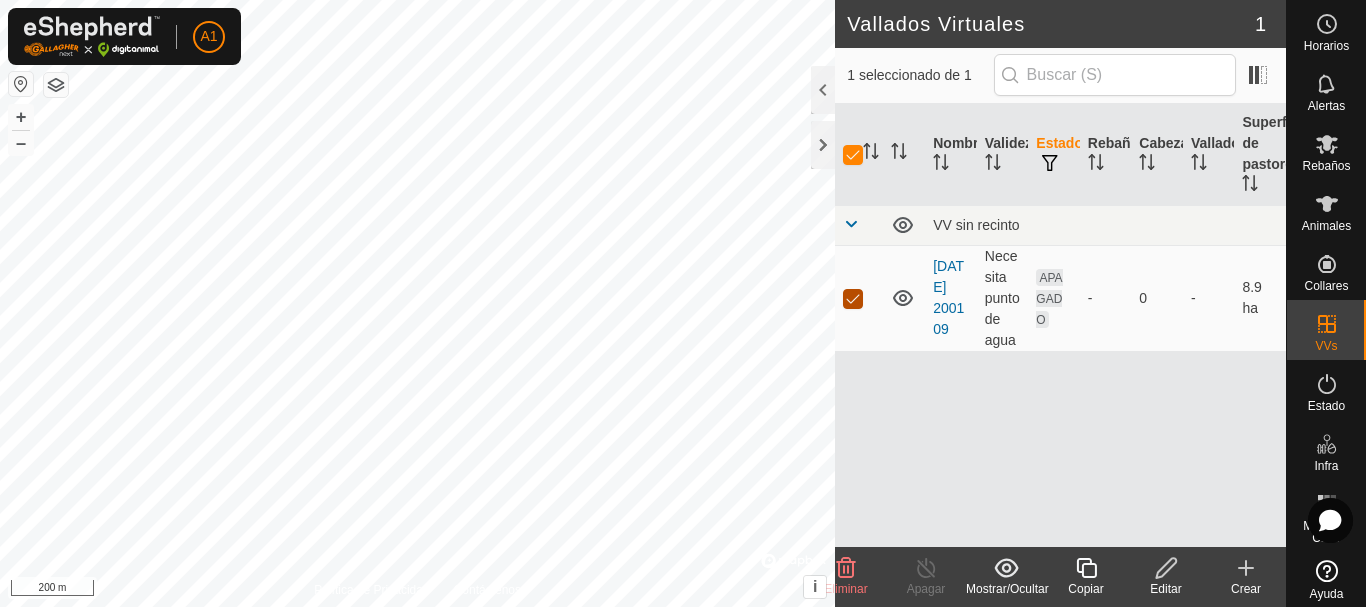 click at bounding box center [853, 299] 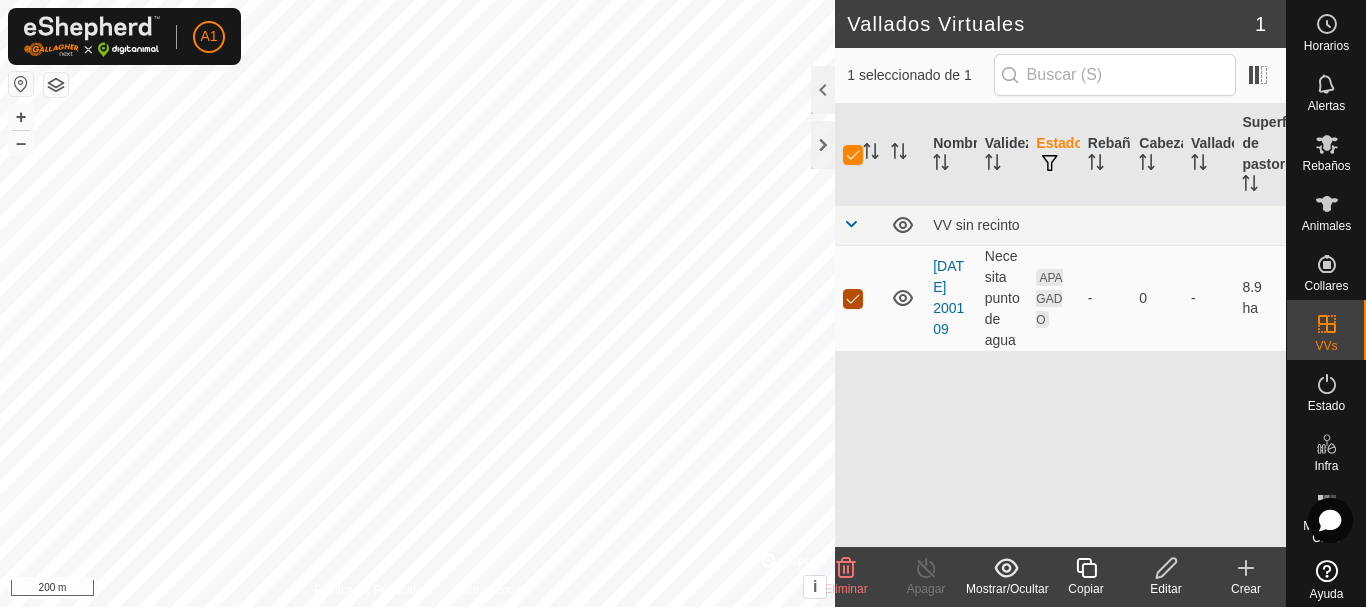 checkbox on "false" 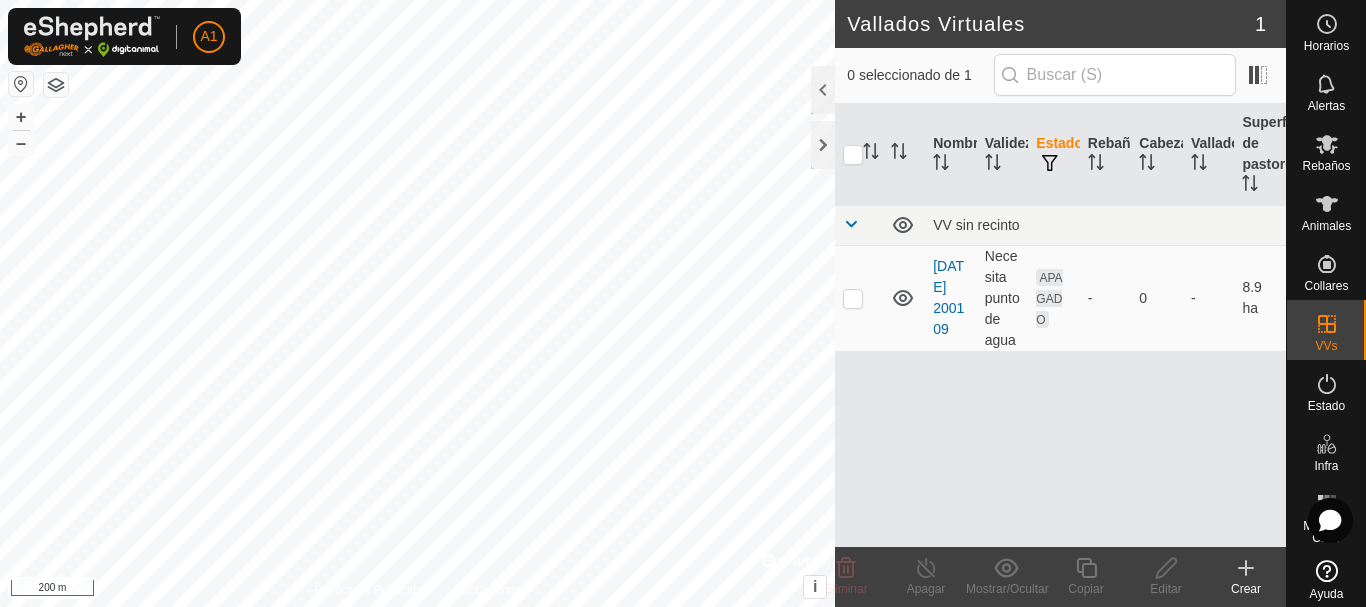 click 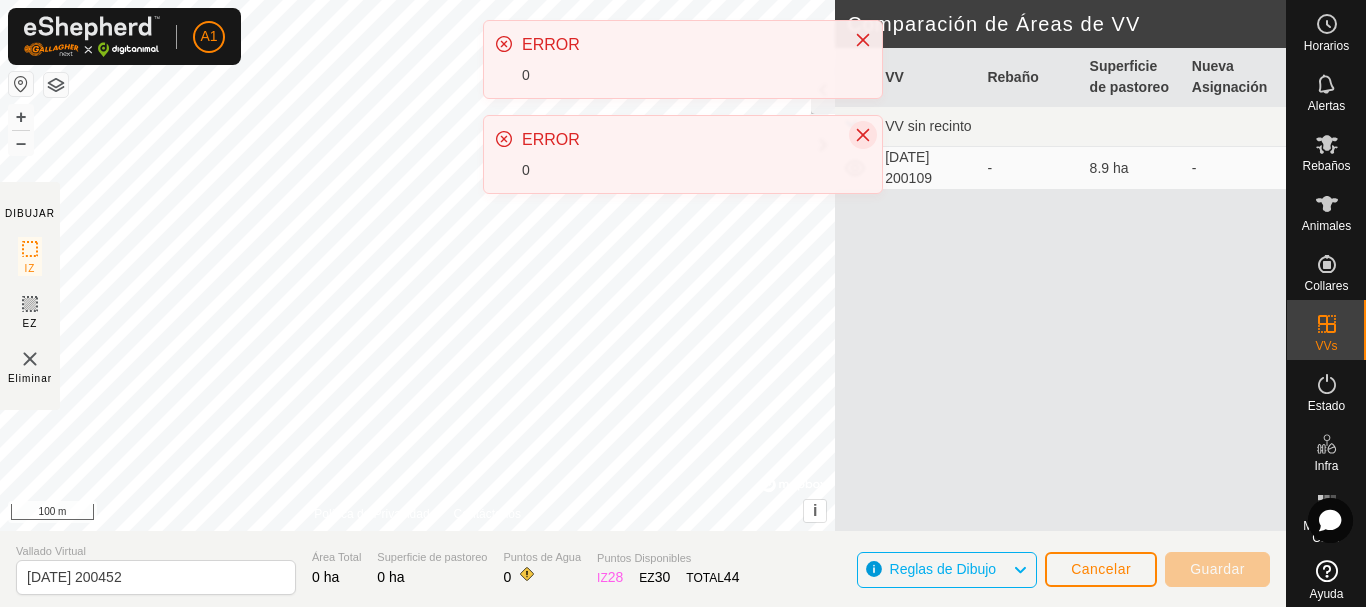 click 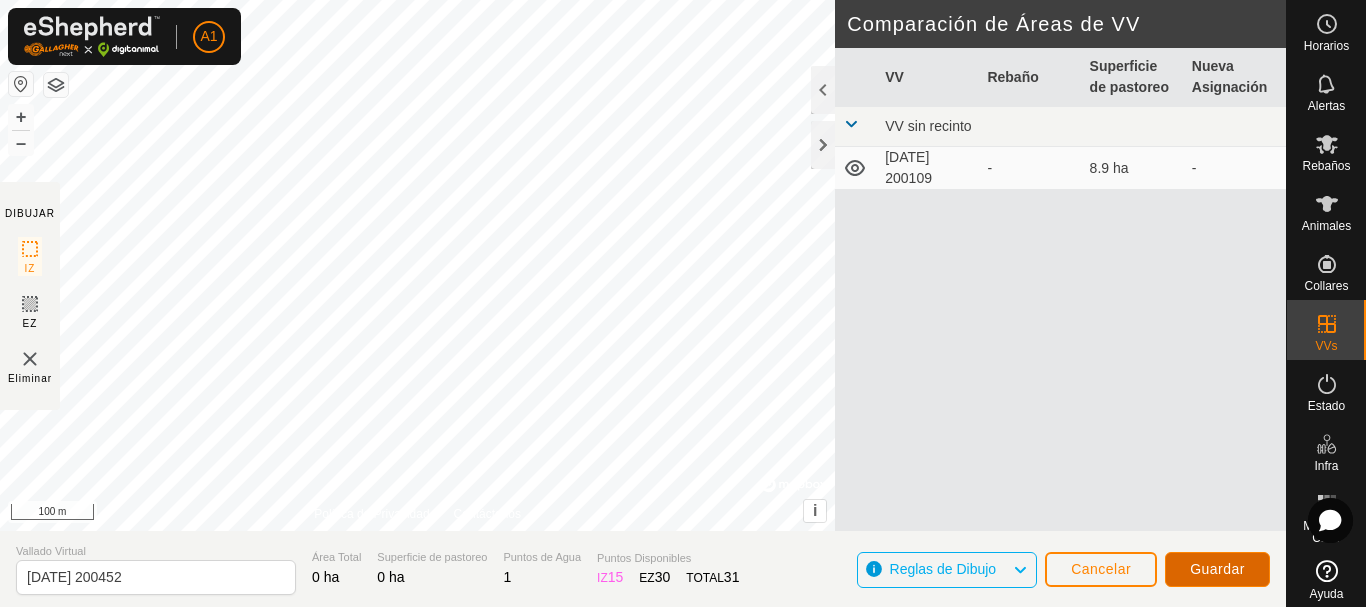 click on "Guardar" 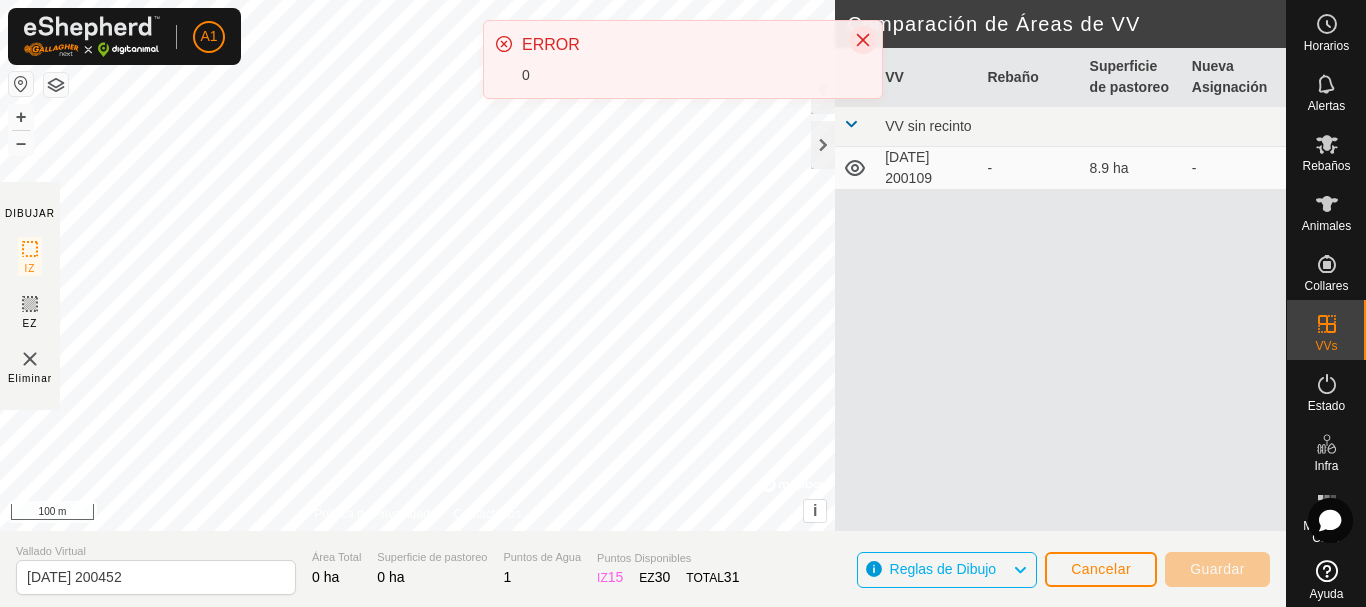 click 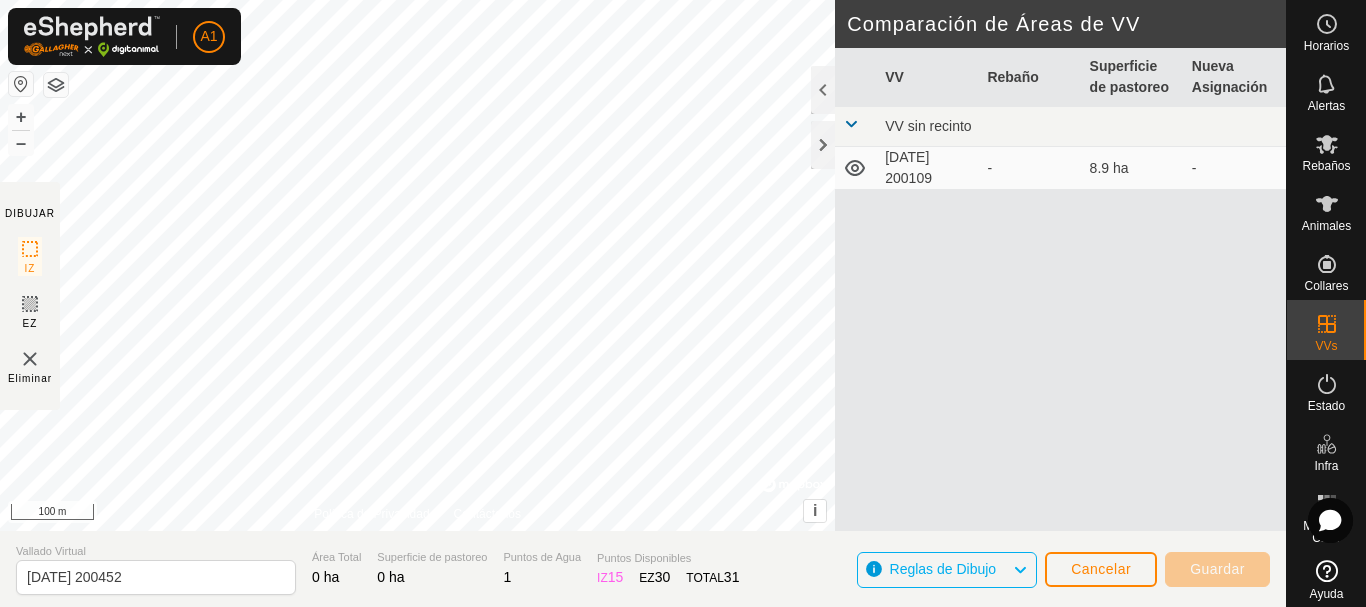 click at bounding box center [851, 124] 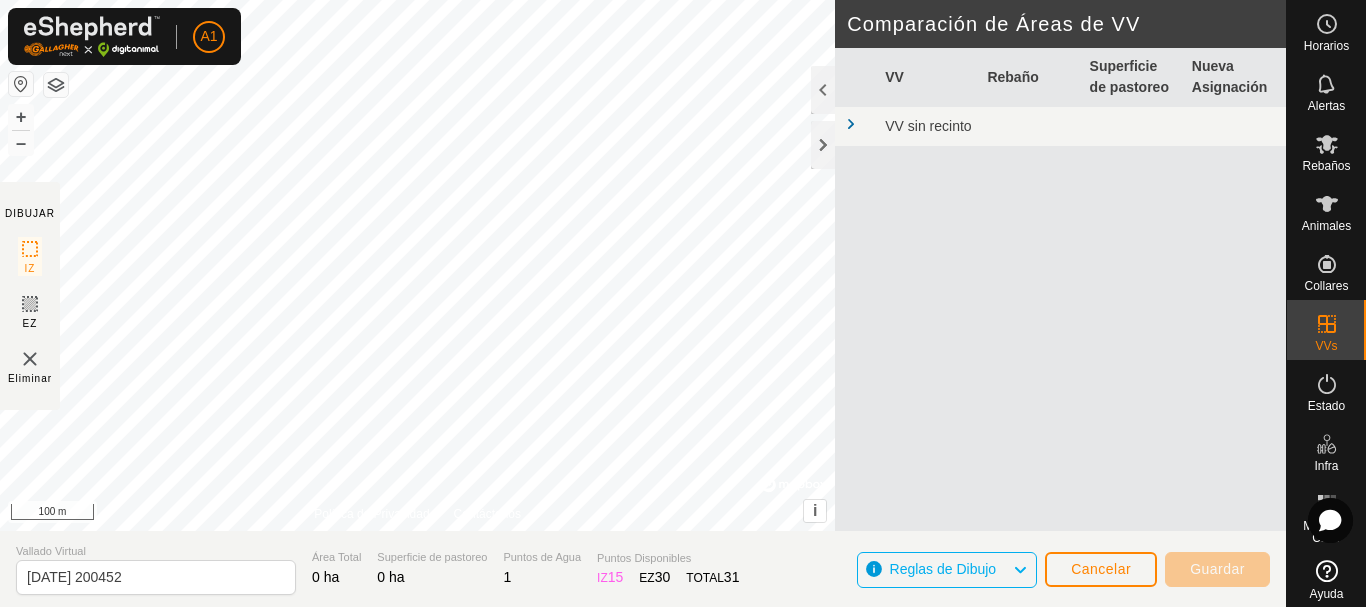 click at bounding box center [851, 124] 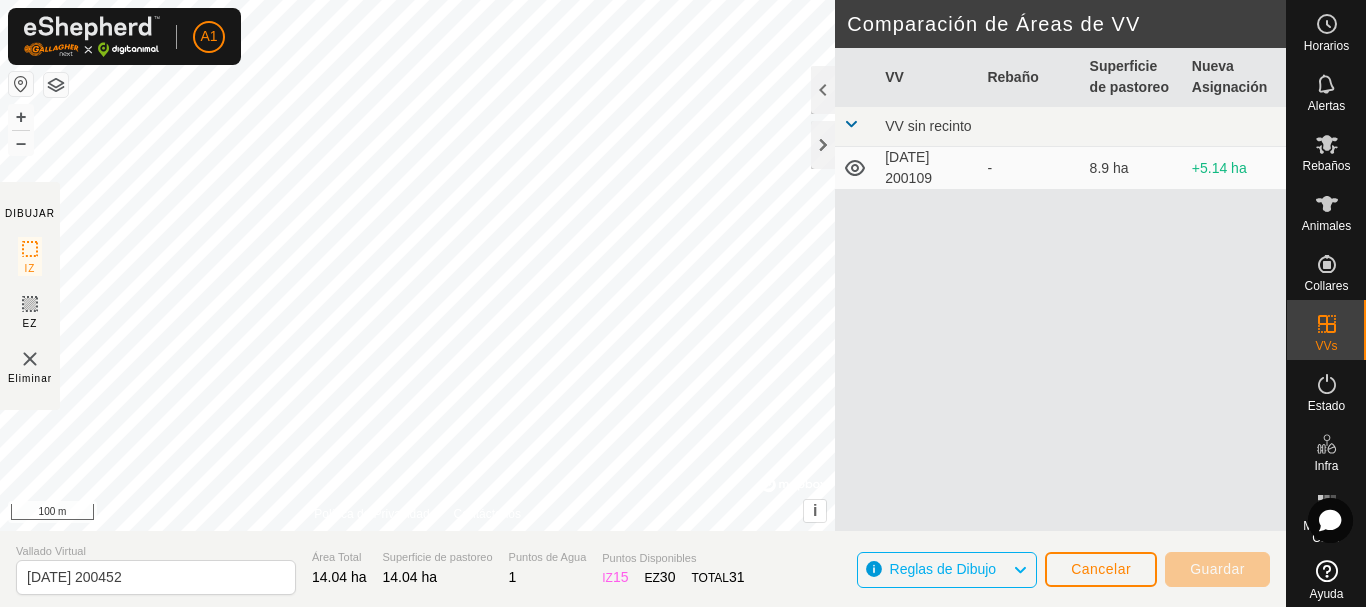 click on "A1 Horarios Alertas Rebaños Animales Collares VVs Estado Infra Mapa de Calor Ayuda DIBUJAR IZ EZ Eliminar Política de Privacidad Contáctenos + – ⇧ i ©  Mapbox , ©  OpenStreetMap ,  Improve this map 100 m Comparación de Áreas de VV     VV   Rebaño   Superficie de pastoreo   Nueva Asignación  VV sin recinto  2025-07-16 200109  -  8.9 ha  +5.14 ha Vallado Virtual 2025-07-16 200452 Área Total 14.04 ha Superficie de pastoreo 14.04 ha Puntos de Agua 1 Puntos Disponibles  IZ   15  EZ  30  TOTAL   31 Reglas de Dibujo Cancelar Guardar" at bounding box center [683, 303] 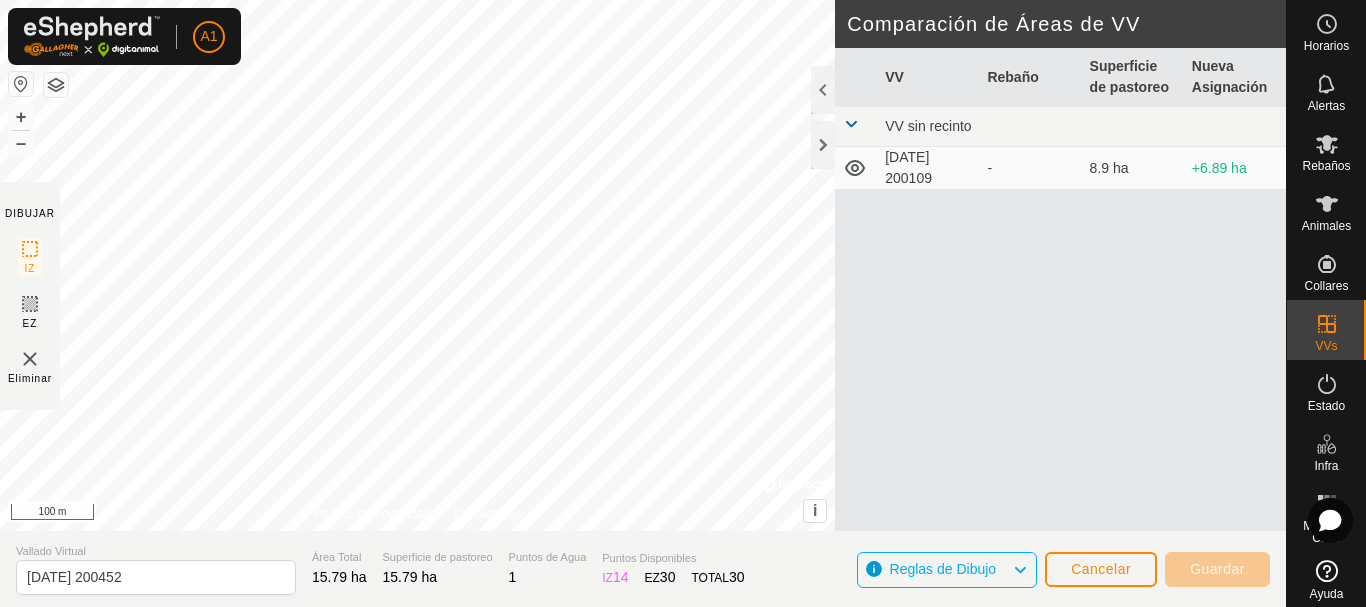 click 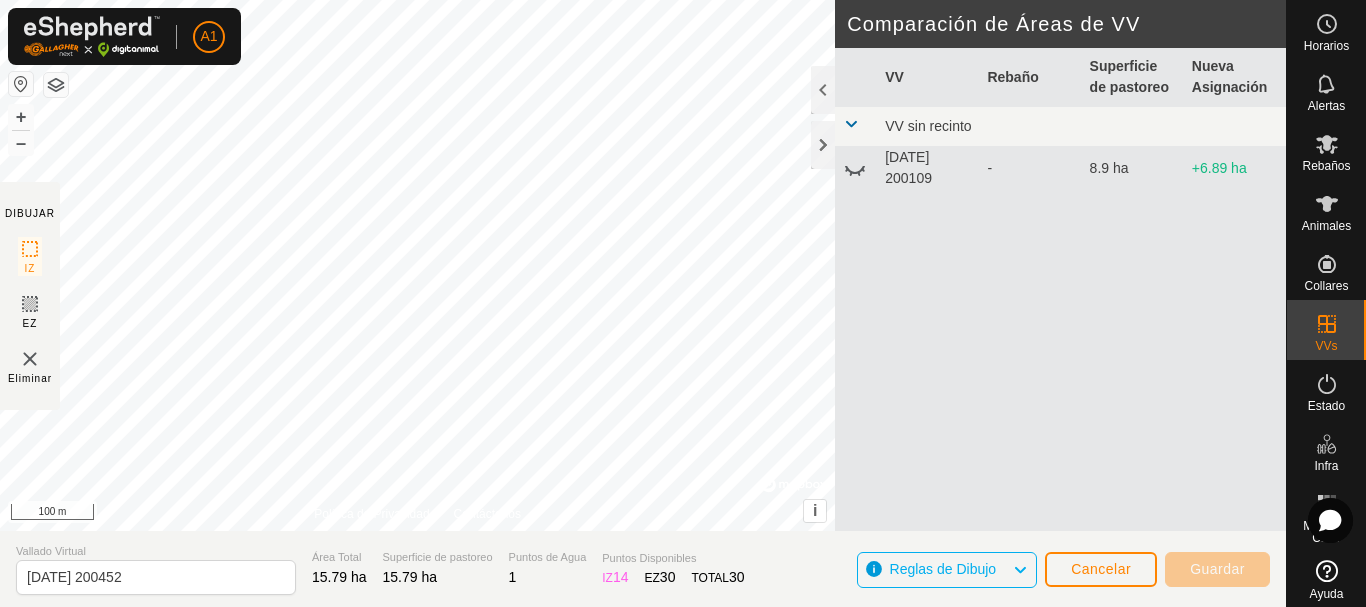 click 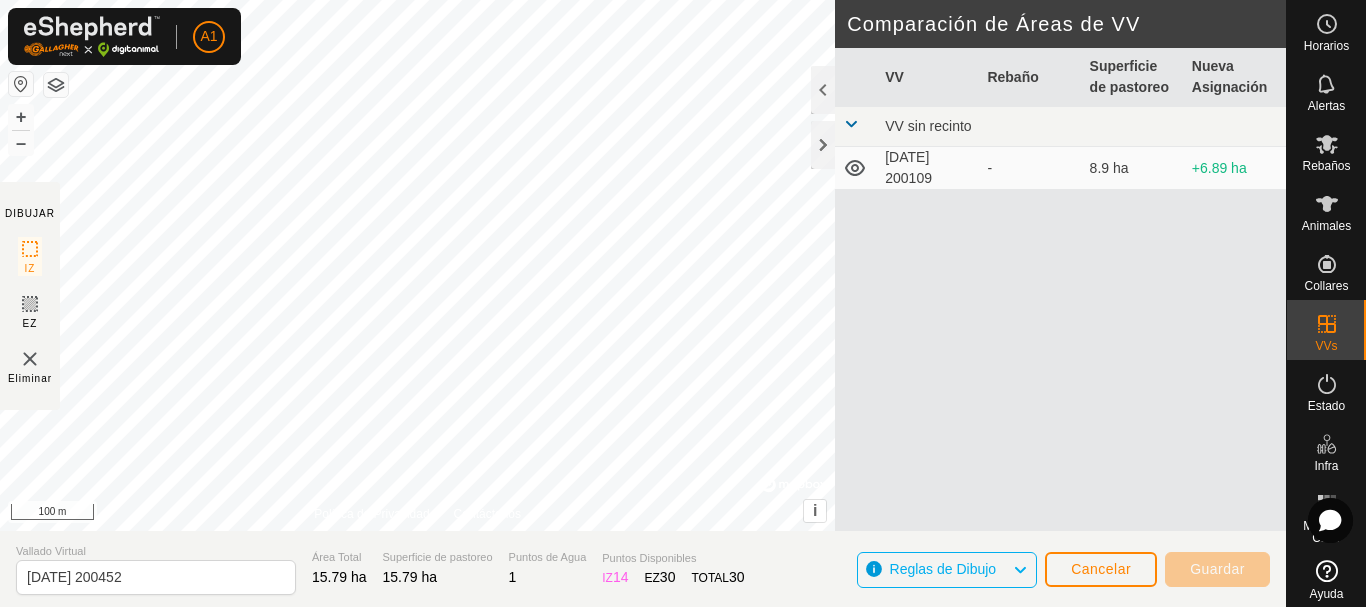 click at bounding box center [851, 124] 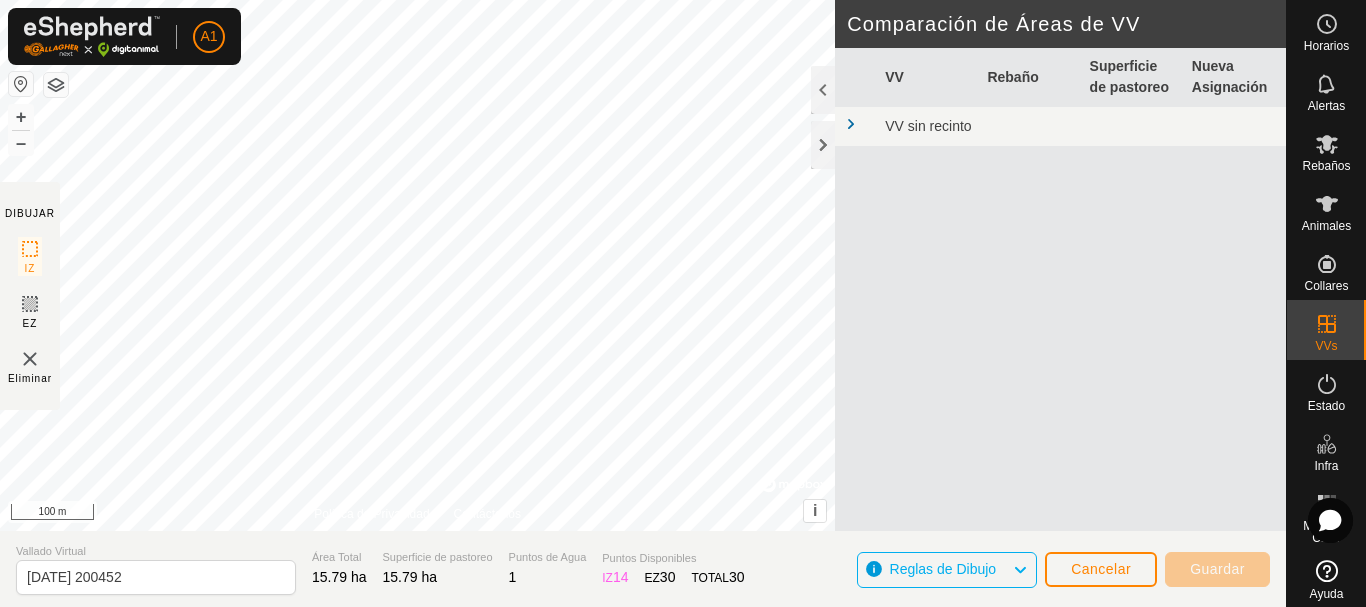 click at bounding box center (851, 124) 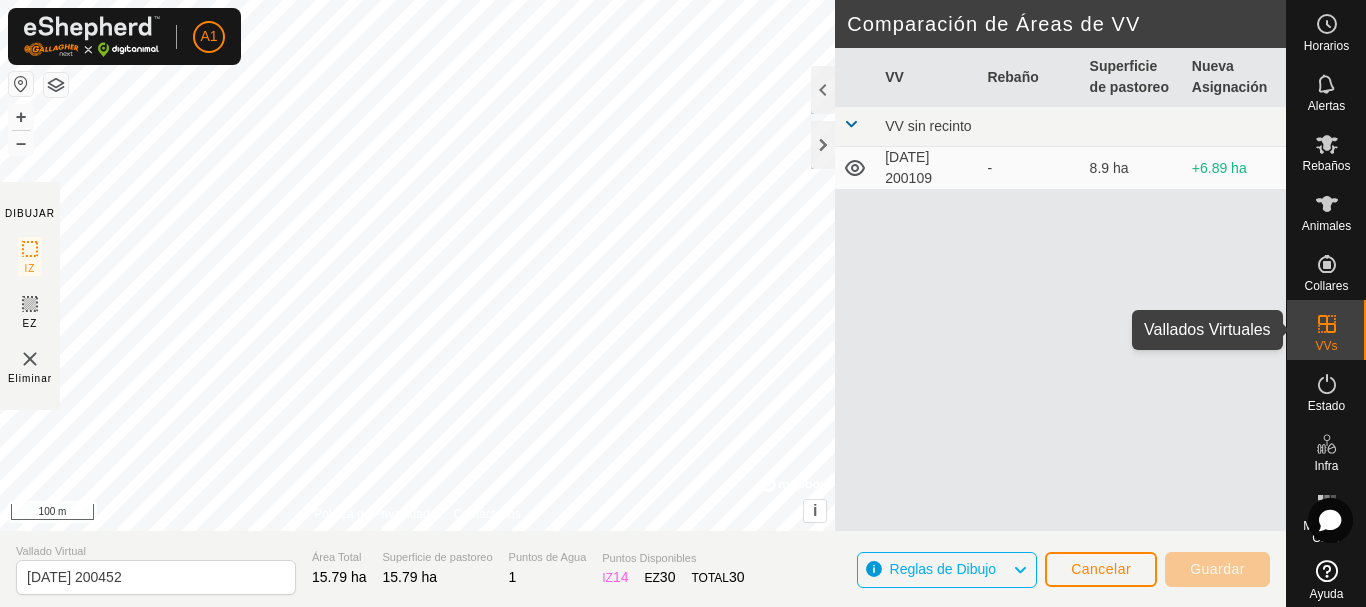 click 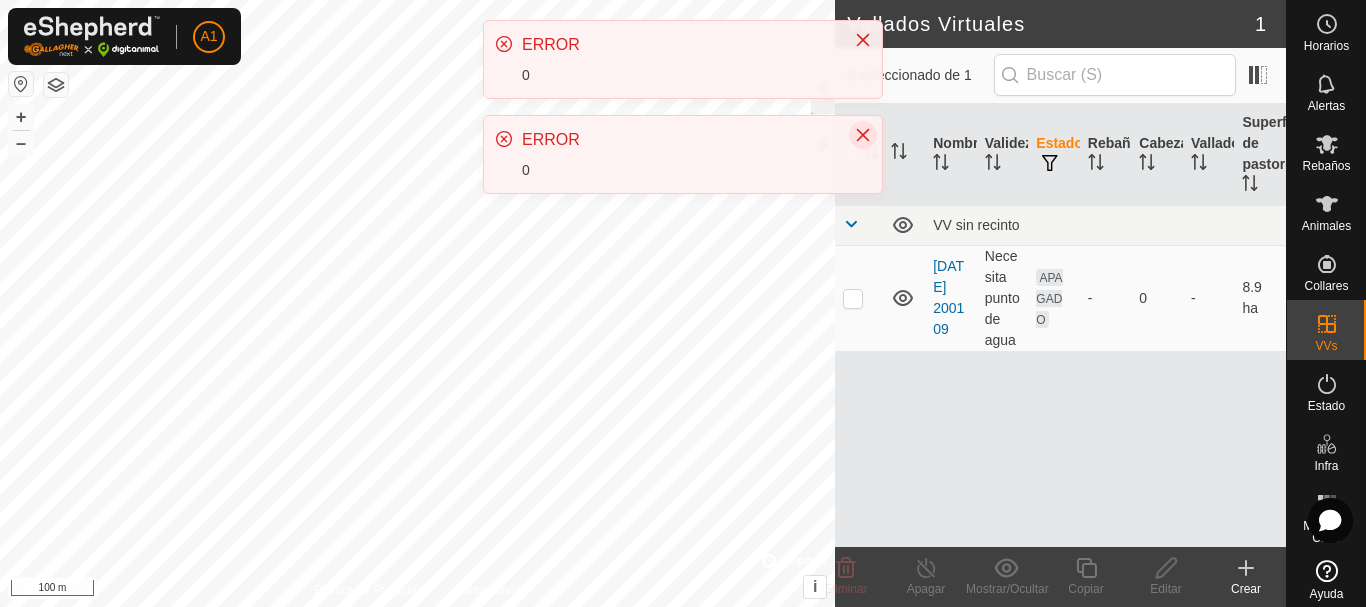 click 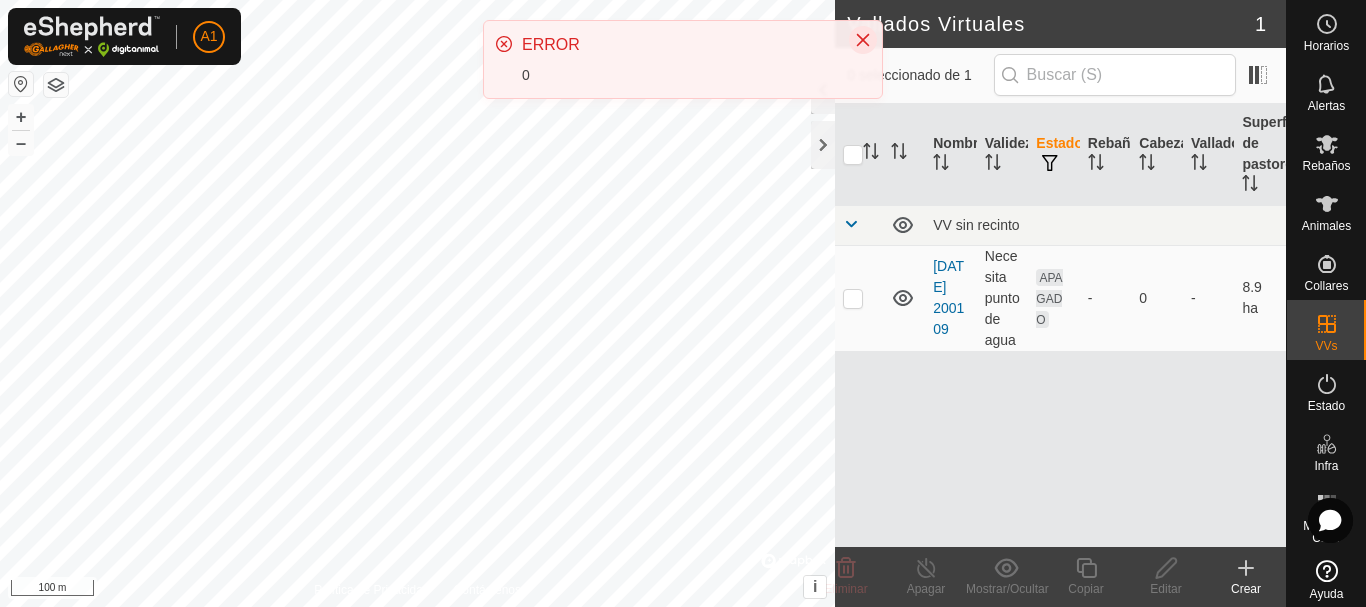 click 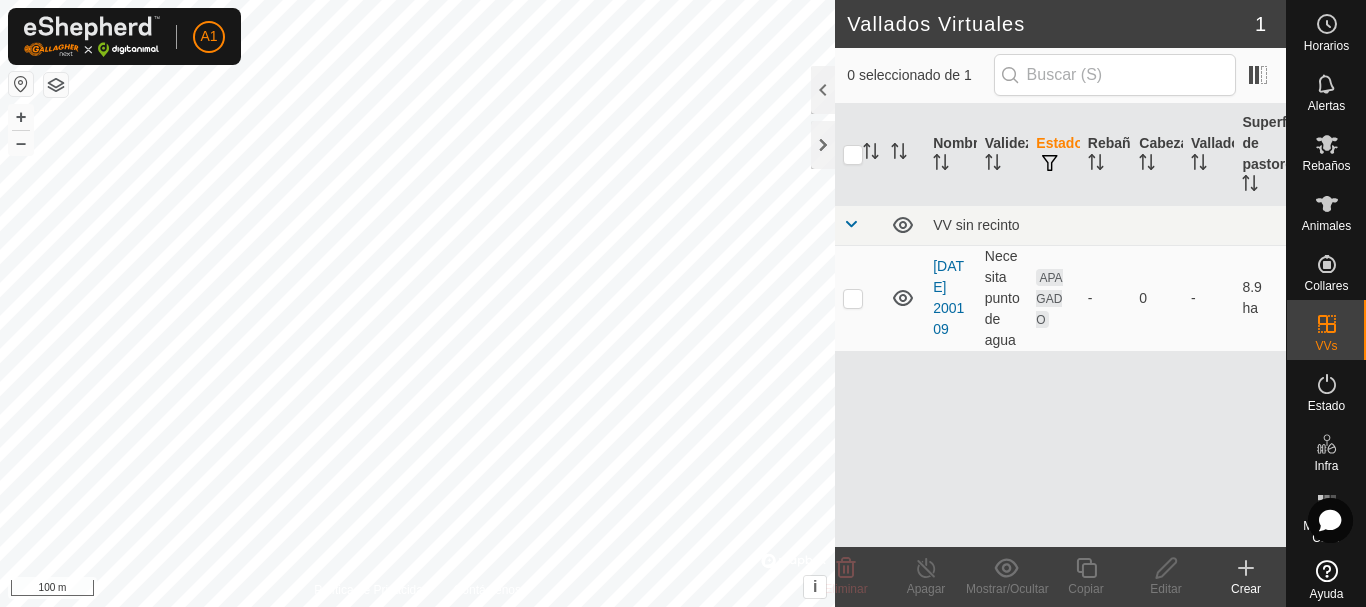 click on "Nombre   Validez   Estado   Rebaño   Cabezas   Vallado   Superficie de pastoreo   VV sin recinto  2025-07-16 200109  Necesita punto de agua  APAGADO  -   0   -   8.9 ha" at bounding box center [1060, 325] 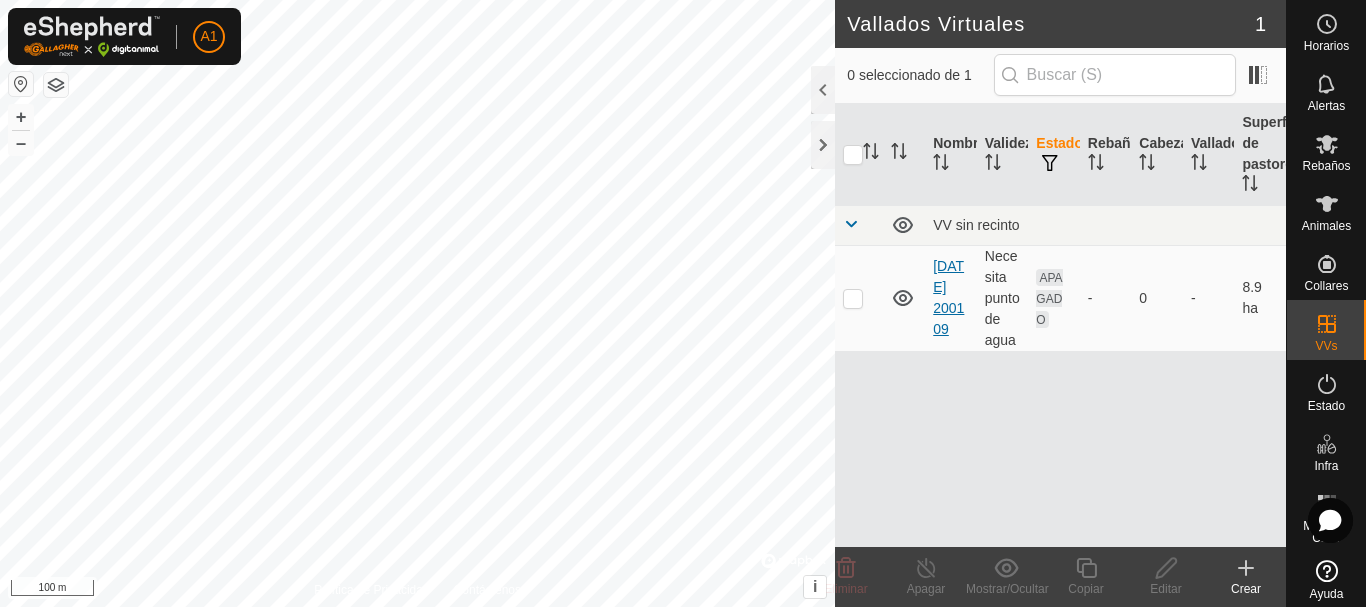 click on "2025-07-16 200109" at bounding box center (948, 297) 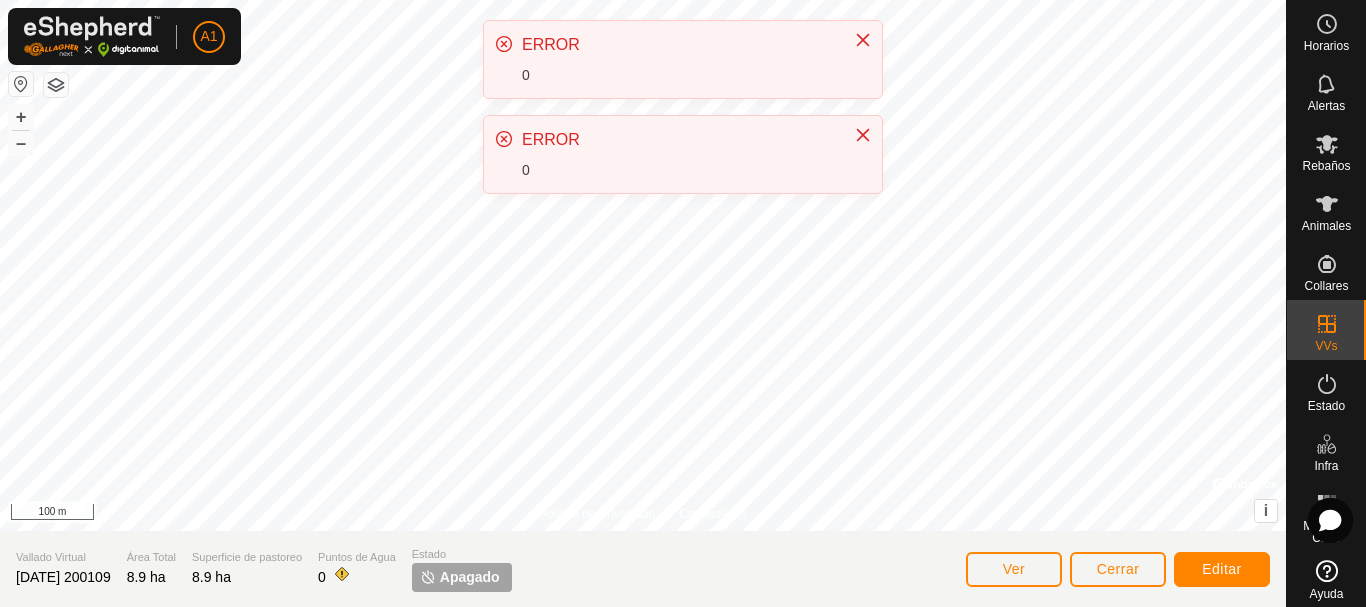 click on "ERROR" 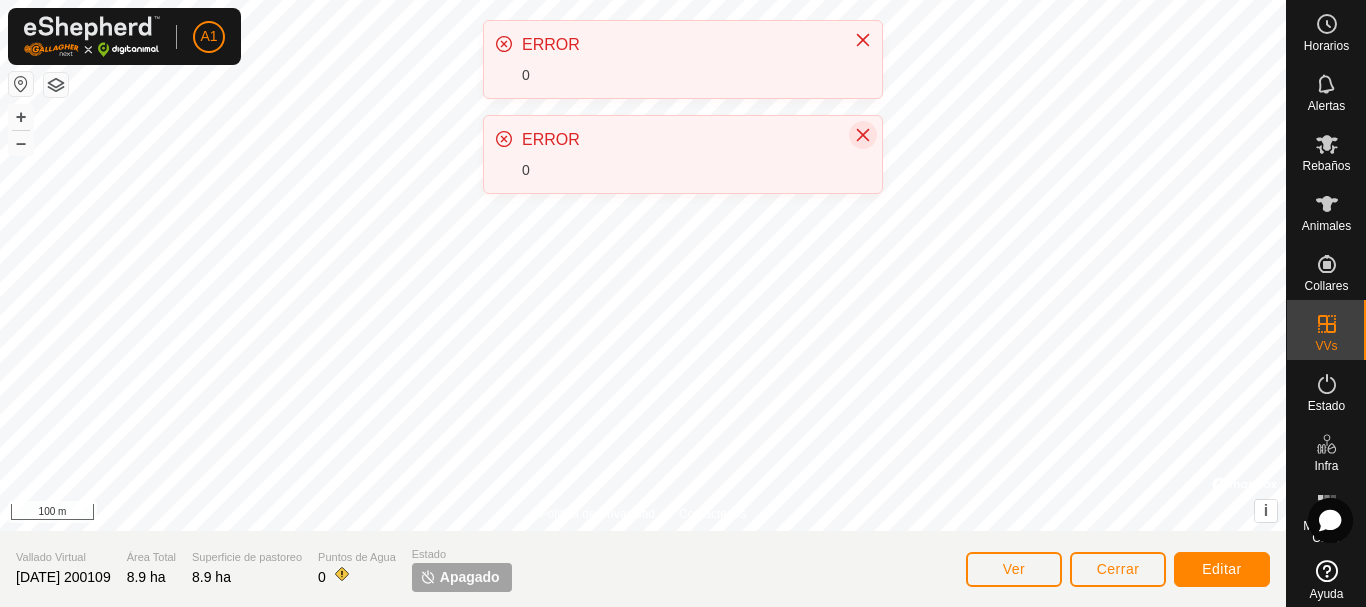 click 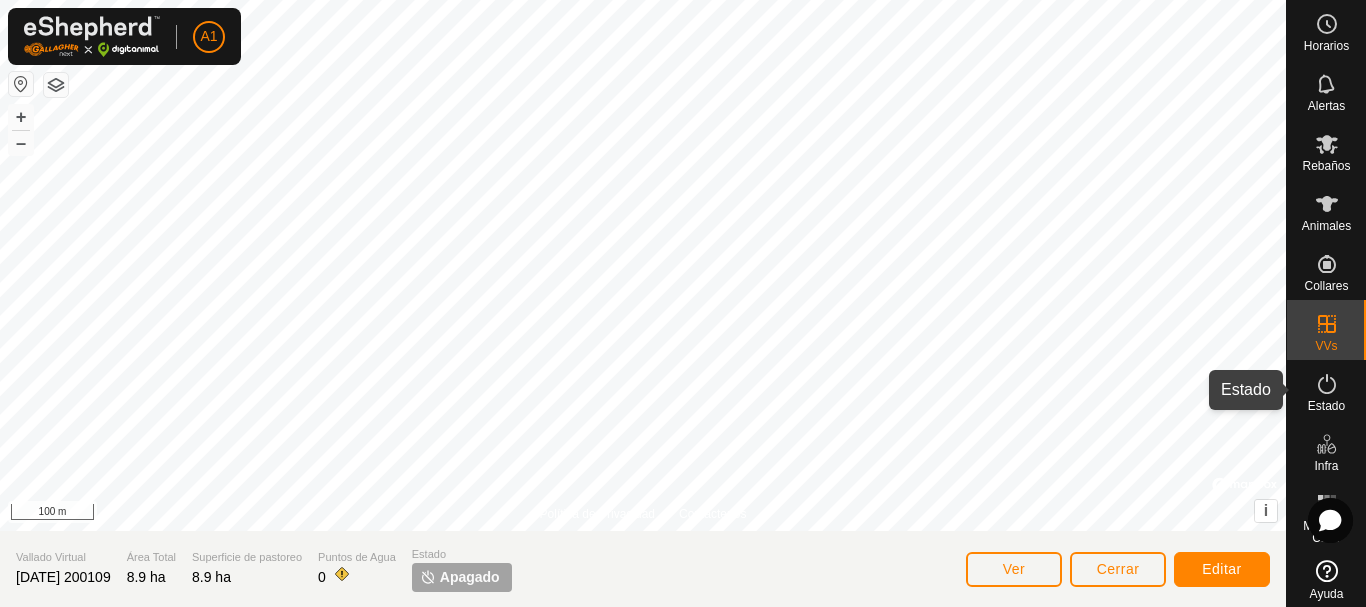 click 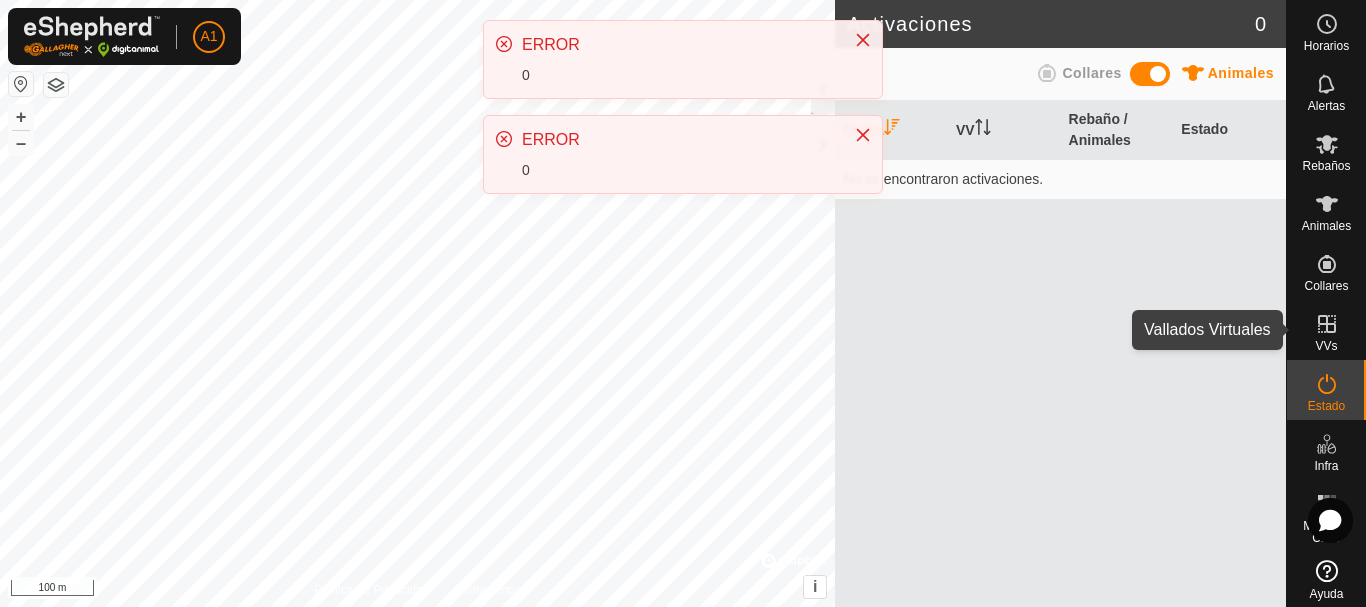 click 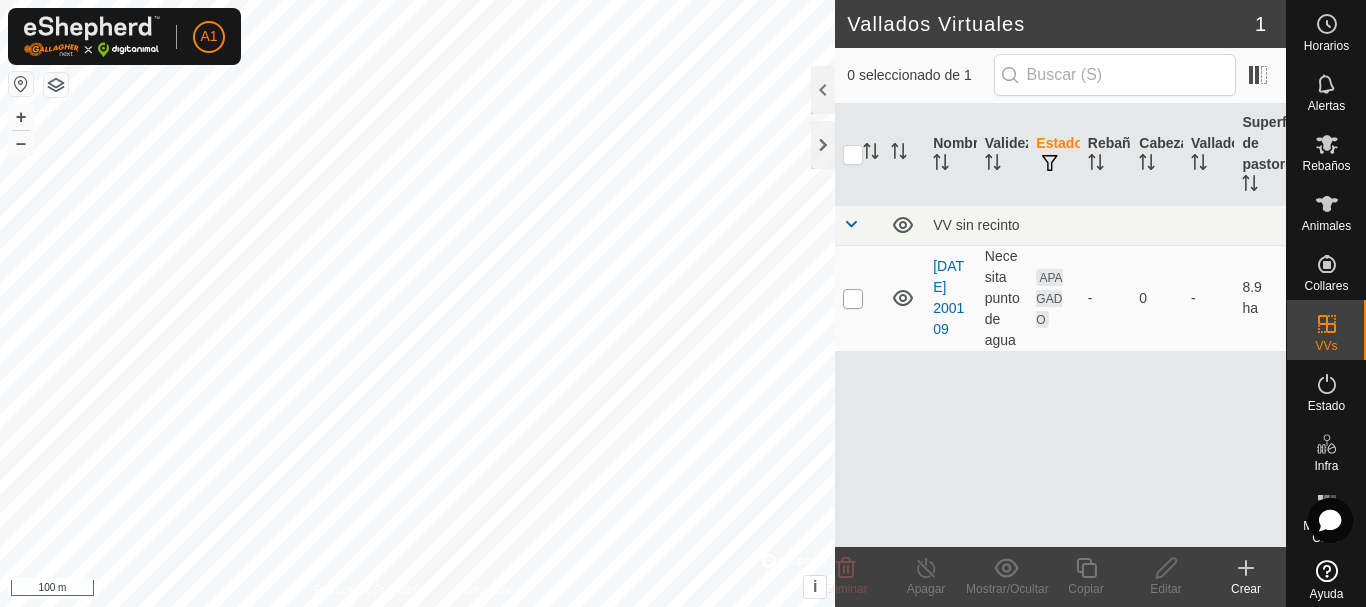 click at bounding box center (853, 299) 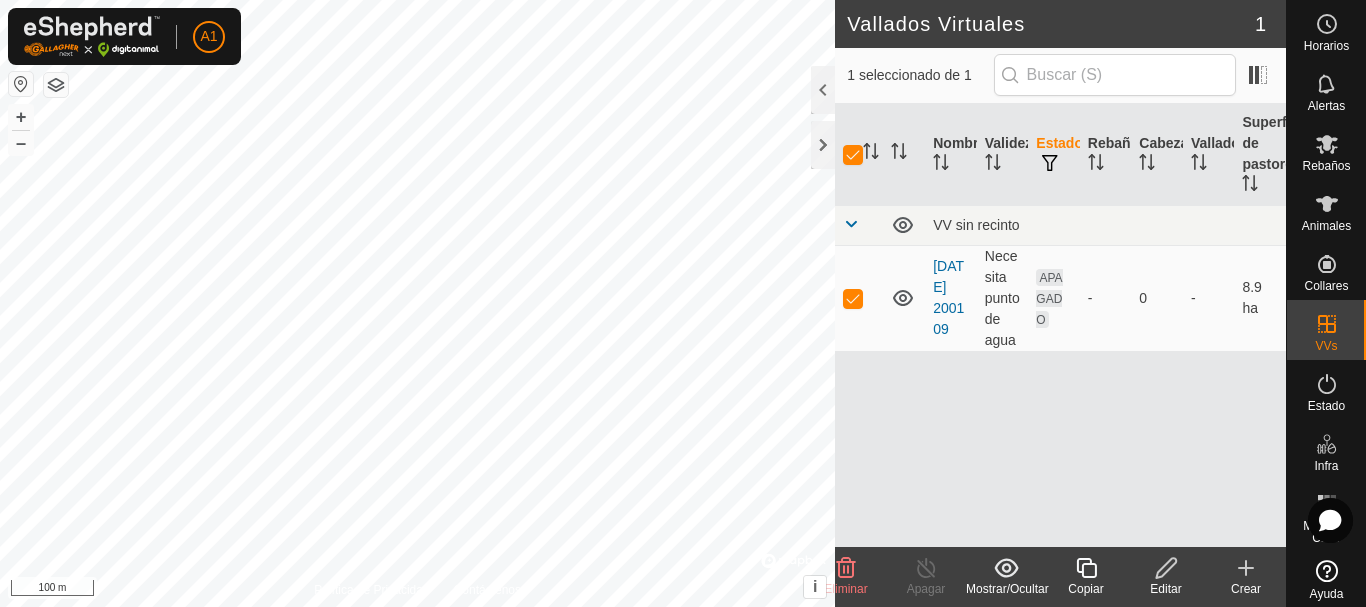 click 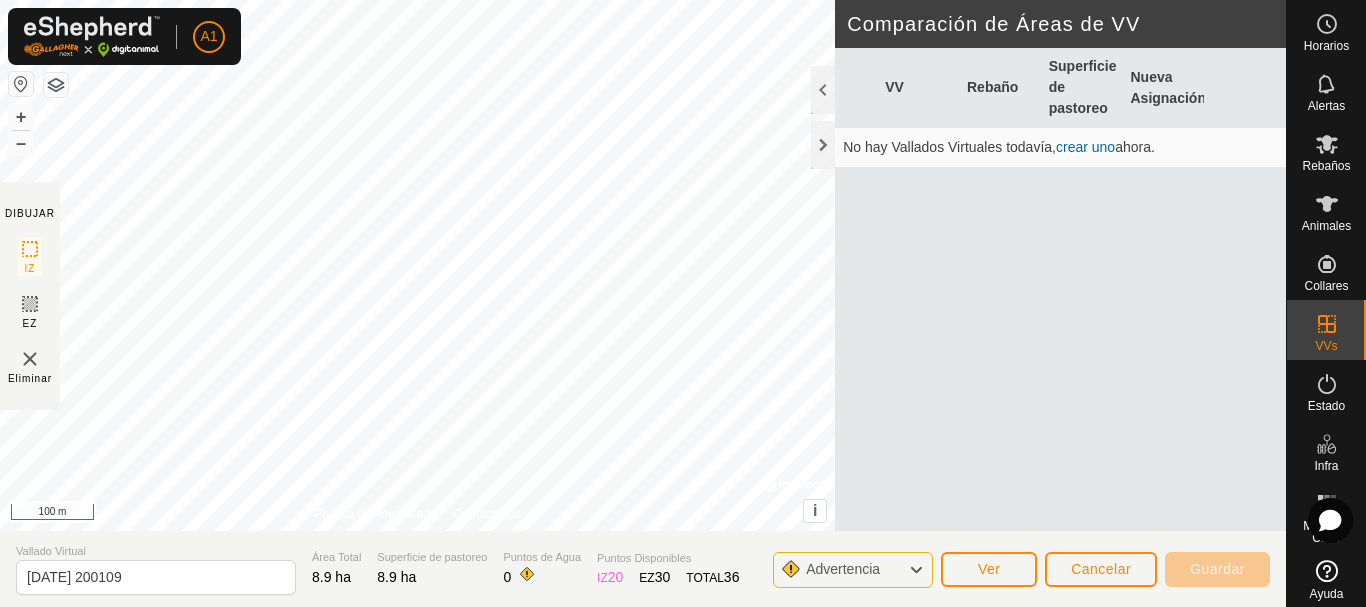 click on "Advertencia" 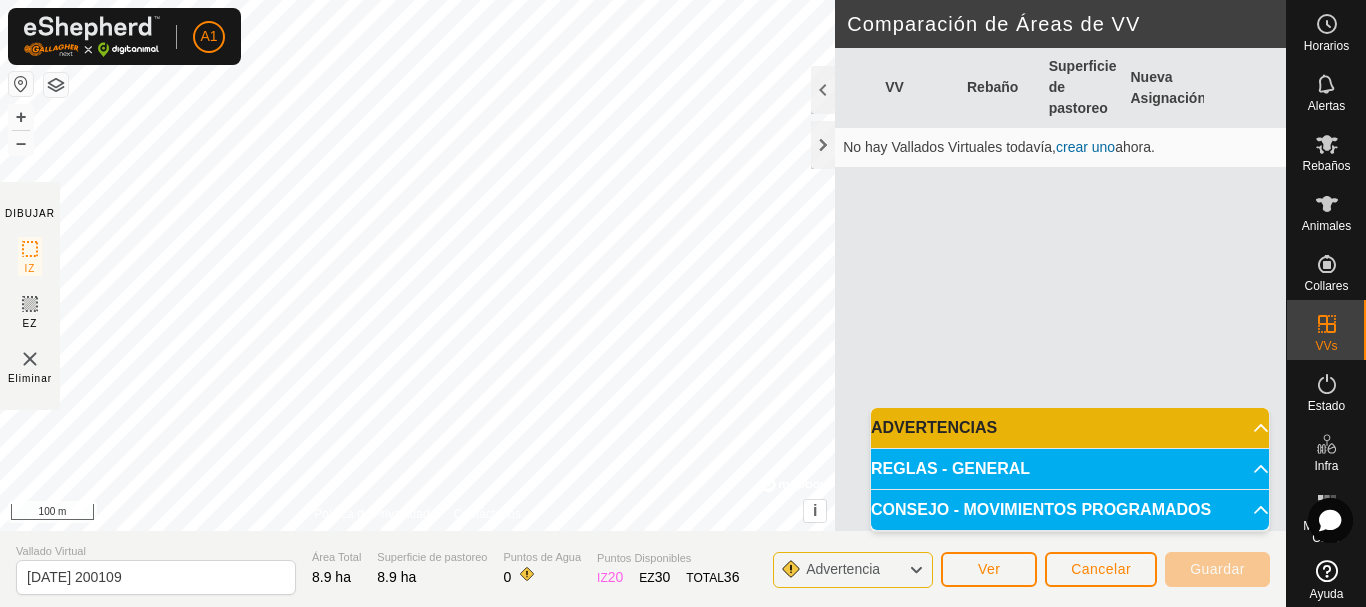 click on "ADVERTENCIAS" at bounding box center [1070, 428] 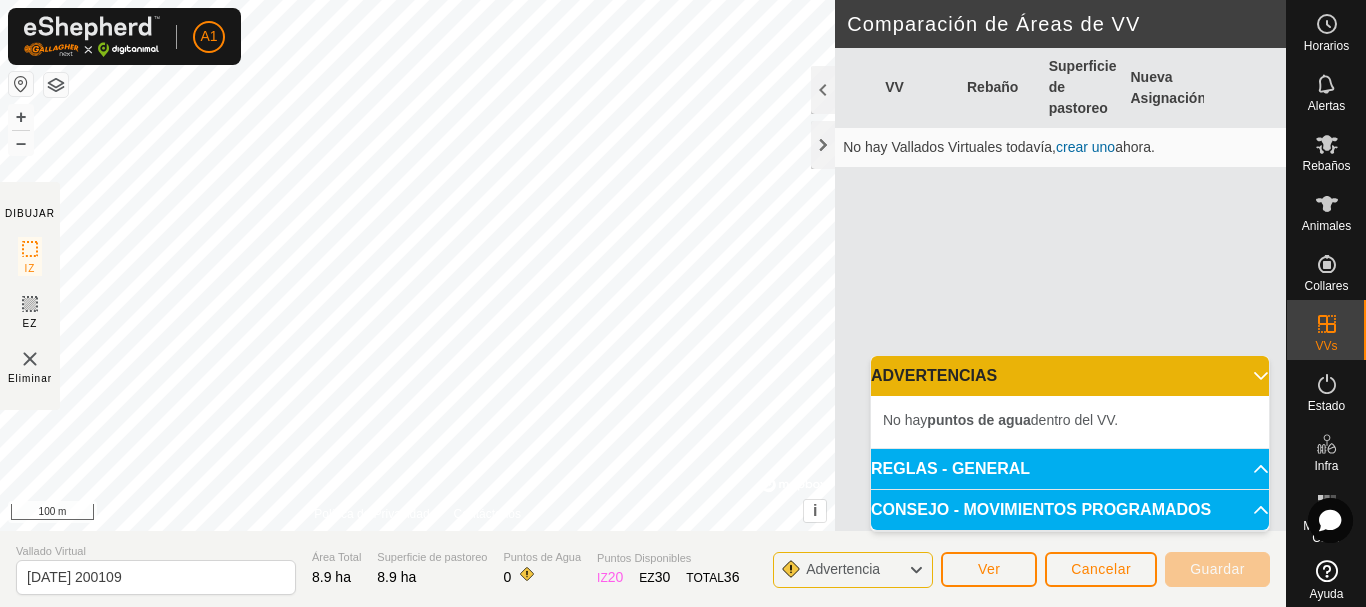 click on "puntos de agua" at bounding box center [978, 420] 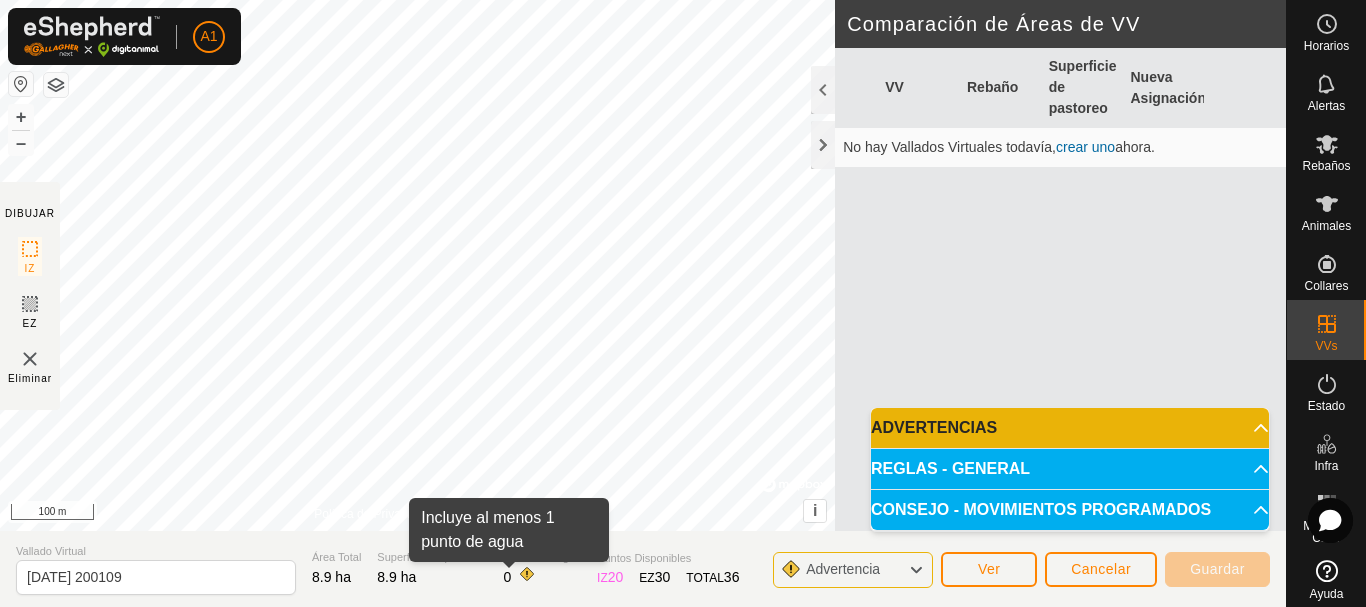 click 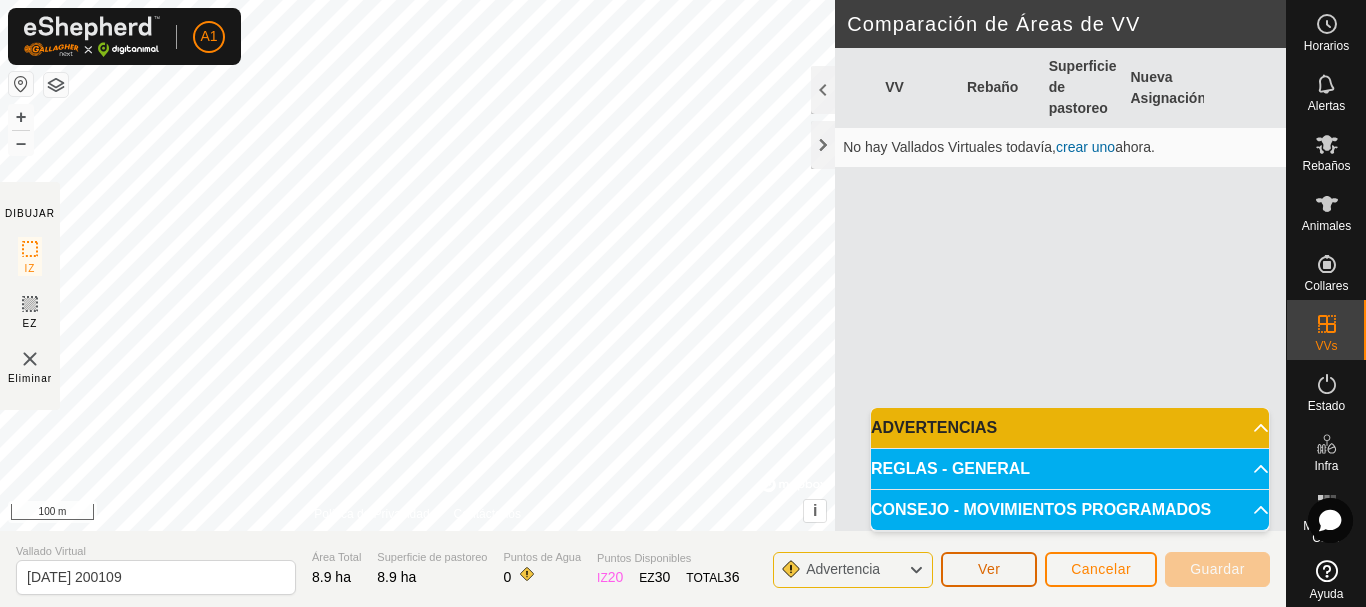 click on "Ver" 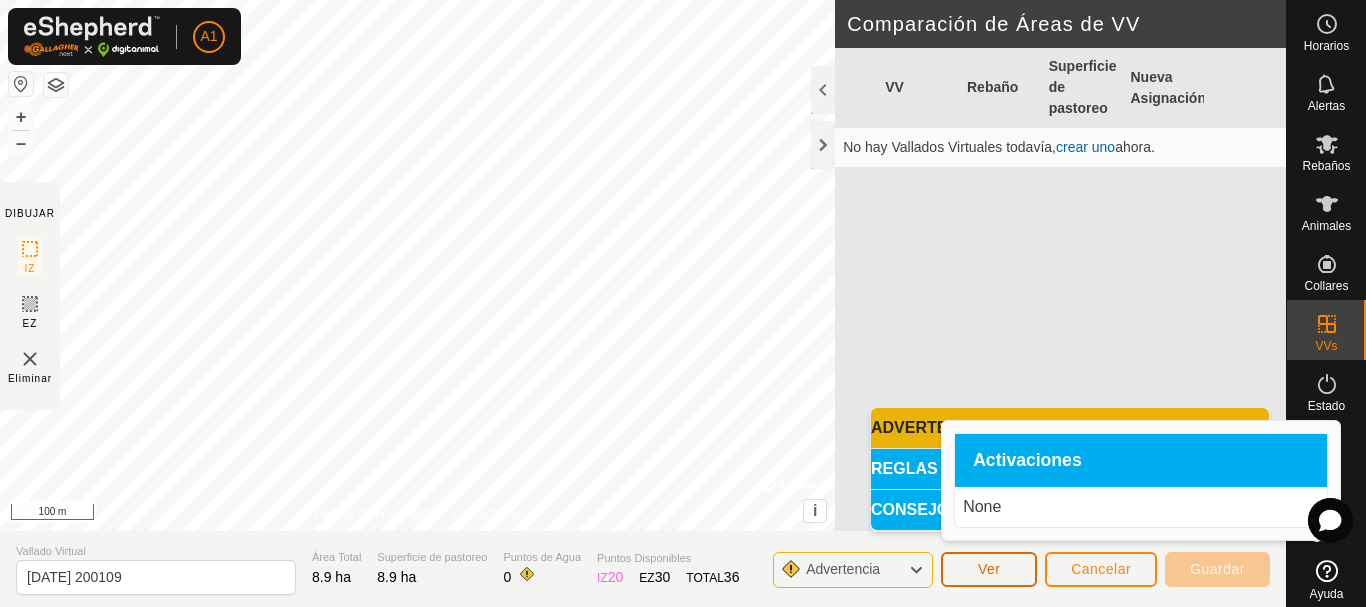 click on "Ver" 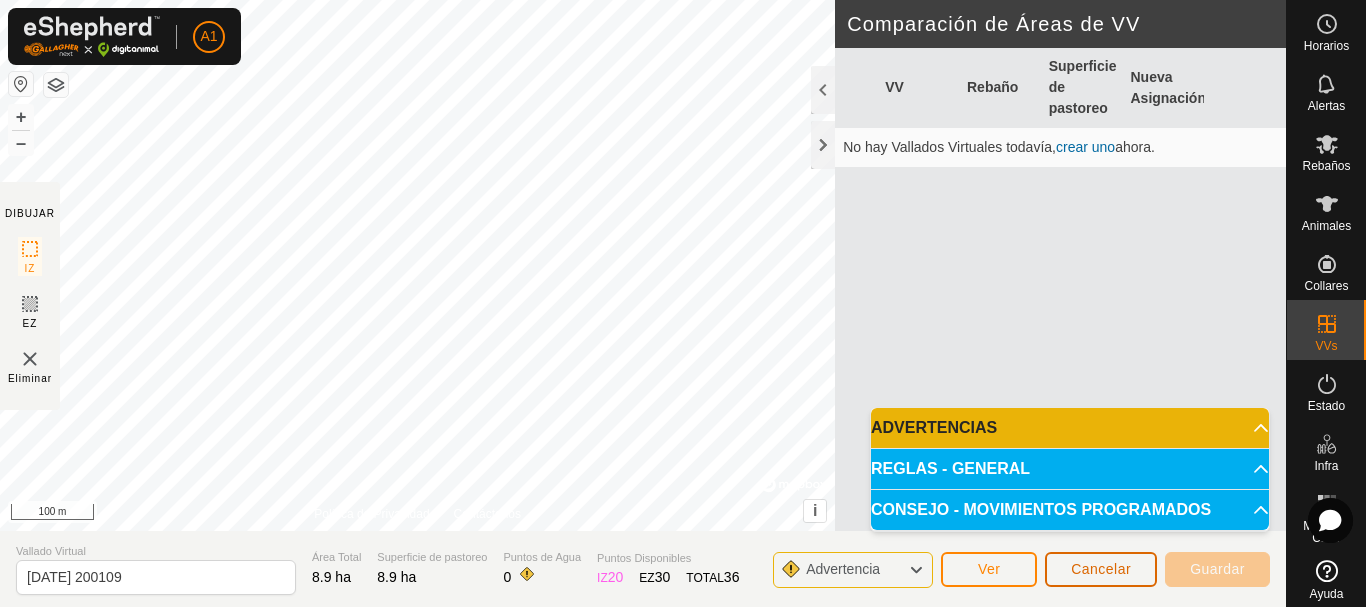 click on "Cancelar" 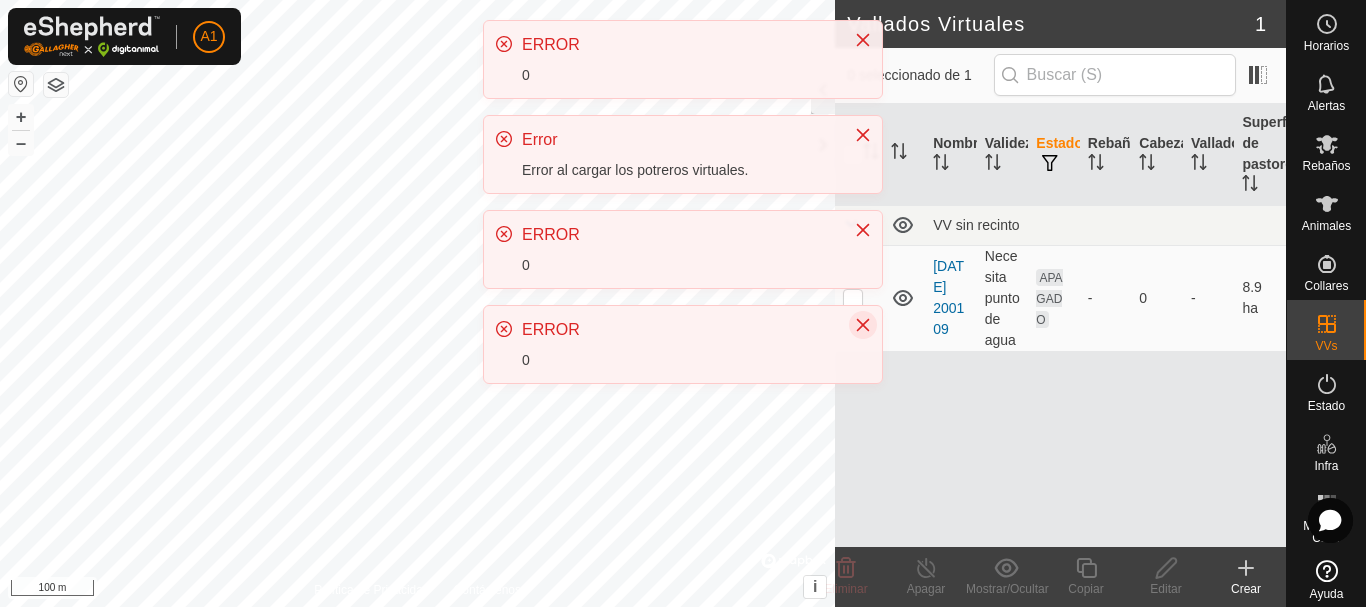click 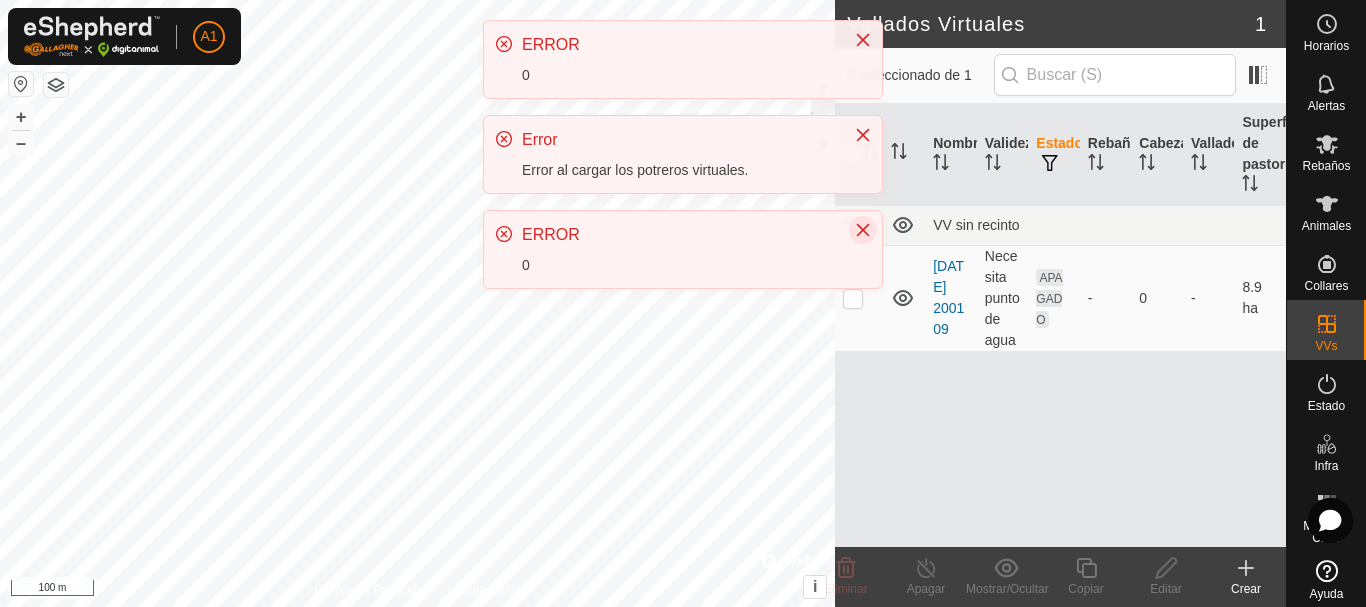 click 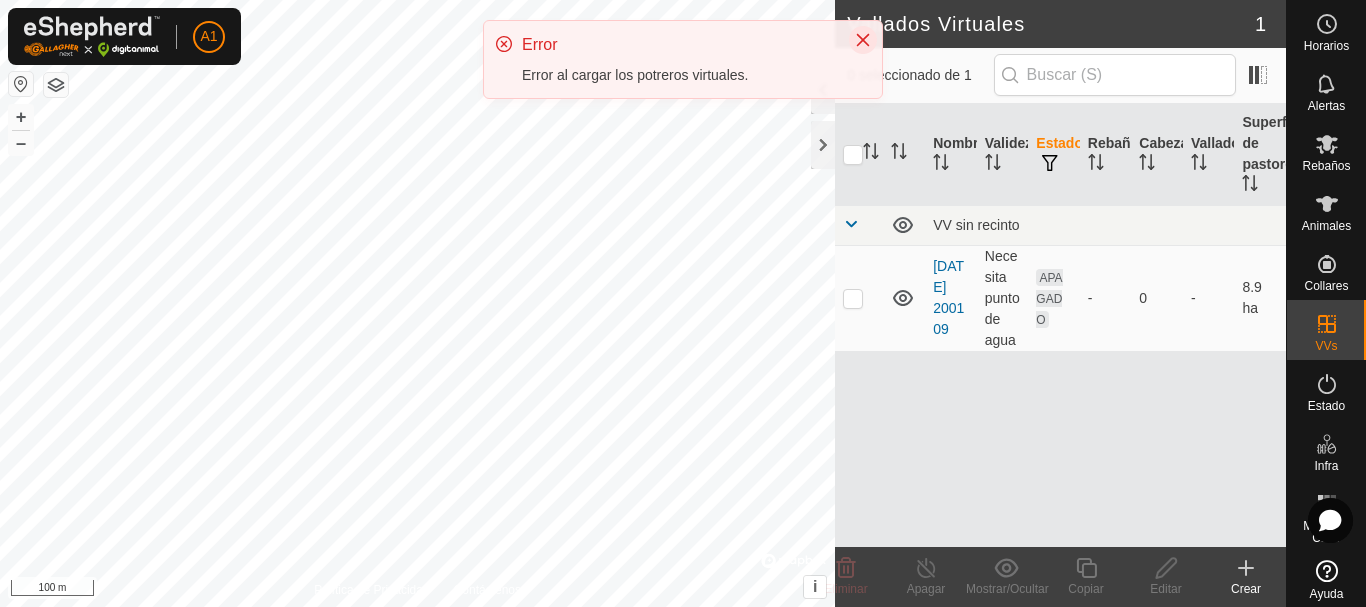 click 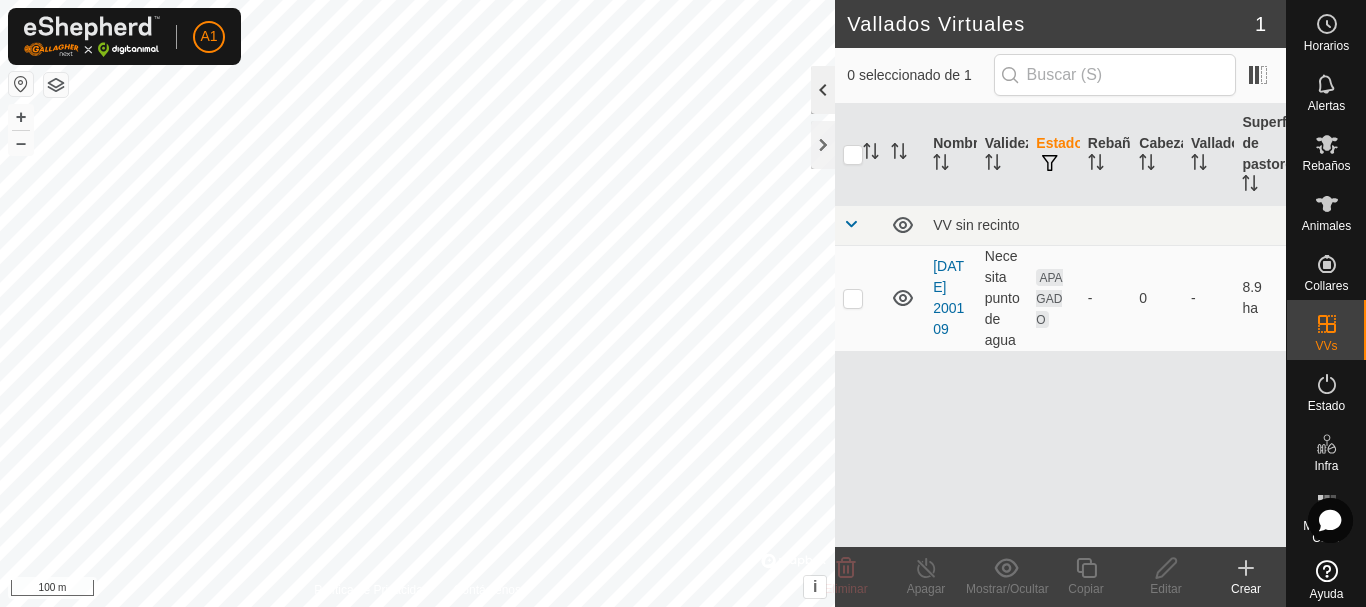 click 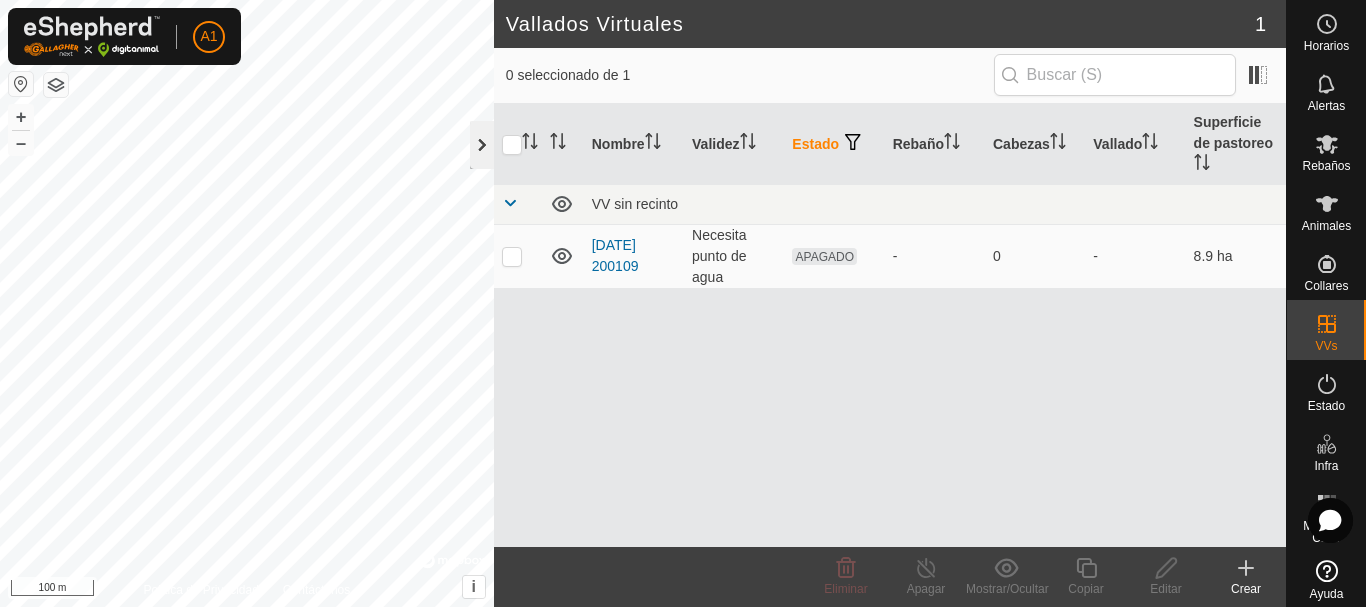 click 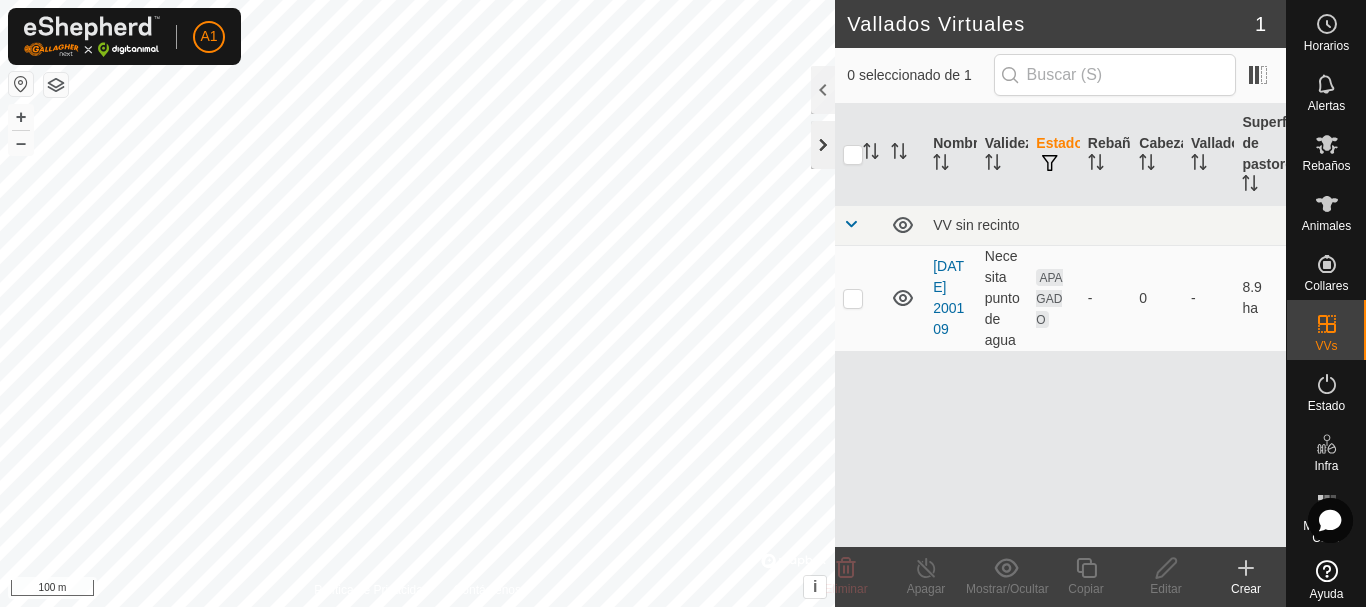 click 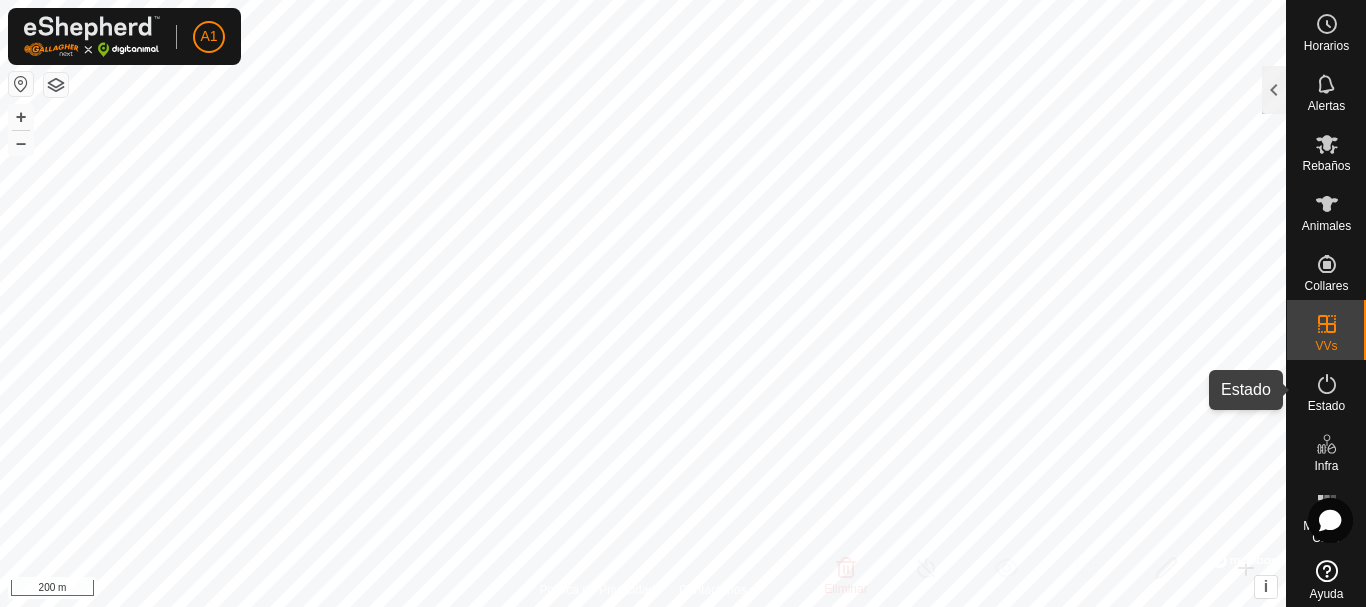 click 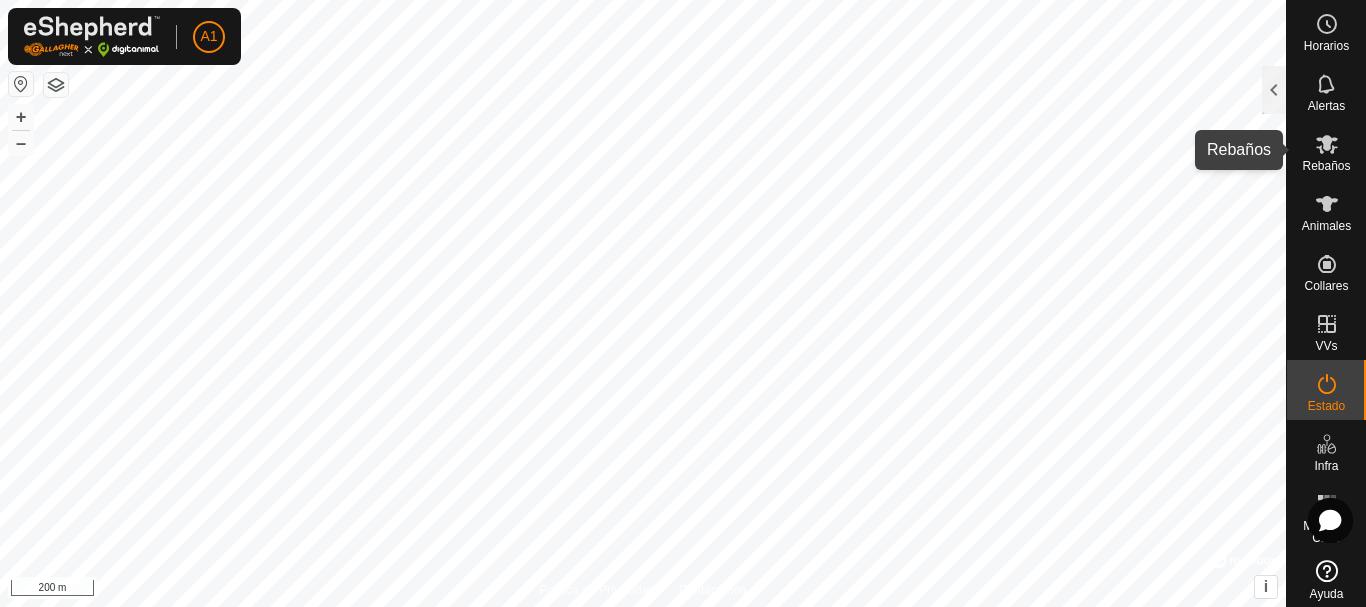click 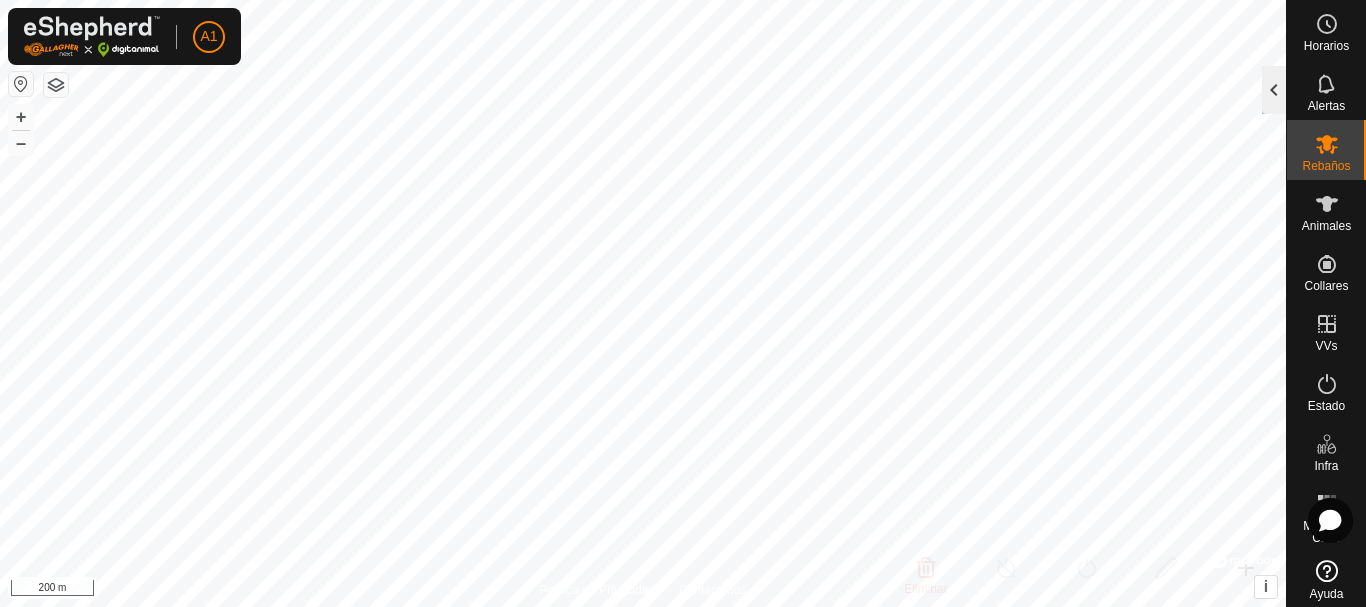 click 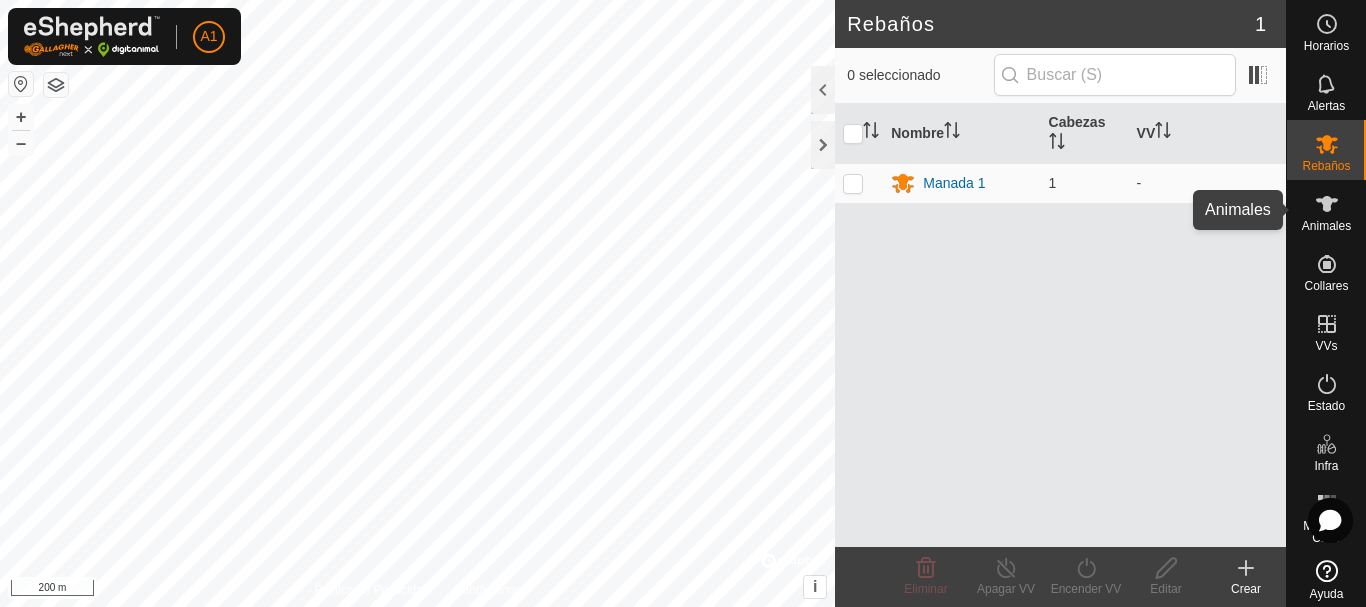 click at bounding box center (1327, 204) 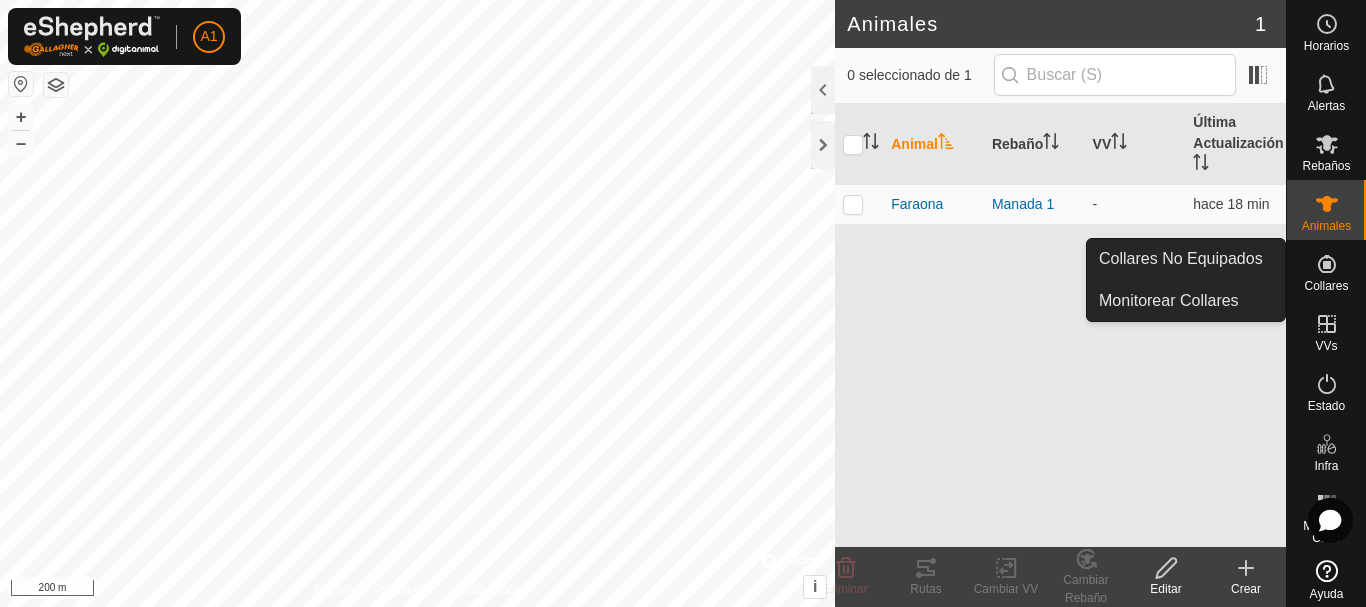 click 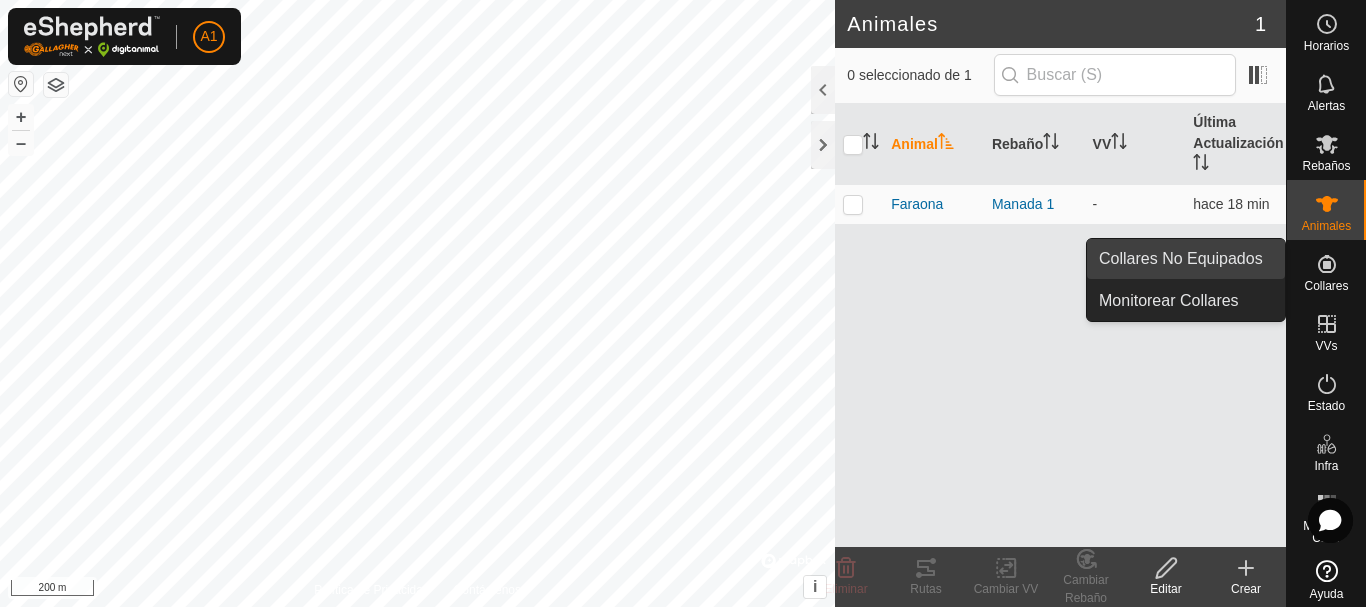 click on "Collares No Equipados" at bounding box center [1186, 259] 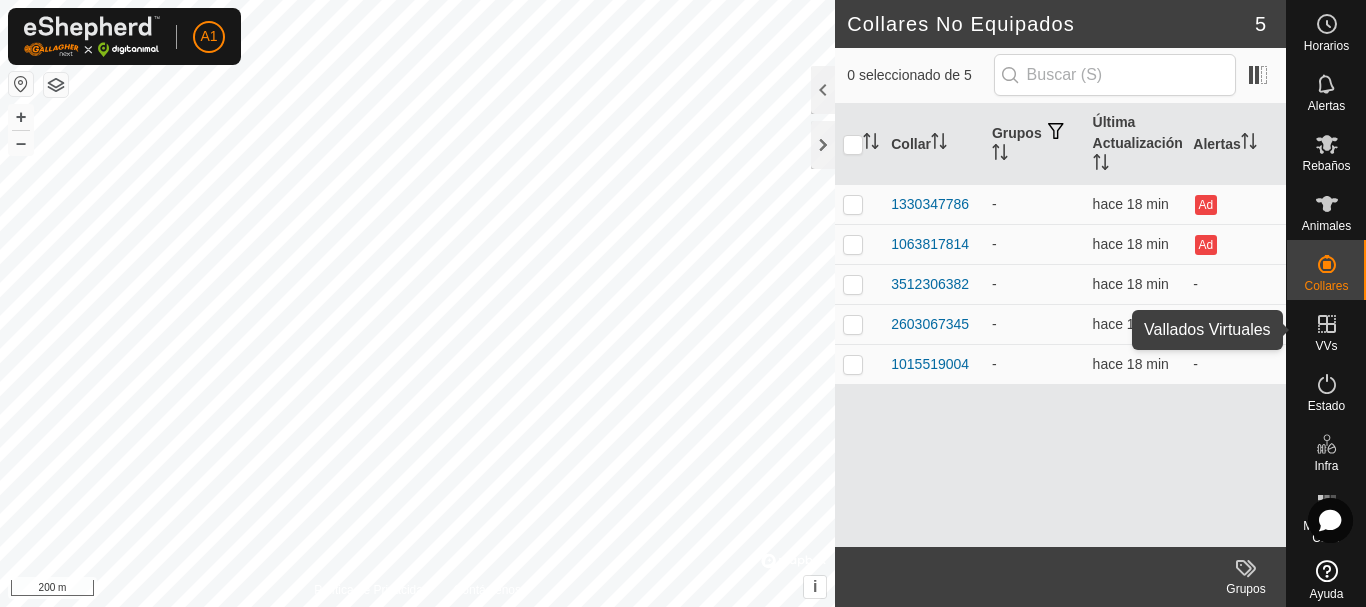 click on "VVs" at bounding box center [1326, 346] 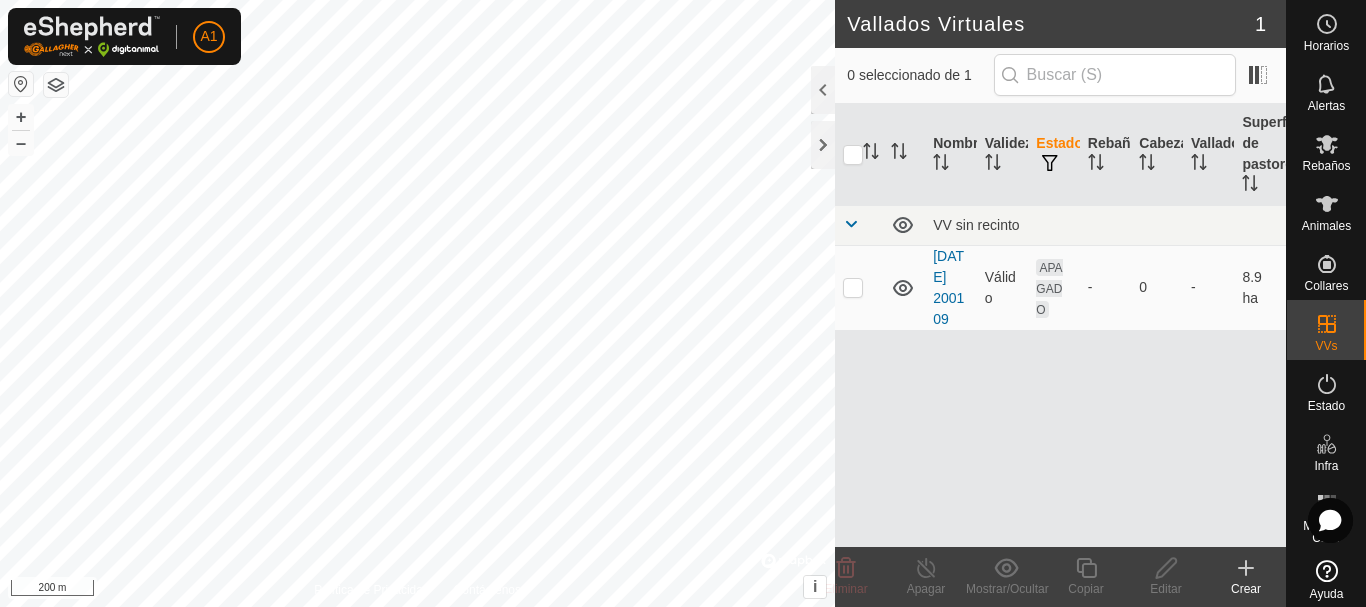 click on "Nombre   Validez   Estado   Rebaño   Cabezas   Vallado   Superficie de pastoreo   VV sin recinto  2025-07-16 200109  Válido  APAGADO  -   0   -   8.9 ha" at bounding box center (1060, 325) 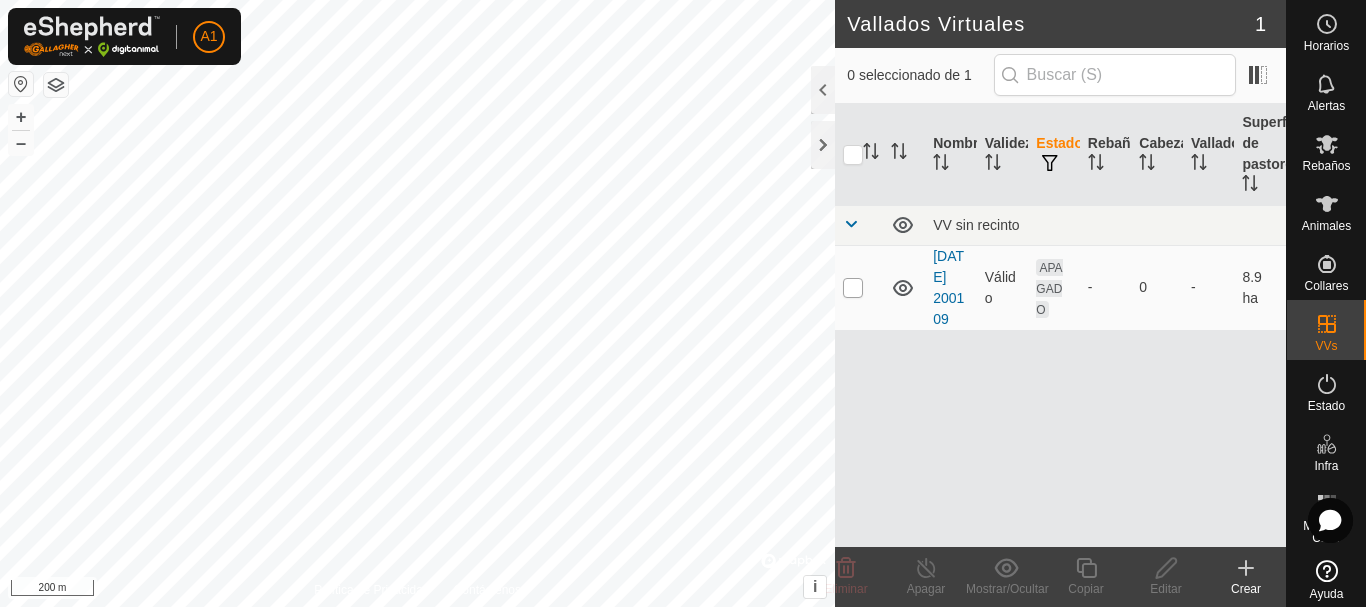 click at bounding box center (853, 288) 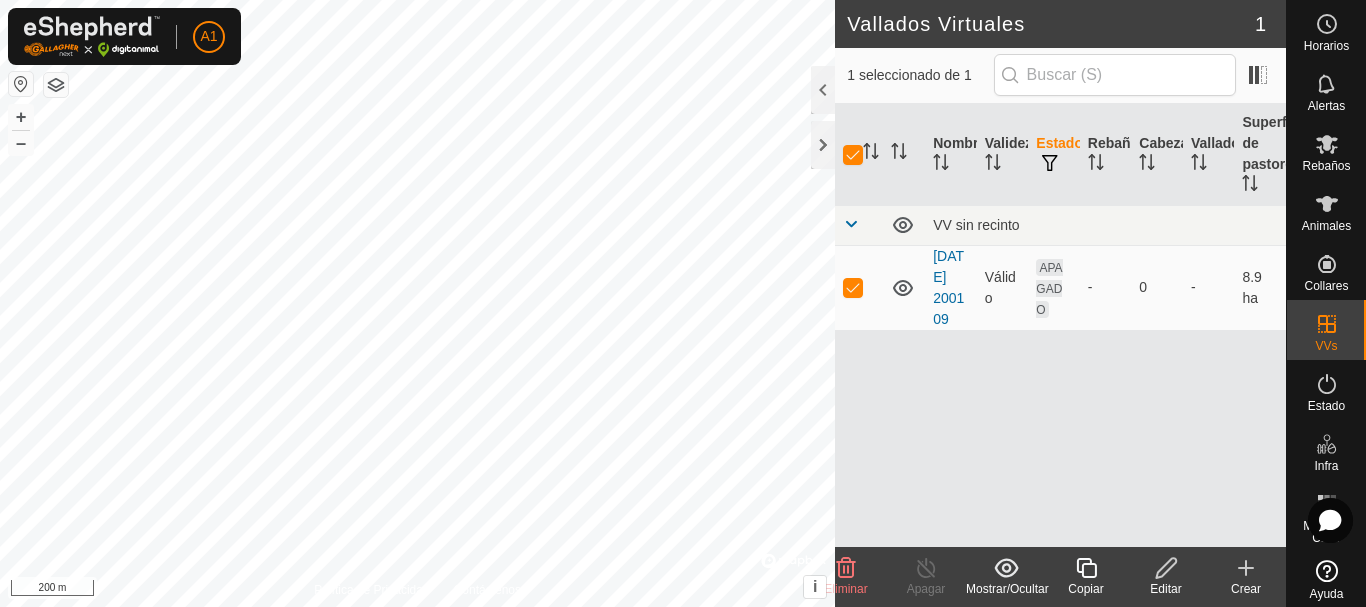click 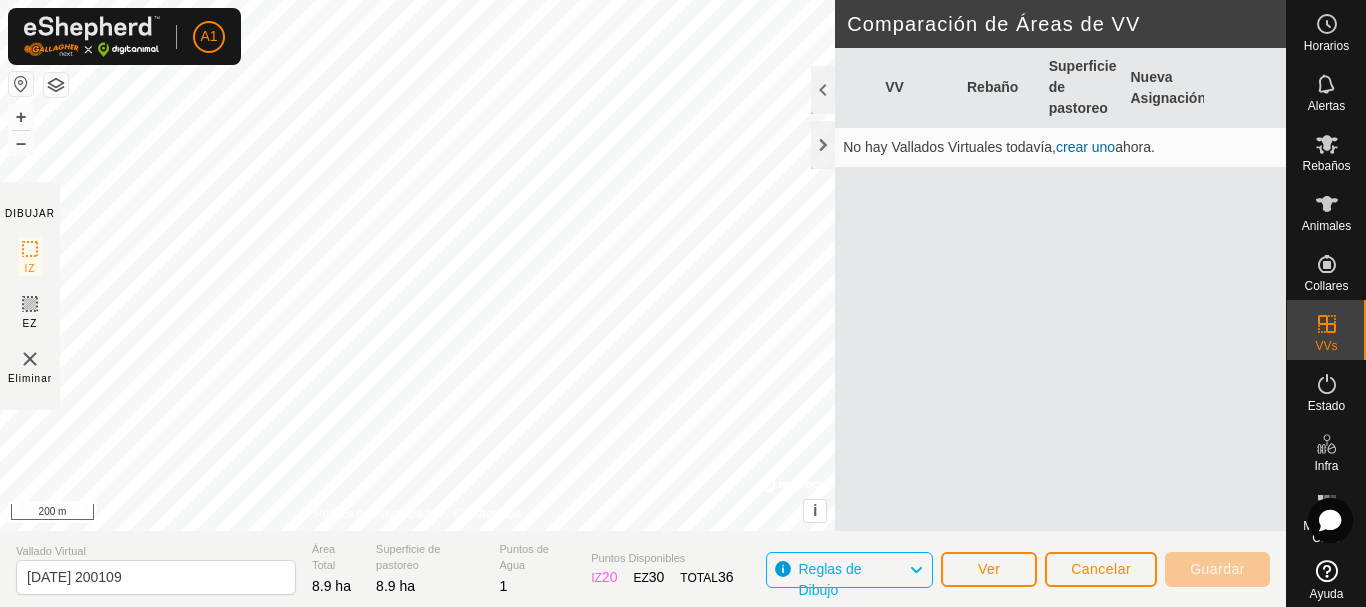 click on "Reglas de Dibujo" 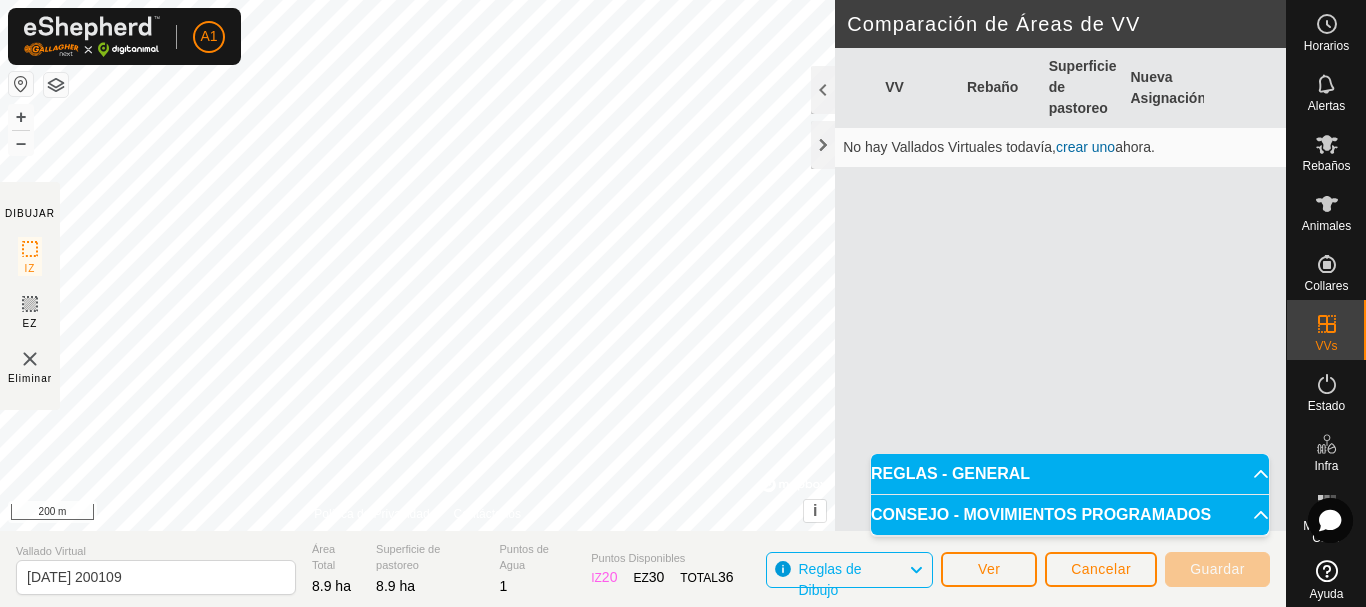 click on "Reglas de Dibujo" 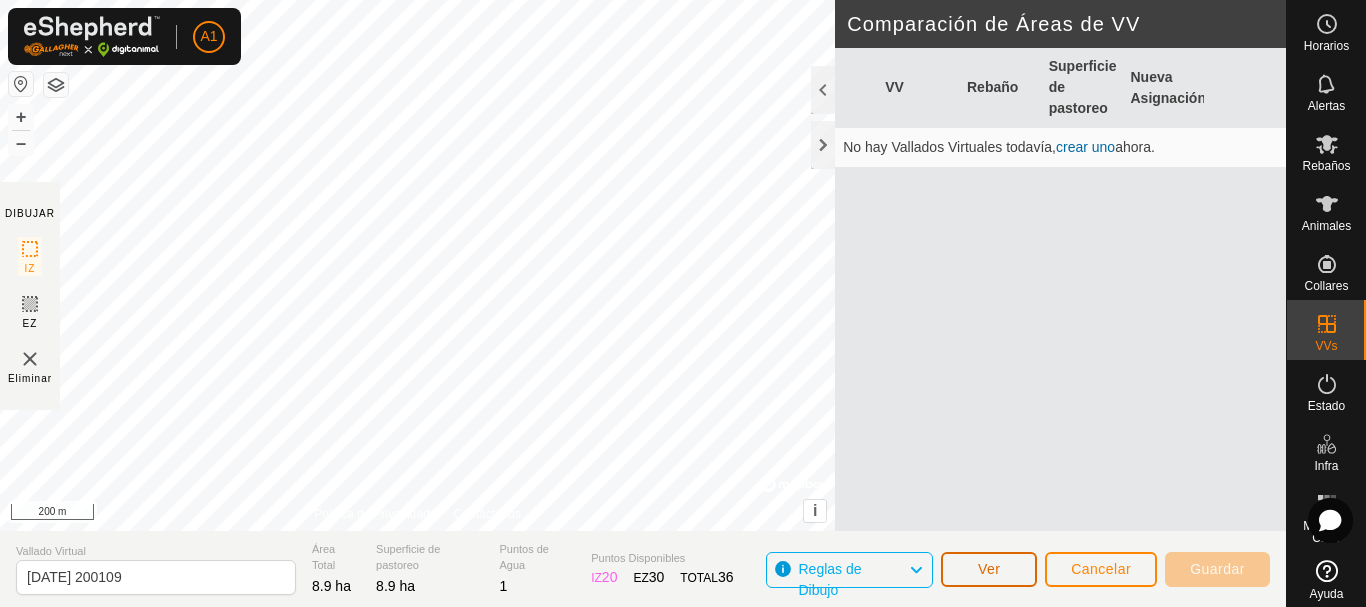 click on "Ver" 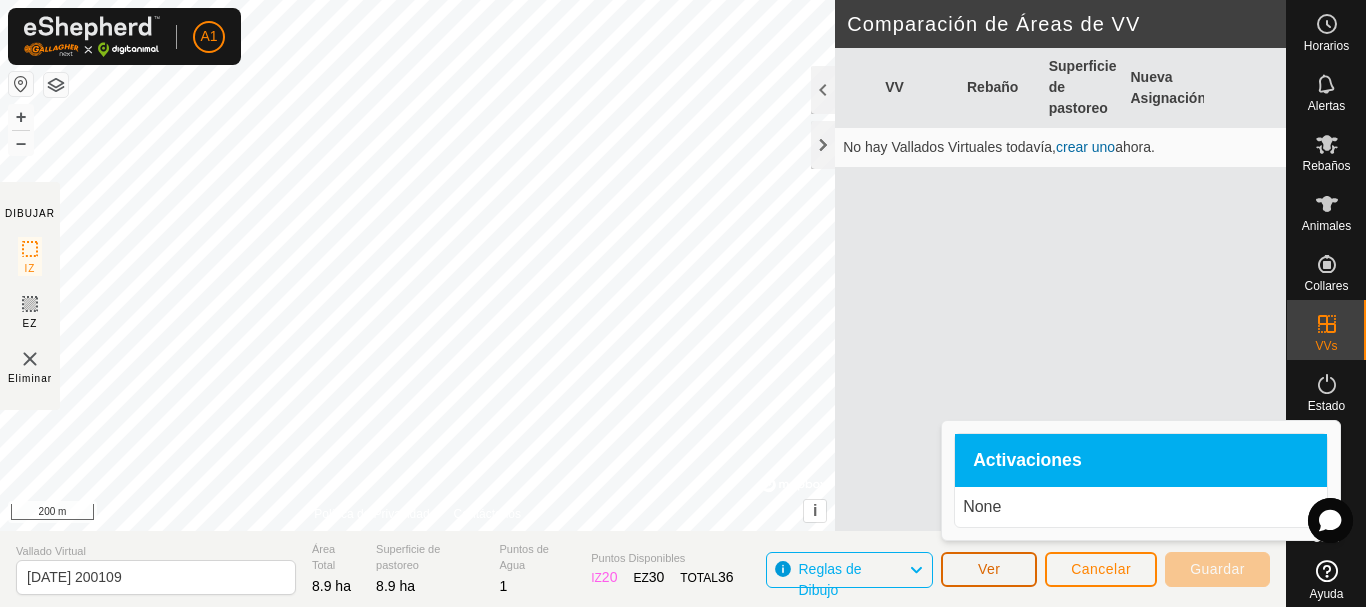 click on "Ver" 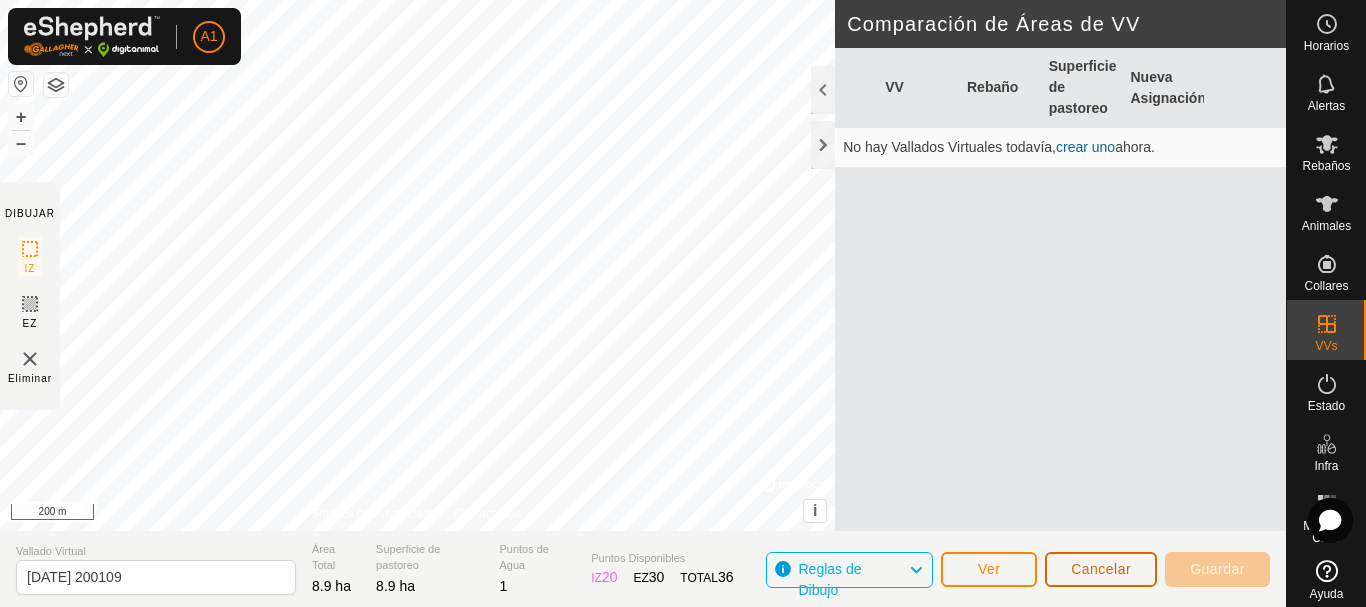 click on "Cancelar" 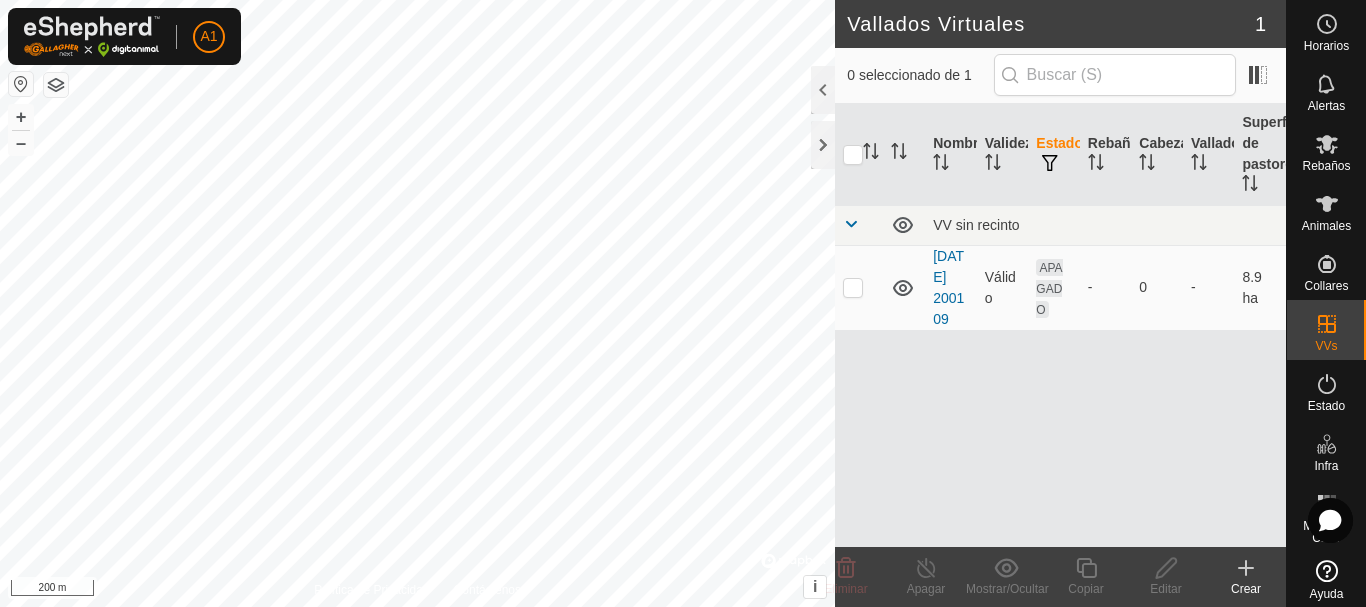 click 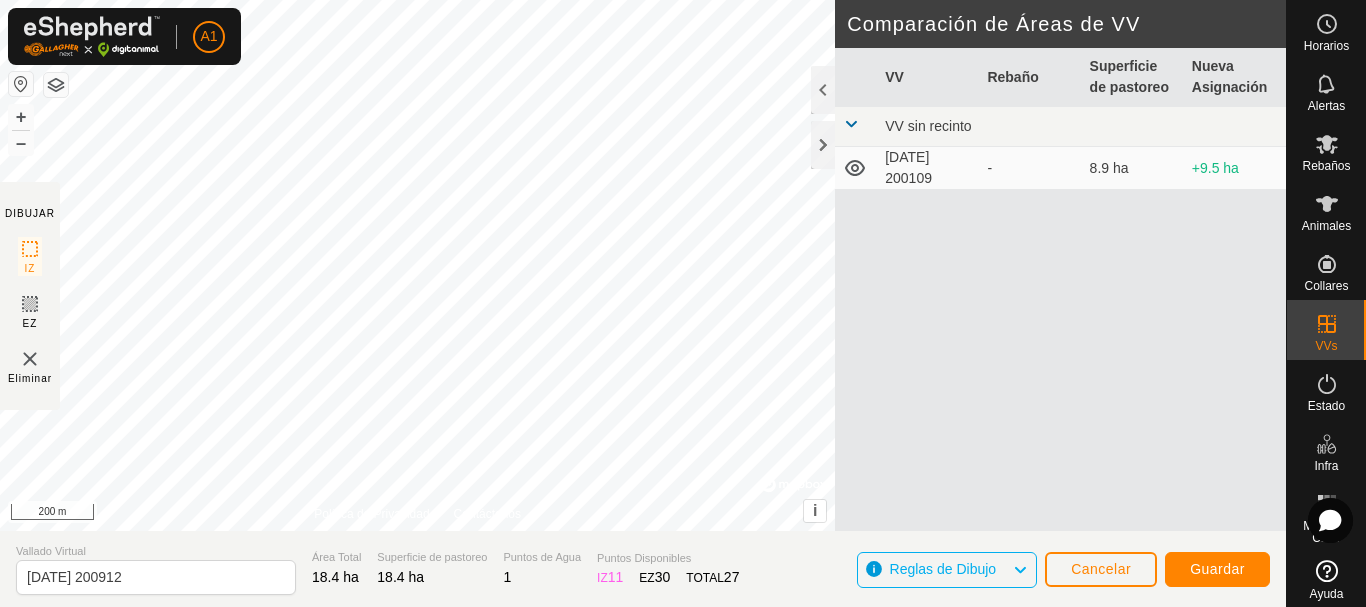 drag, startPoint x: 894, startPoint y: 430, endPoint x: 1096, endPoint y: 332, distance: 224.51726 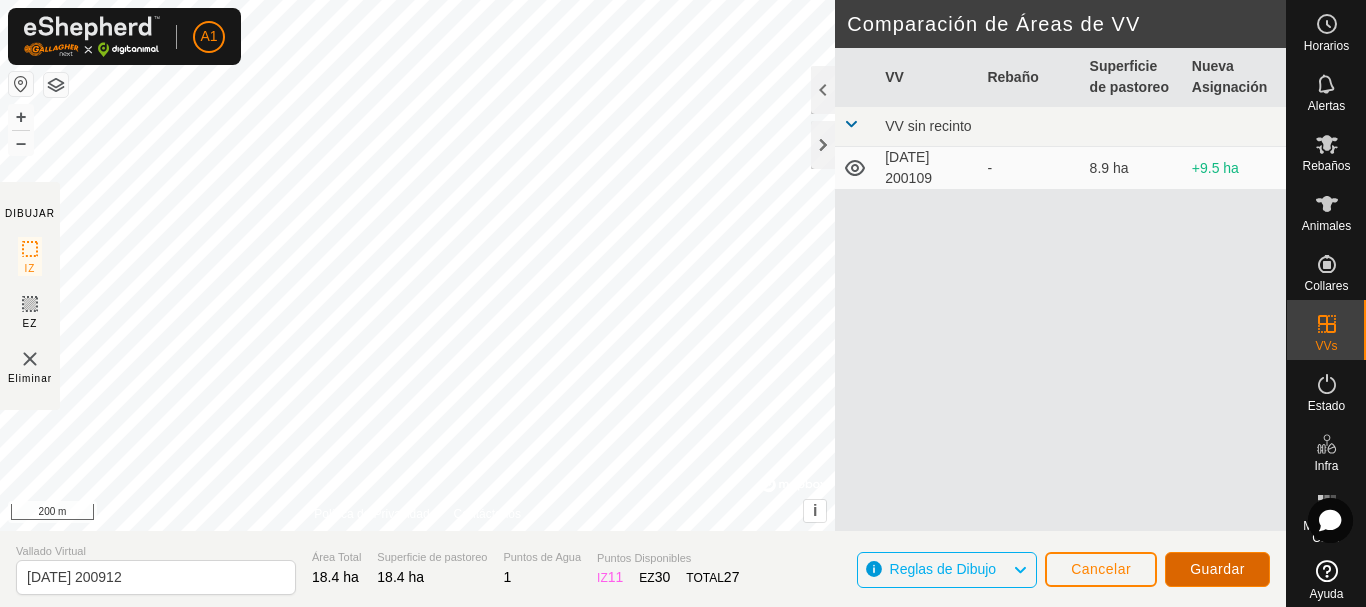 click on "Guardar" 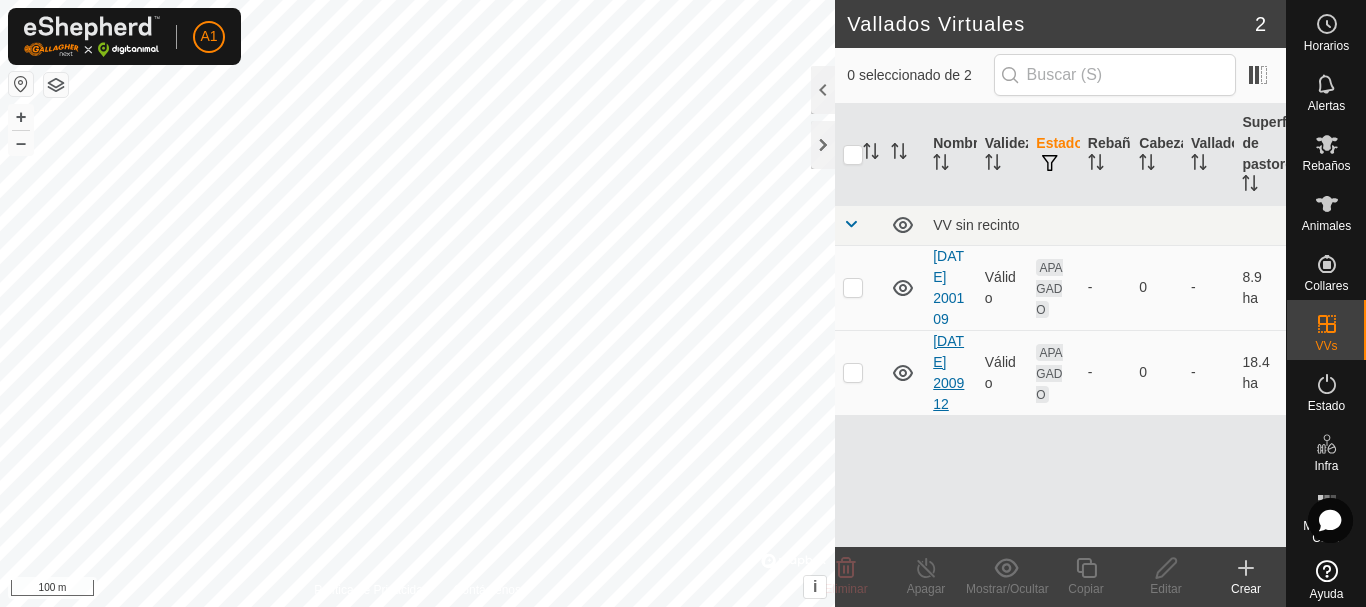 click on "2025-07-16 200912" at bounding box center (948, 372) 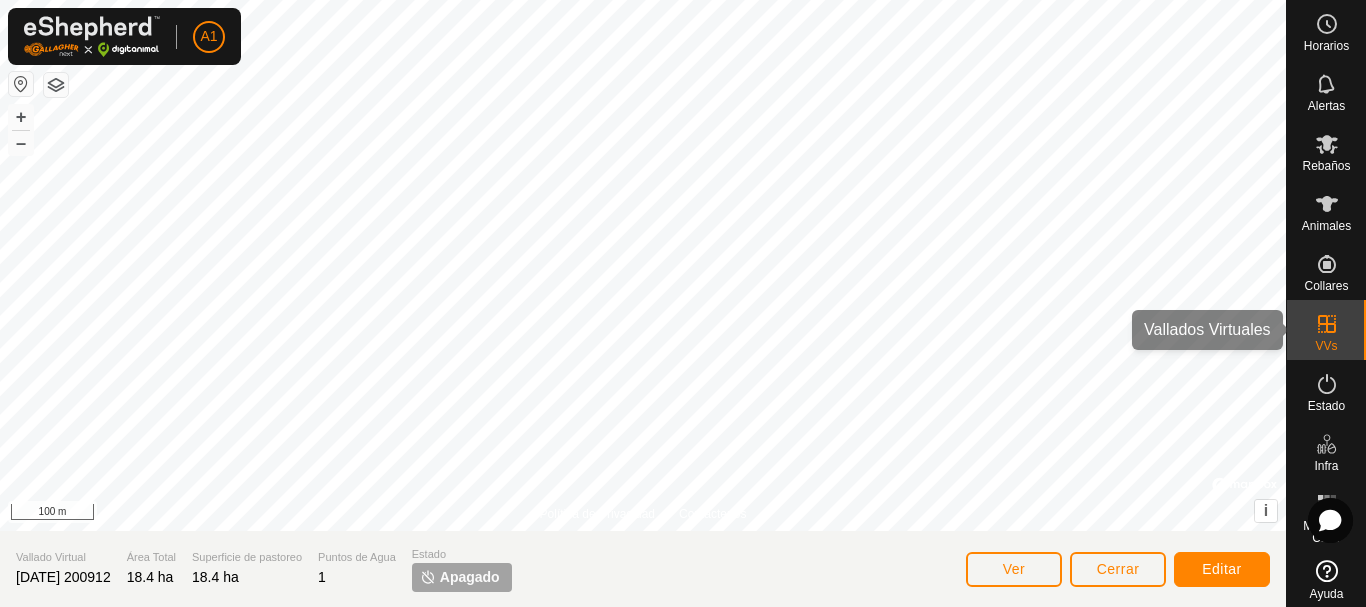 click 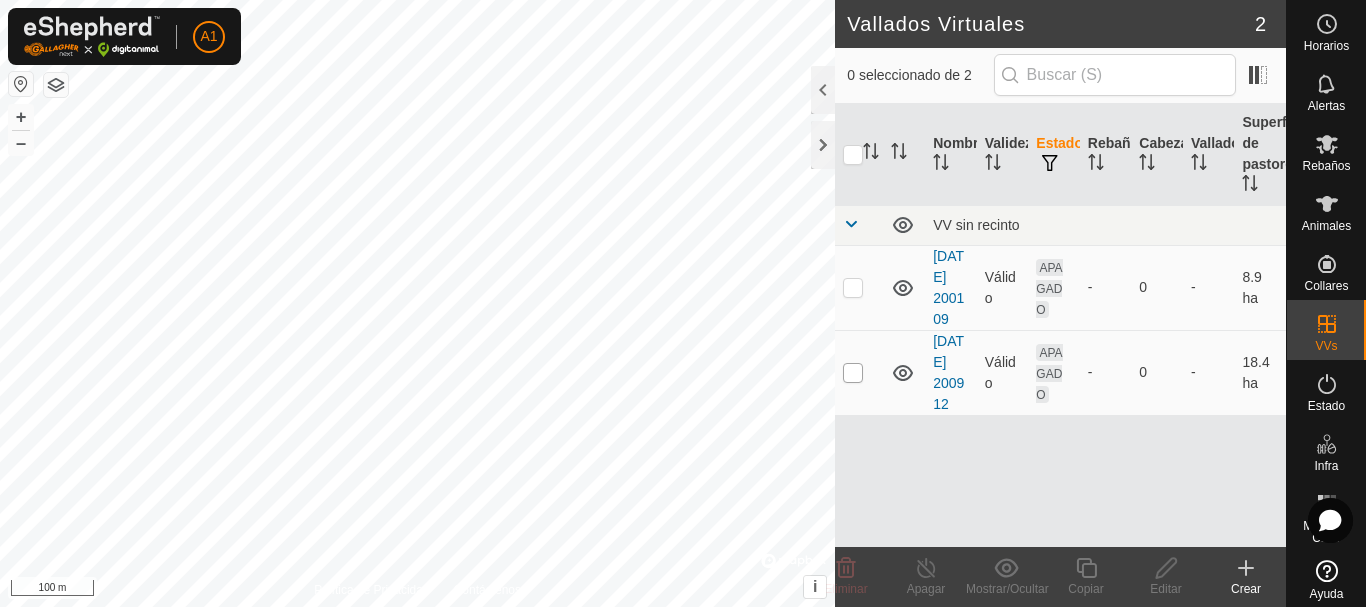 click at bounding box center (853, 373) 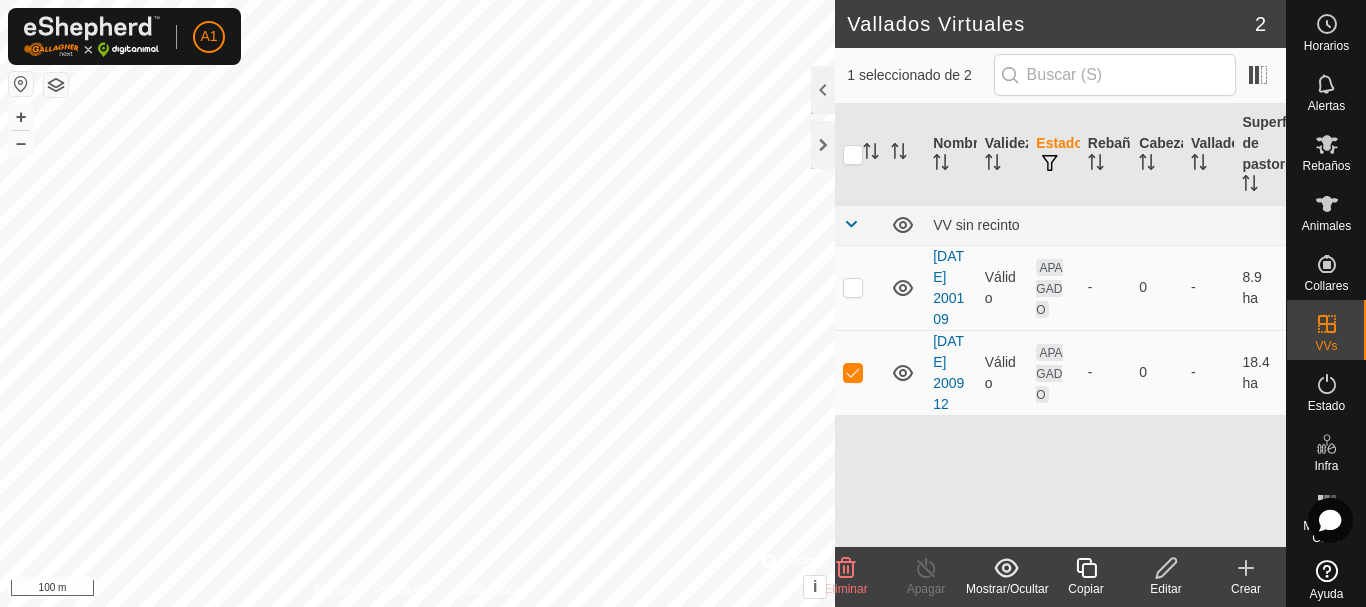click 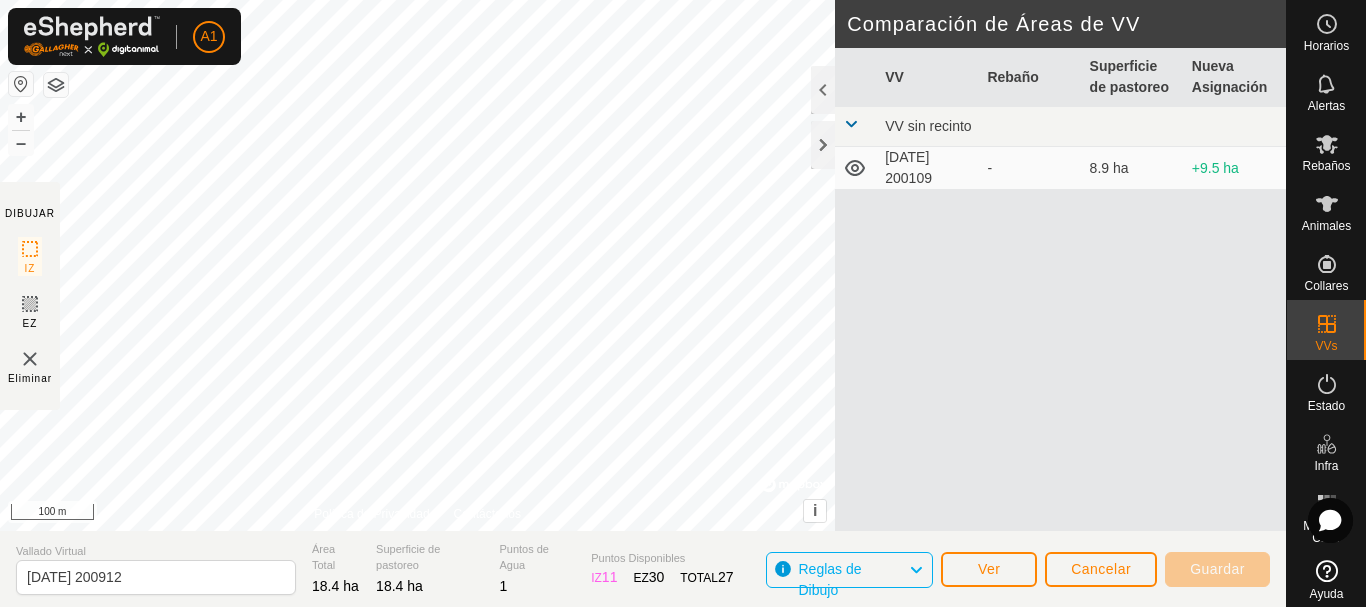 drag, startPoint x: 892, startPoint y: 160, endPoint x: 970, endPoint y: 174, distance: 79.24645 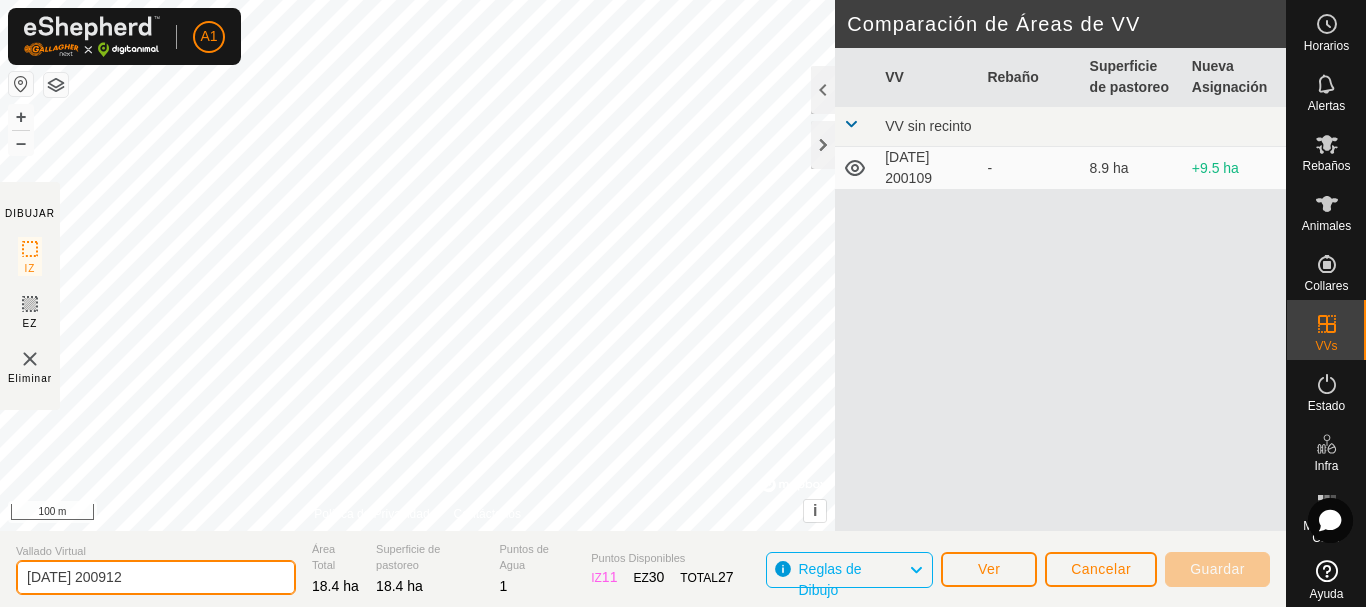 drag, startPoint x: 172, startPoint y: 574, endPoint x: 12, endPoint y: 580, distance: 160.11246 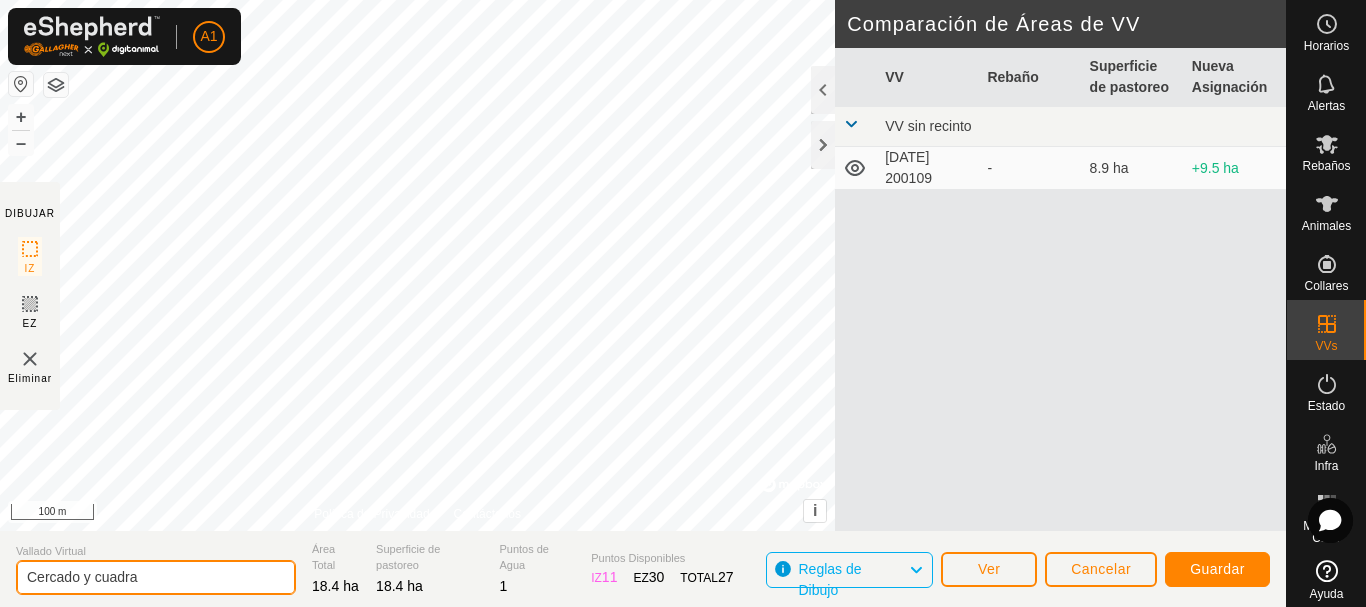 type on "Cercado y cuadra" 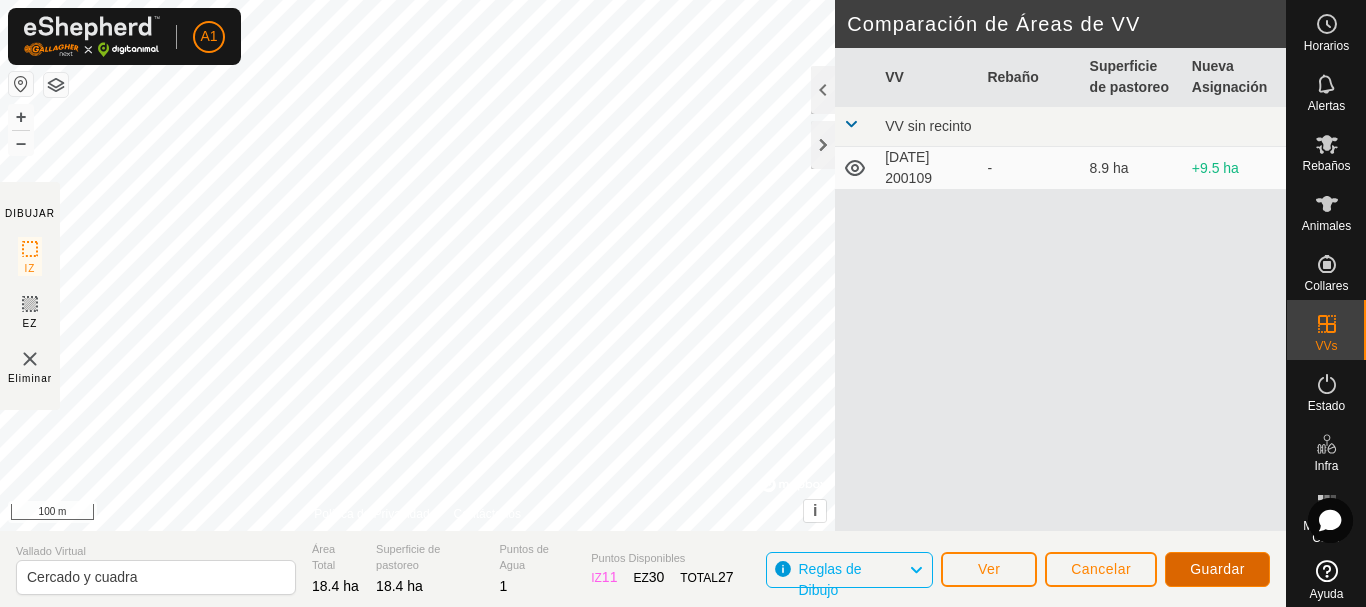 click on "Guardar" 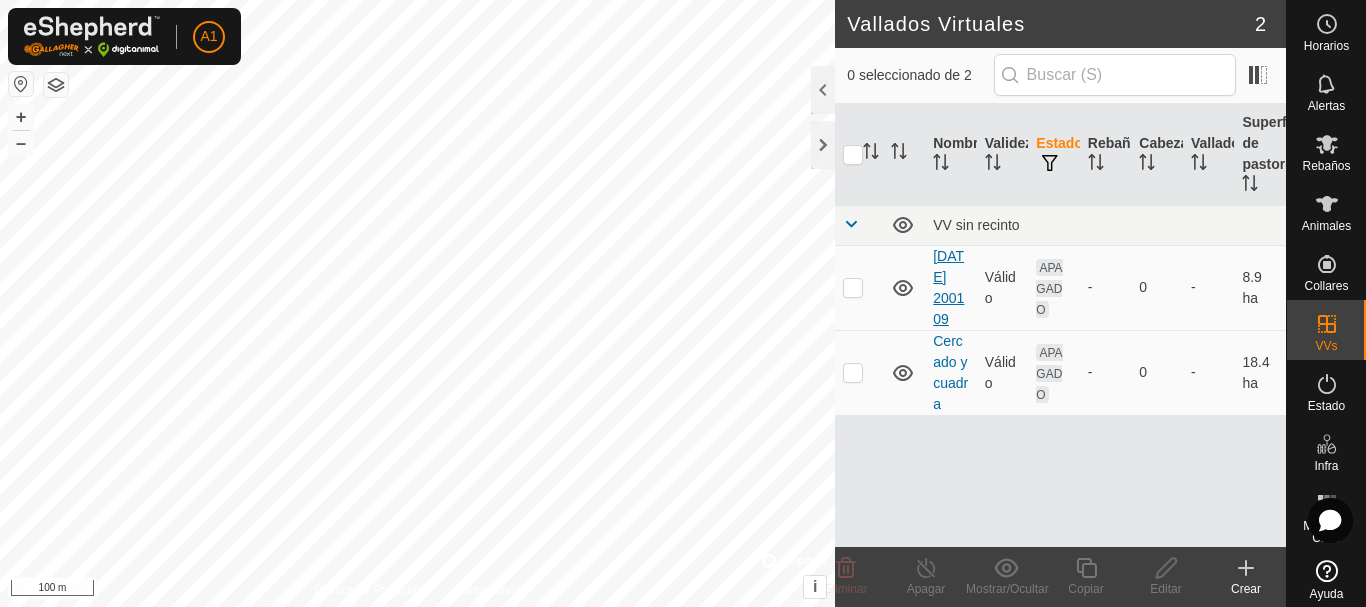 click on "2025-07-16 200109" at bounding box center (948, 287) 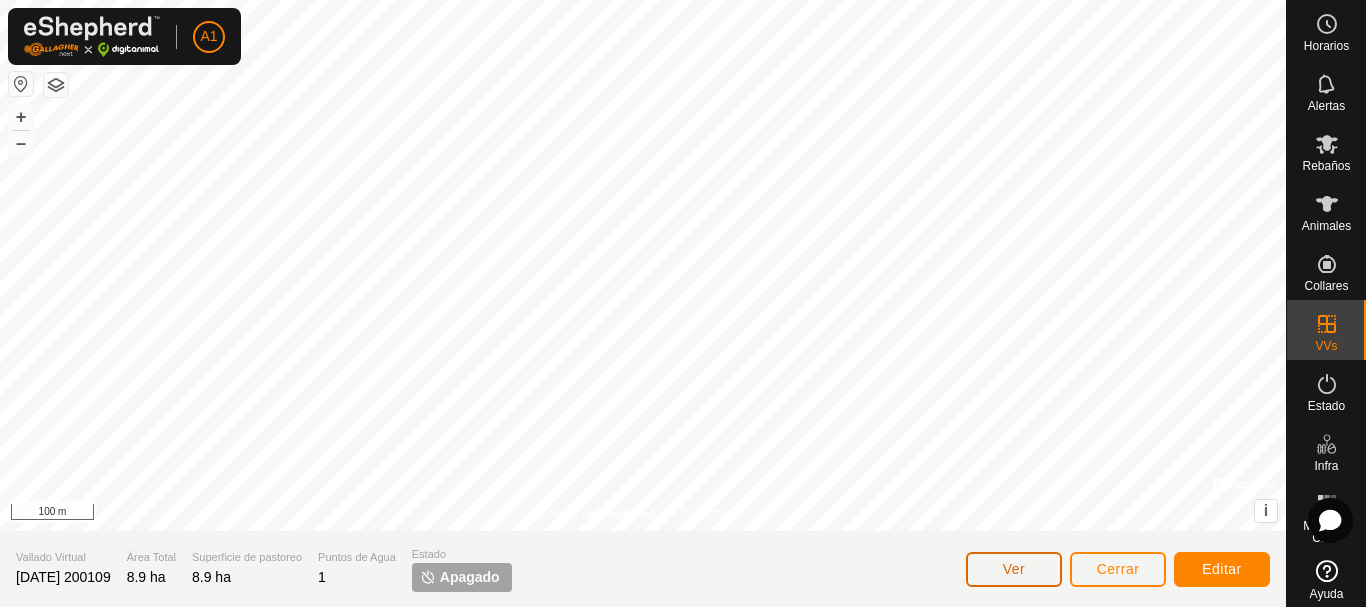 click on "Ver" 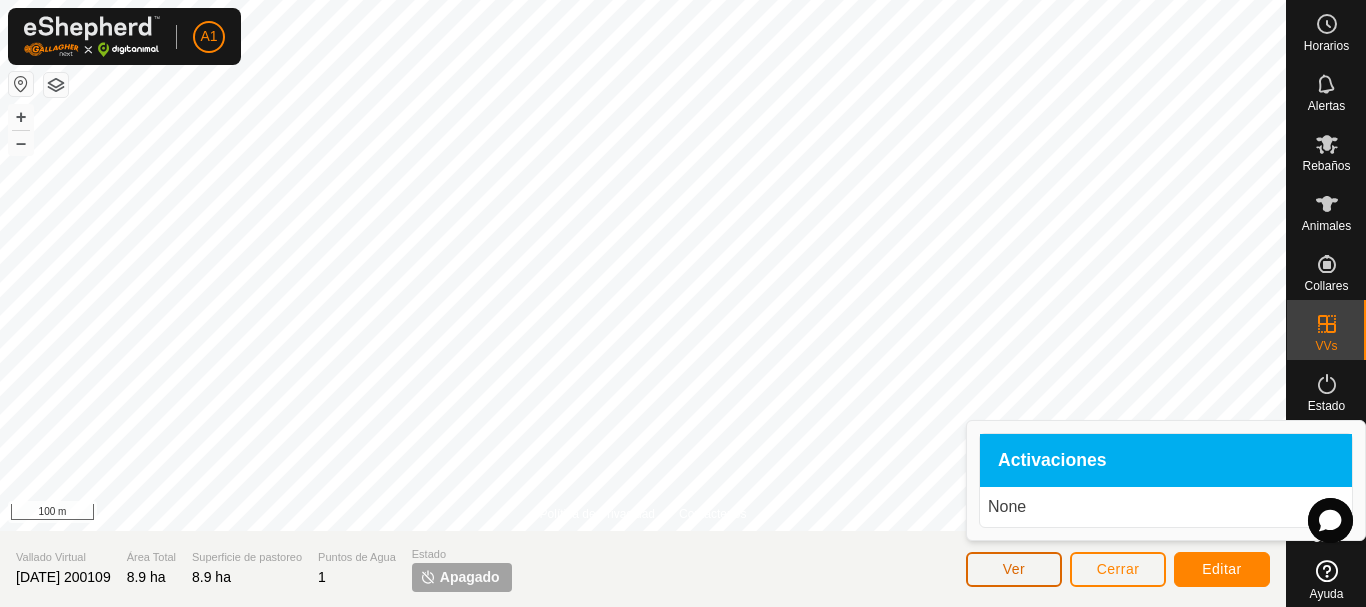 click on "Ver" 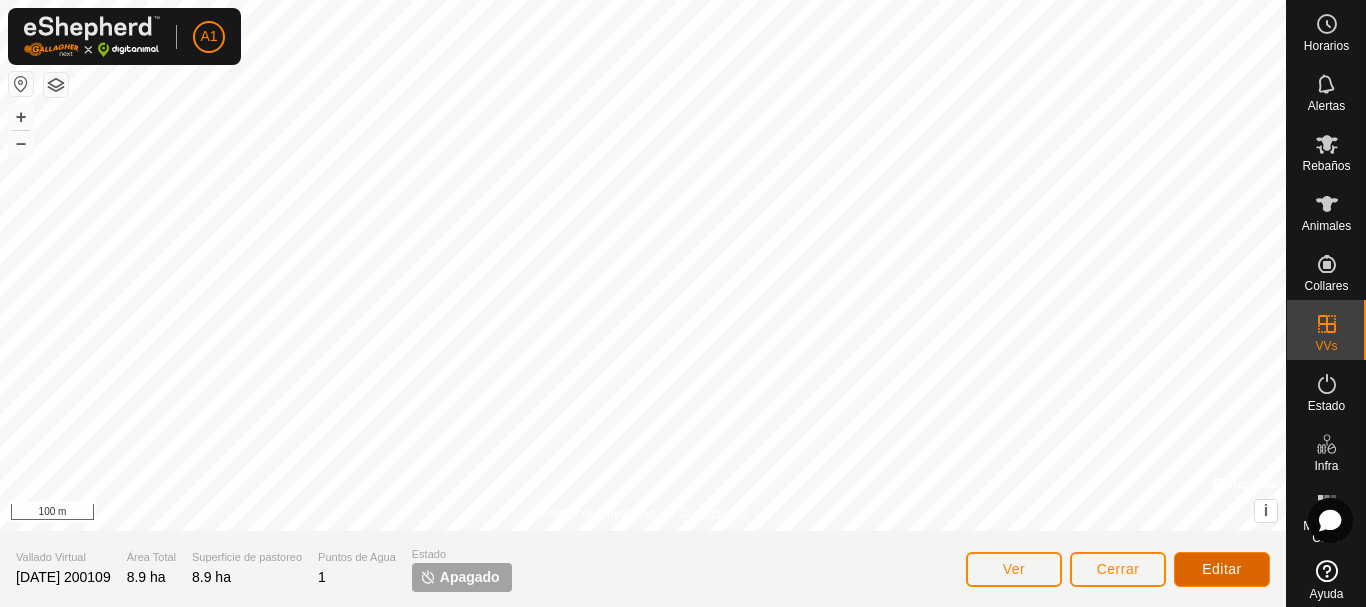click on "Editar" 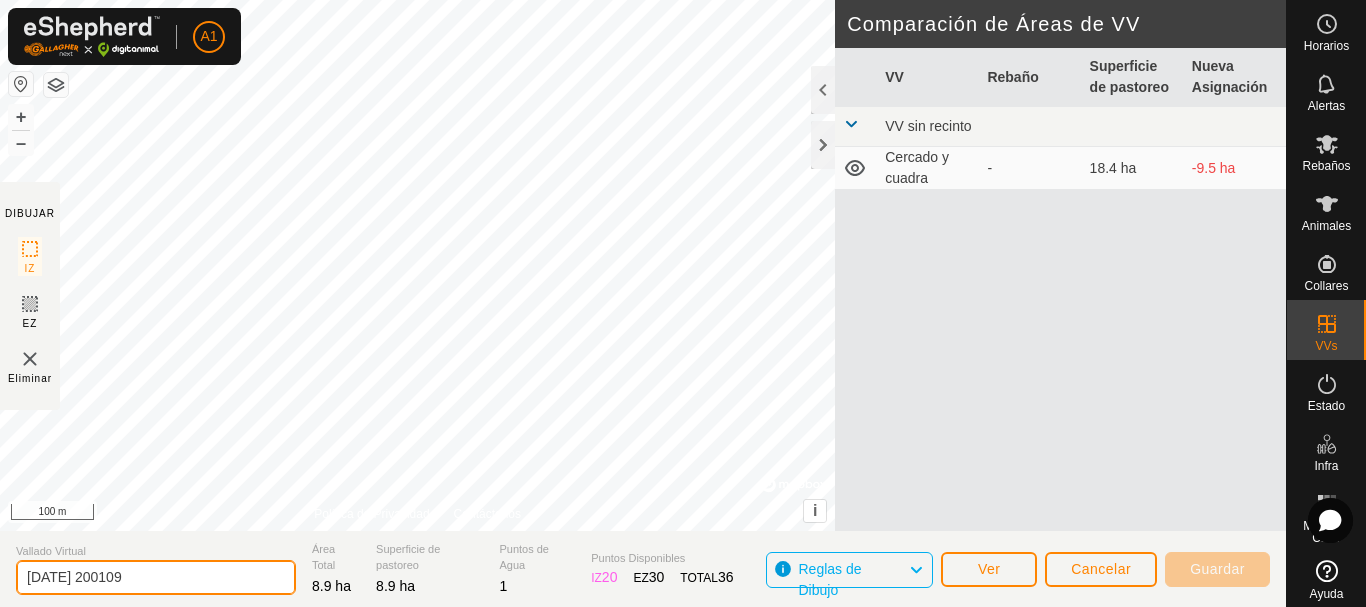drag, startPoint x: 52, startPoint y: 580, endPoint x: 0, endPoint y: 578, distance: 52.03845 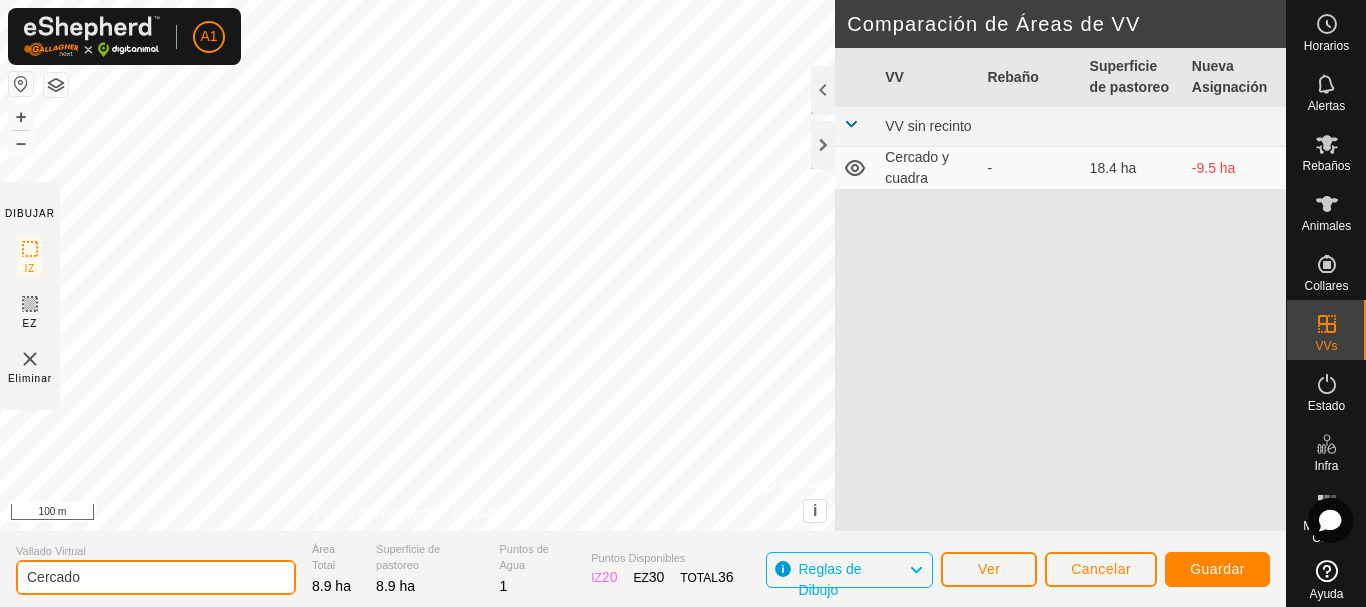 type on "Cercado" 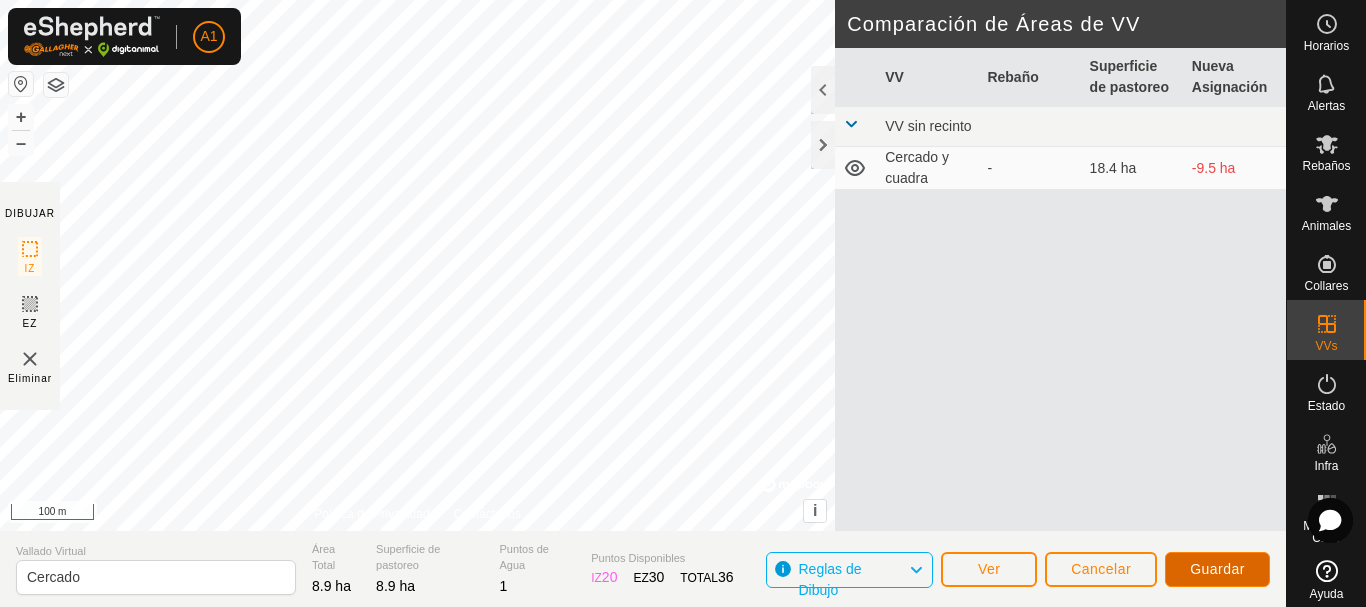 click on "Guardar" 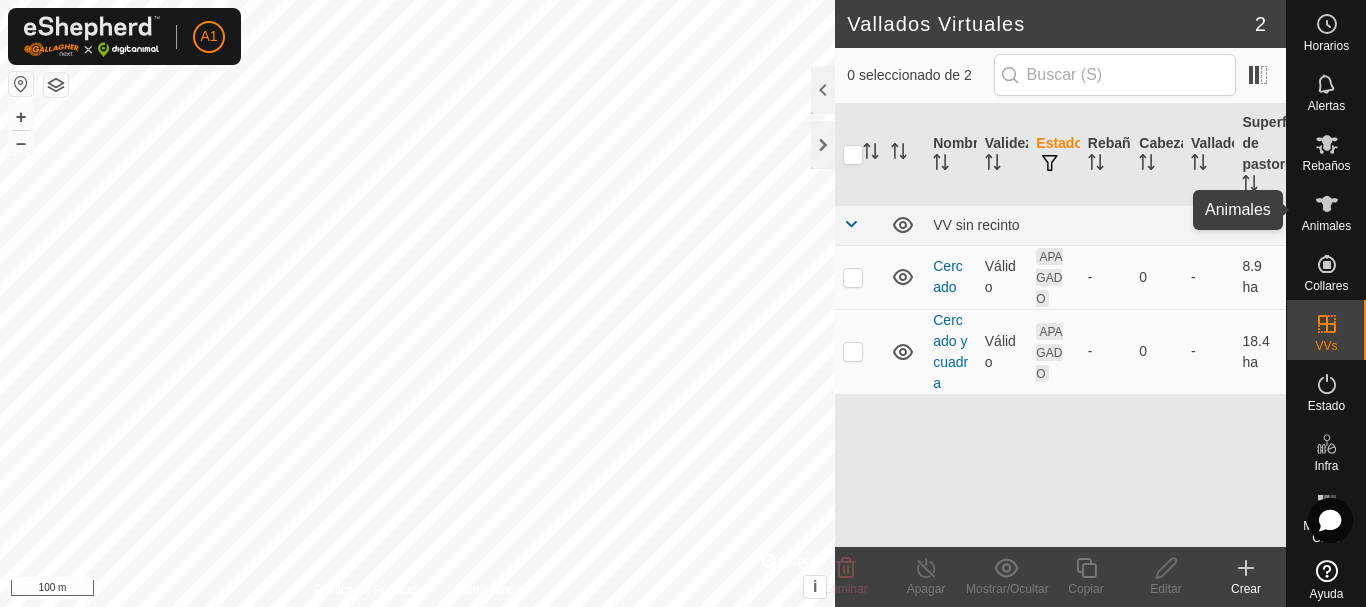click 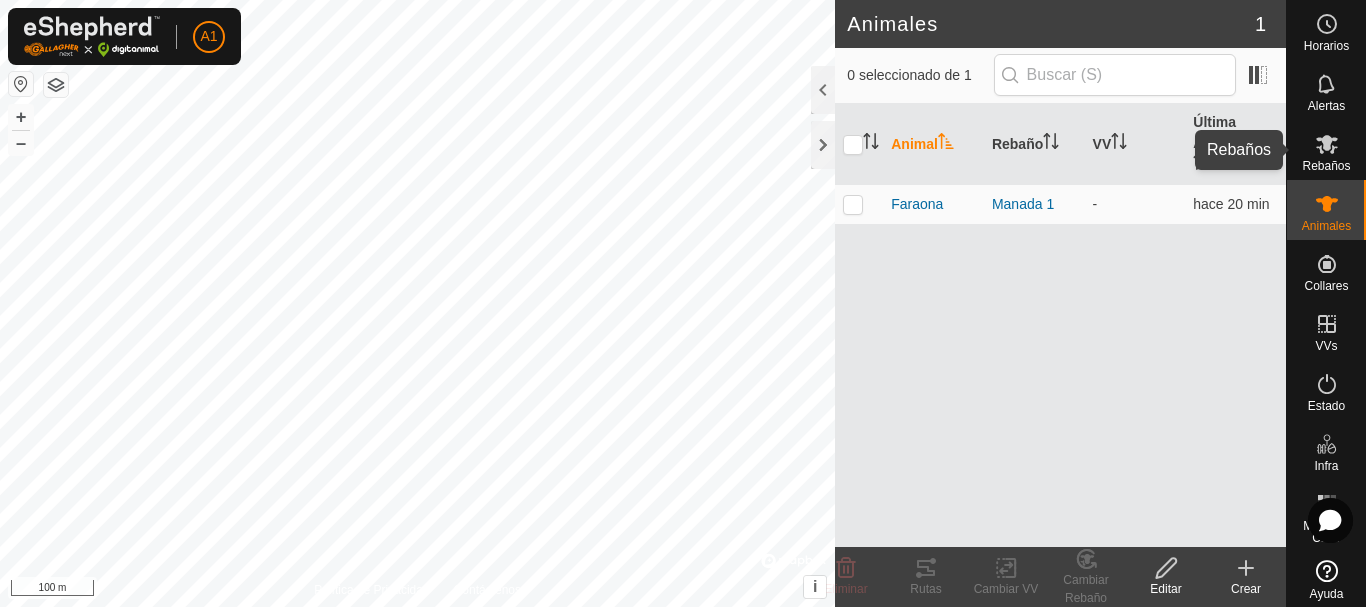 click 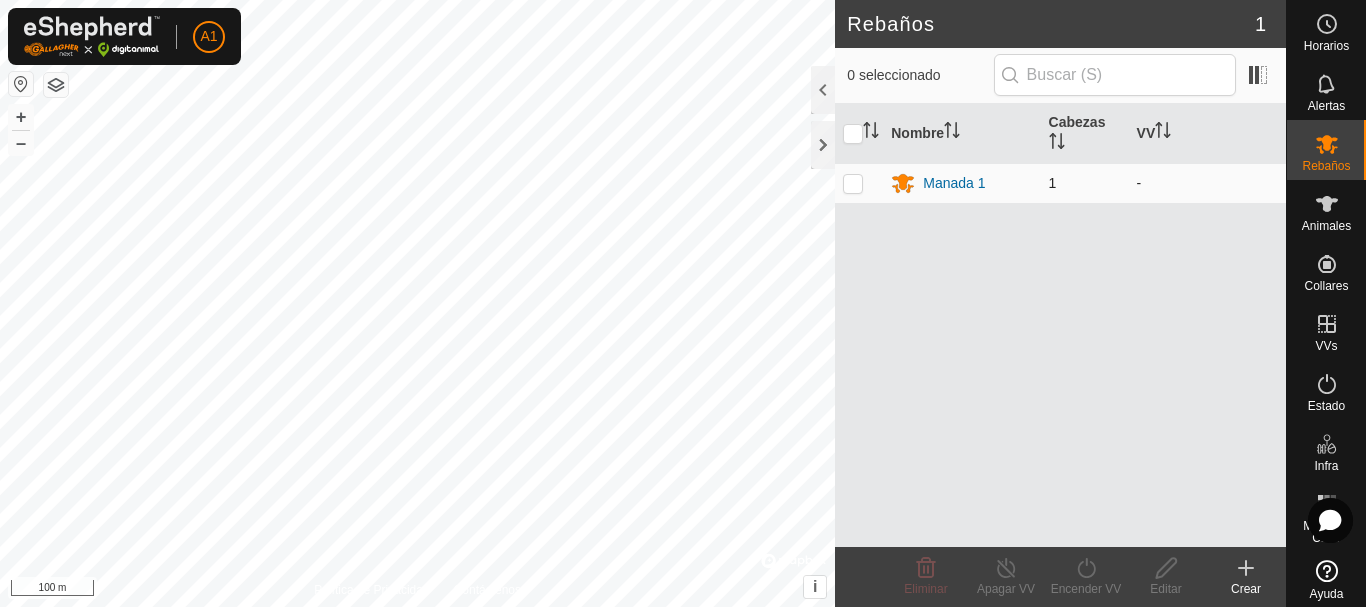 click at bounding box center (853, 183) 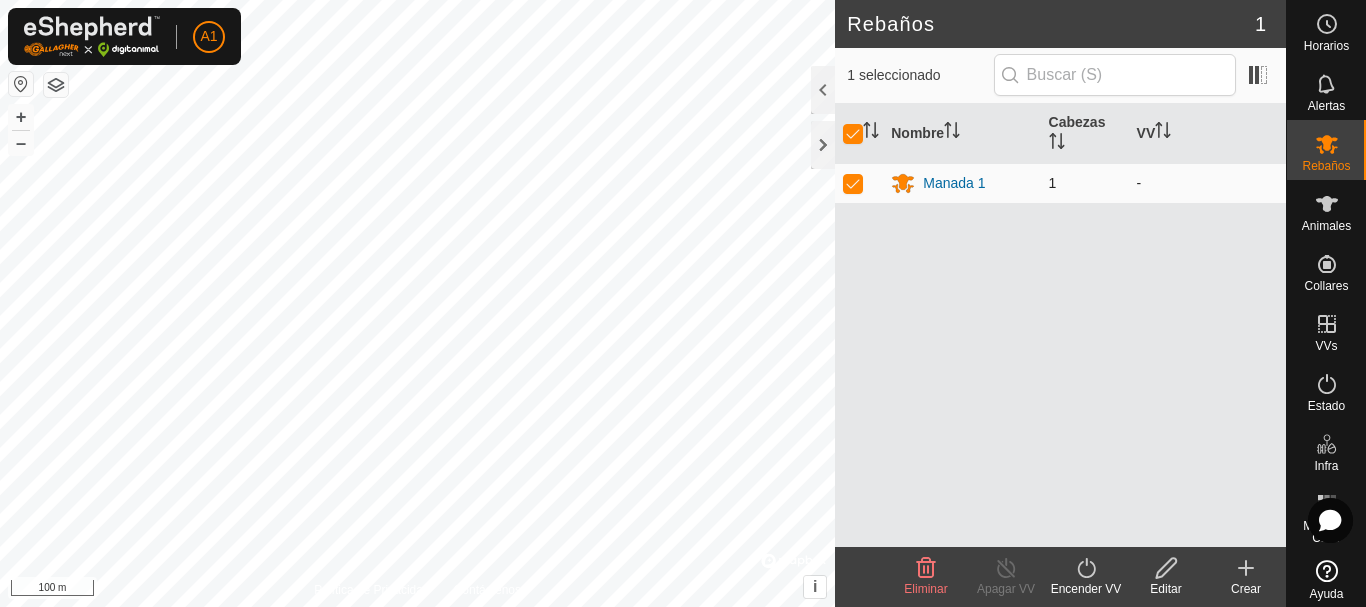 checkbox on "true" 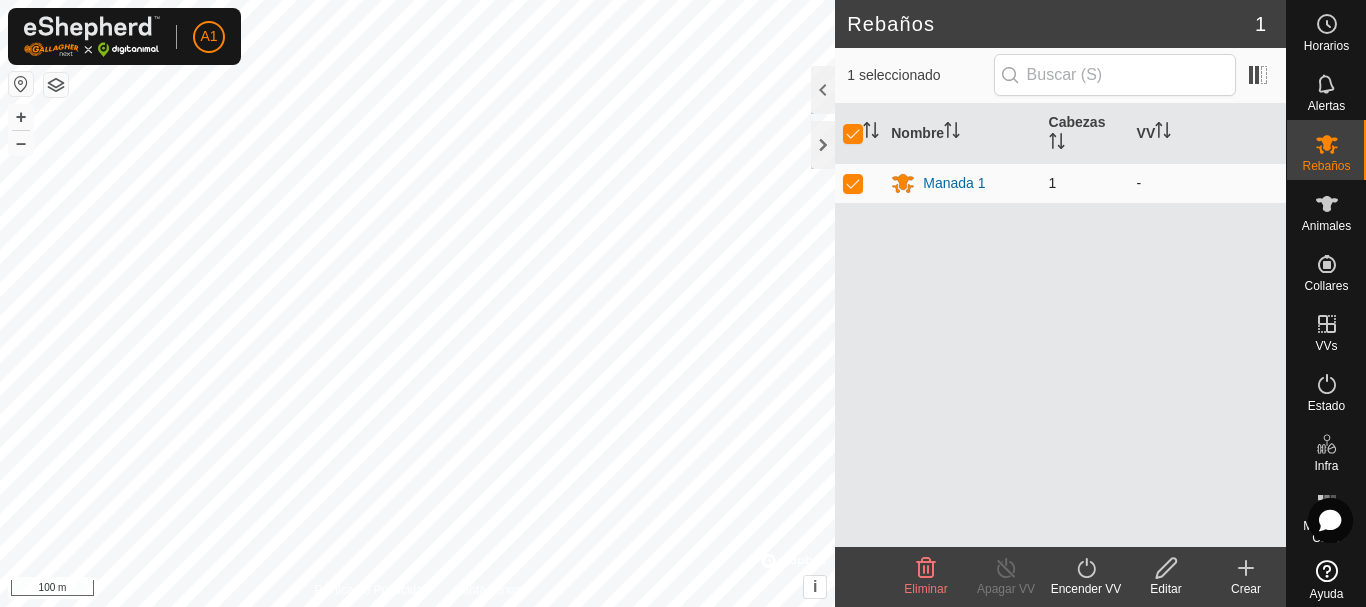 checkbox on "true" 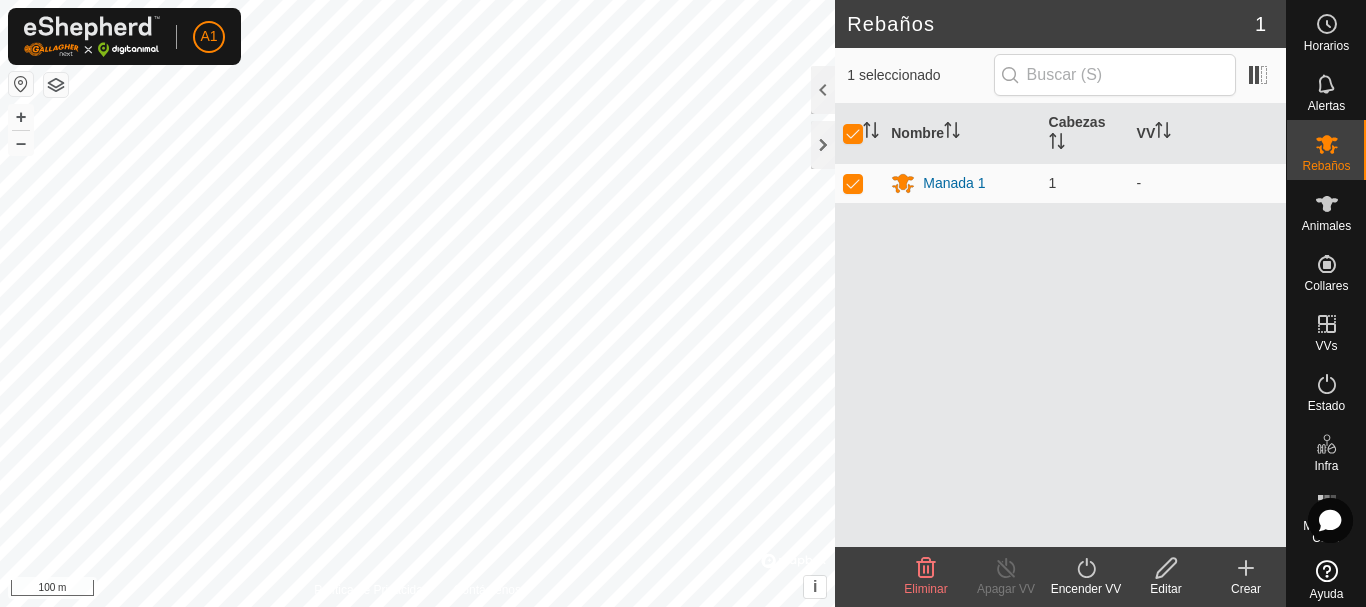 click 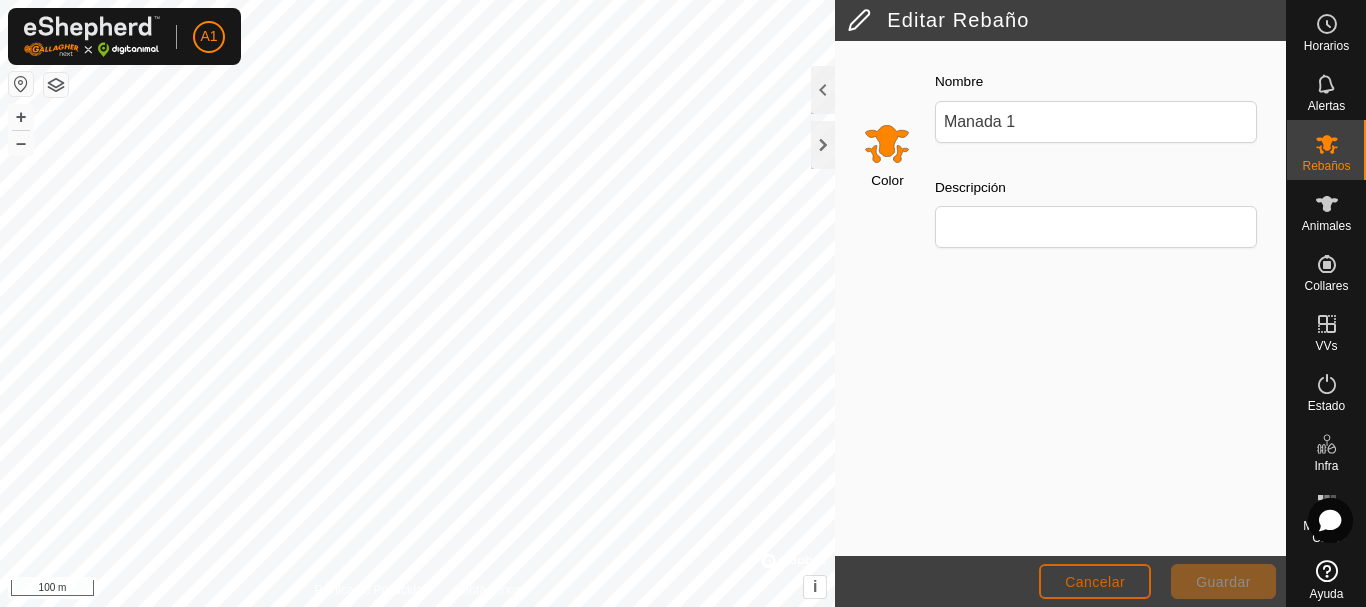 click on "Cancelar" 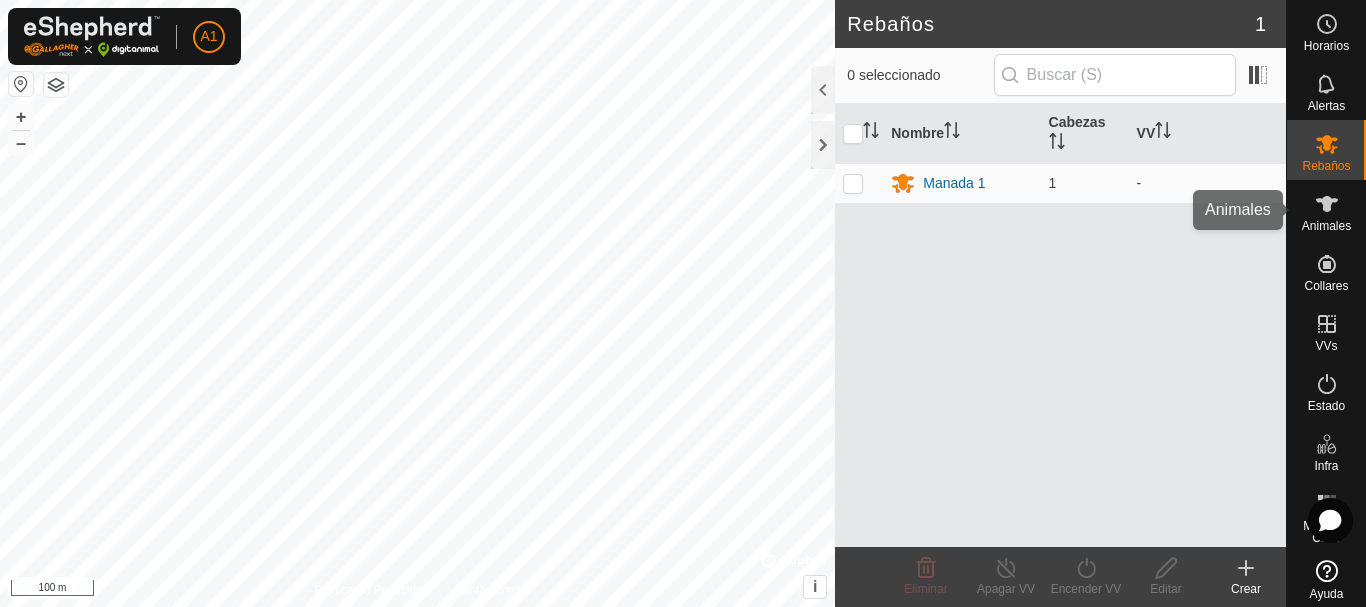 click 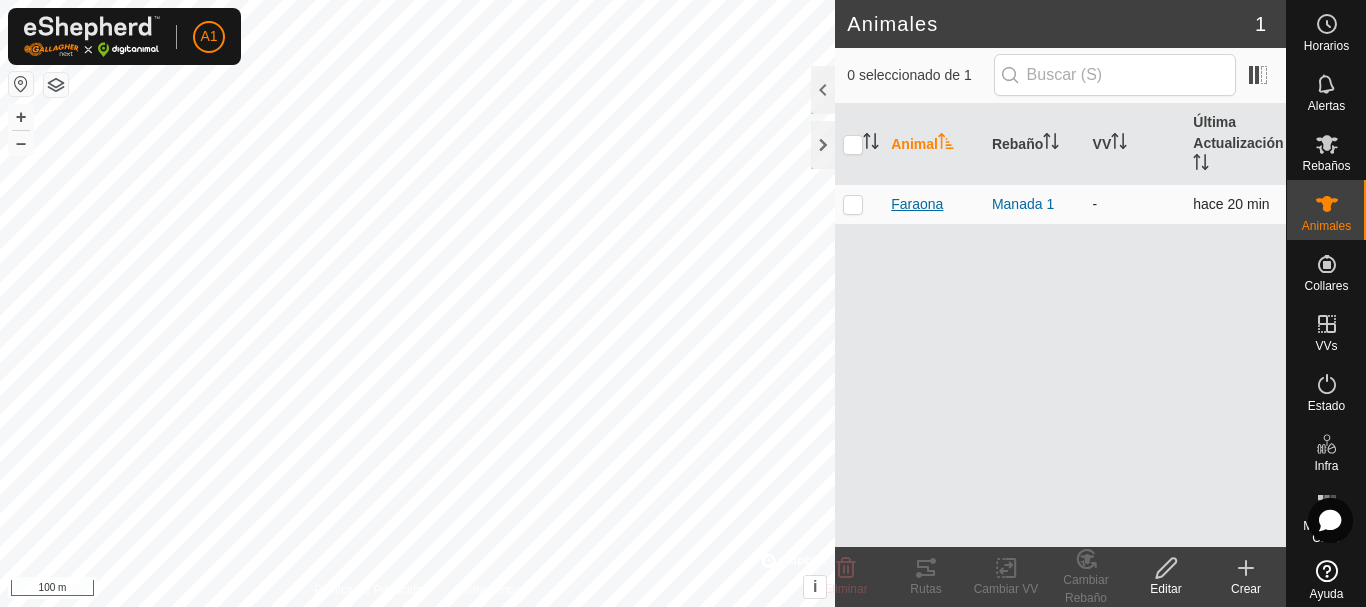 click on "Faraona" at bounding box center [917, 204] 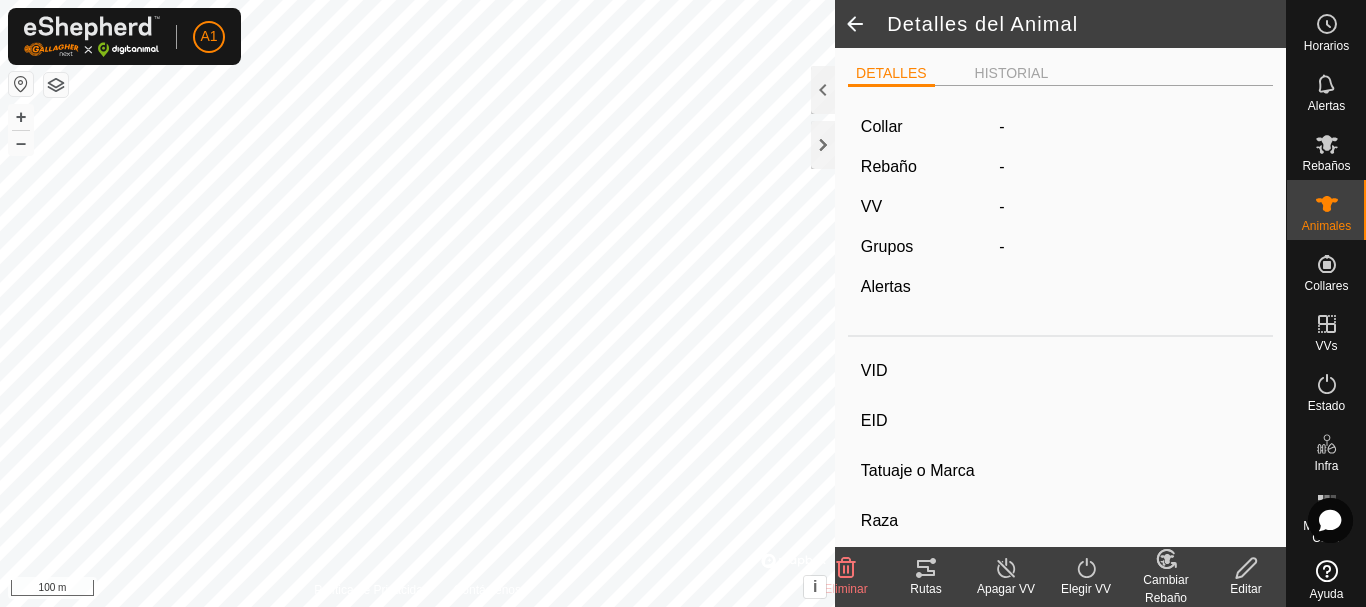 type on "Faraona" 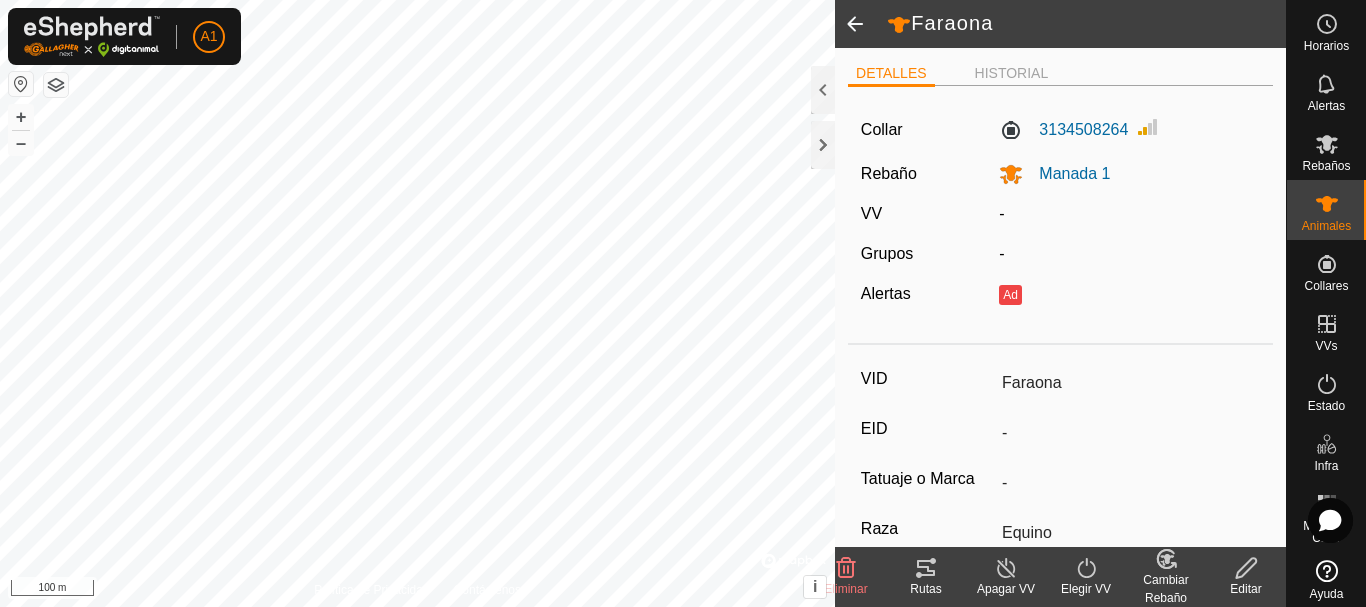 click 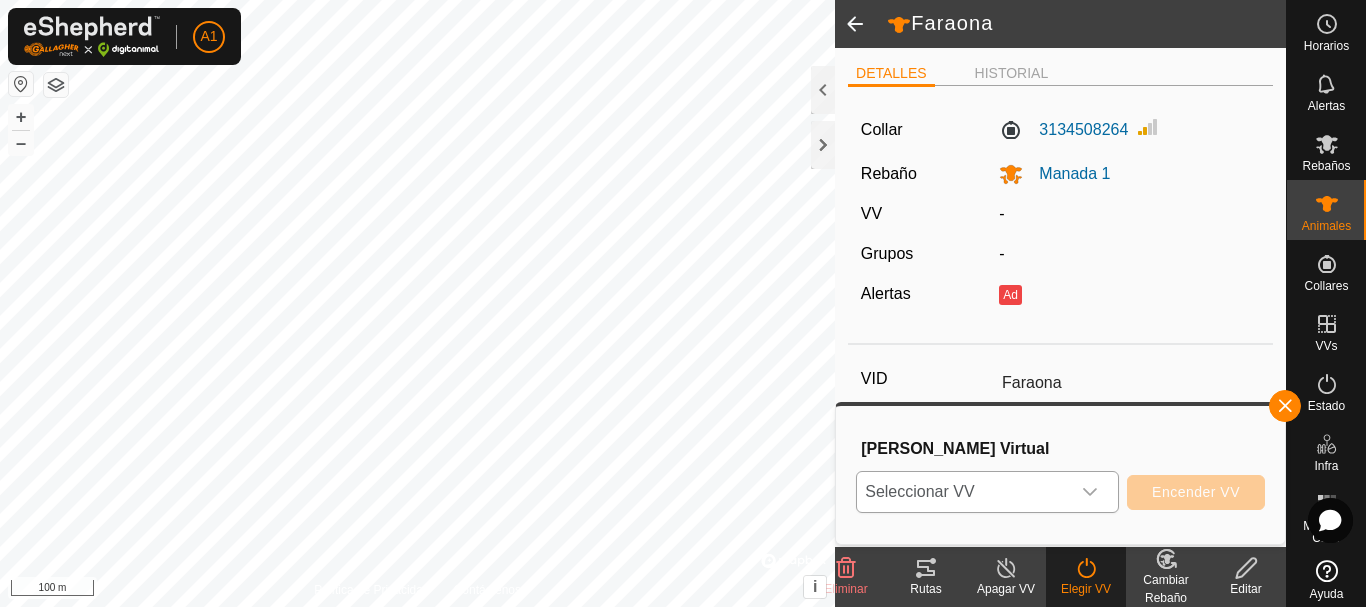 click at bounding box center (1090, 492) 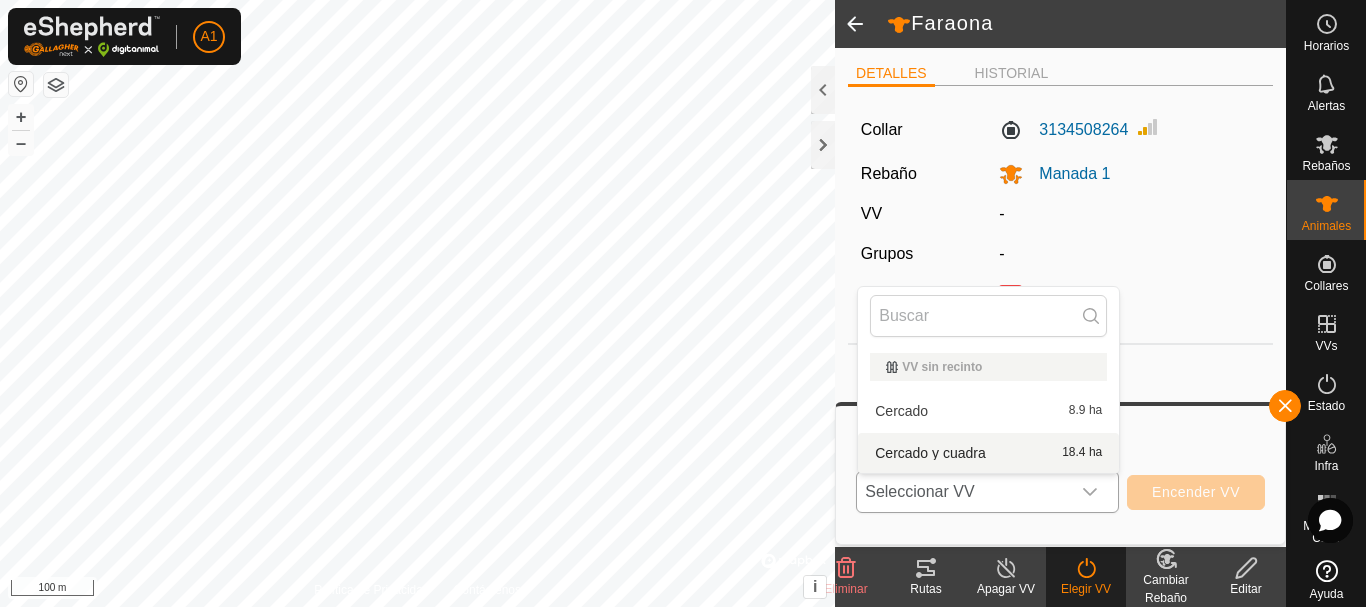 click on "Cercado y cuadra  18.4 ha" at bounding box center (988, 453) 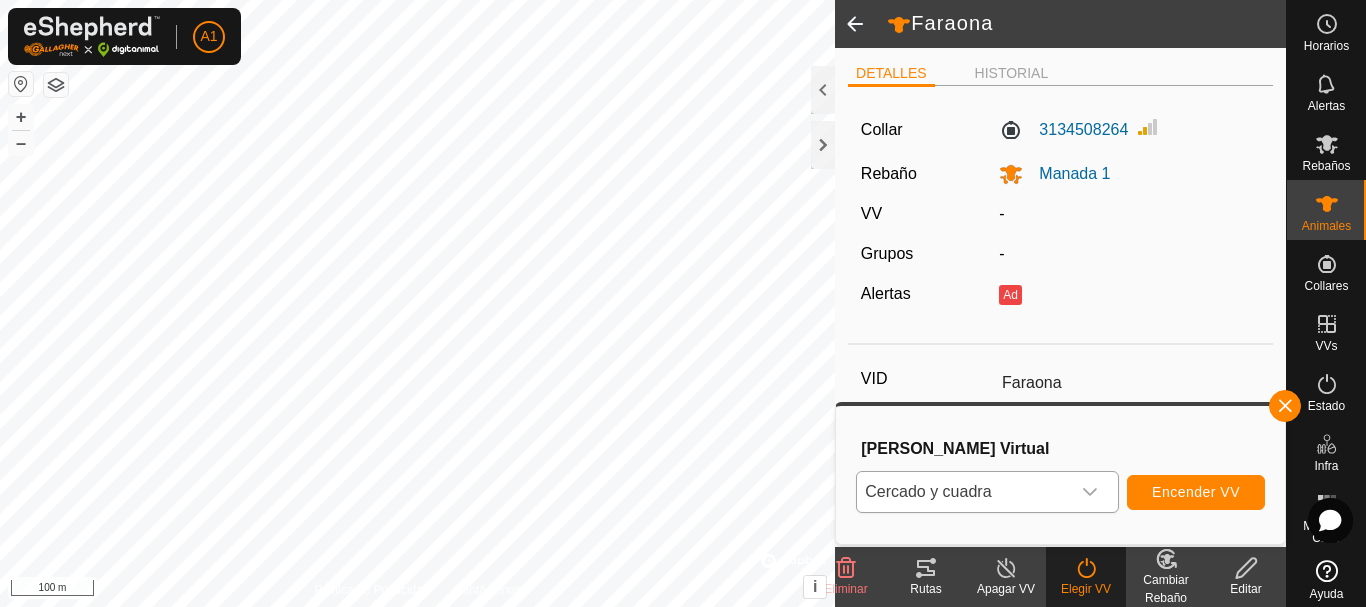click at bounding box center (1090, 492) 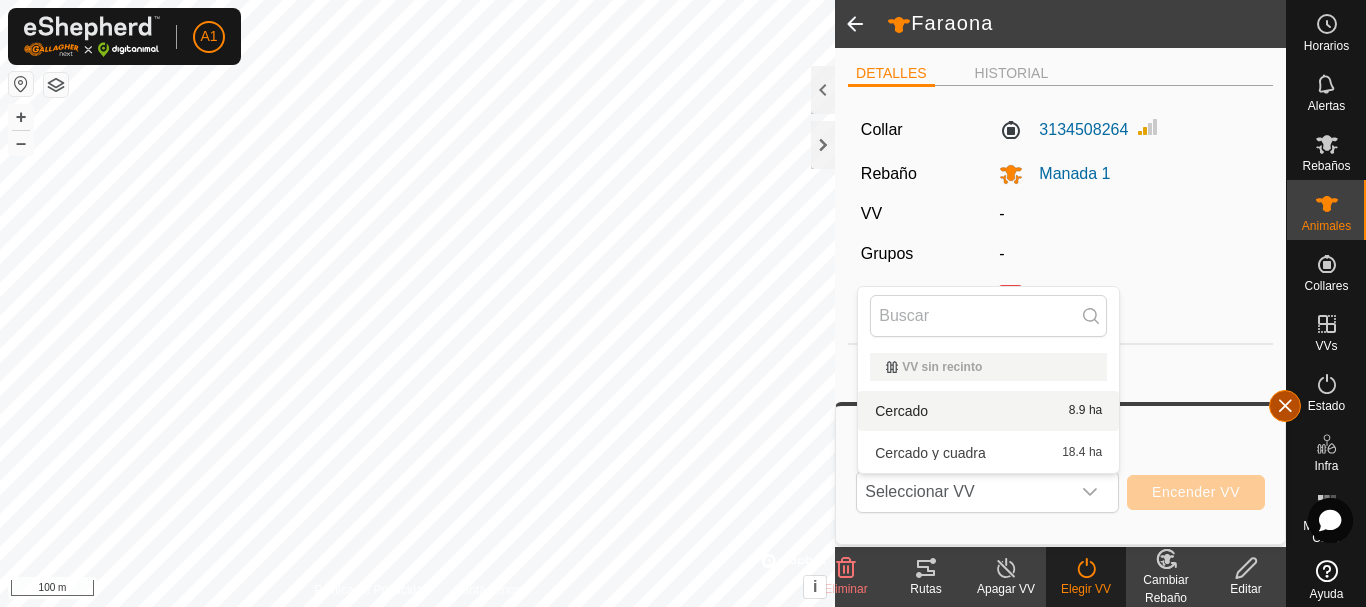 click at bounding box center [1285, 406] 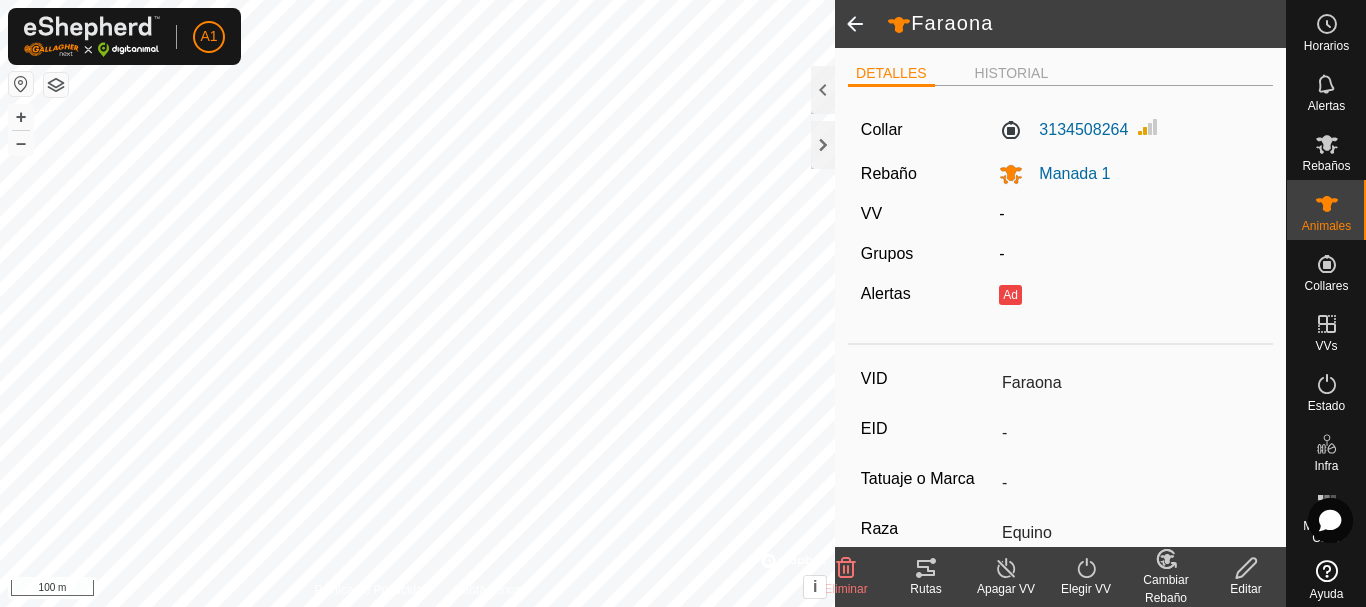 click 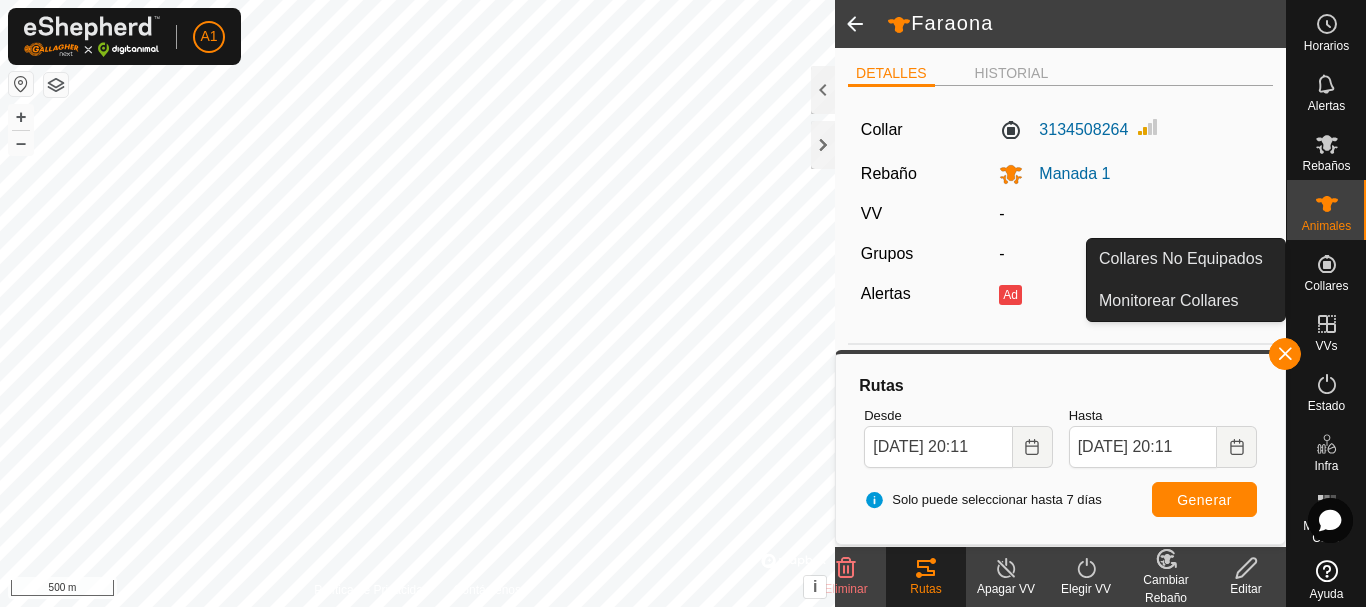 click 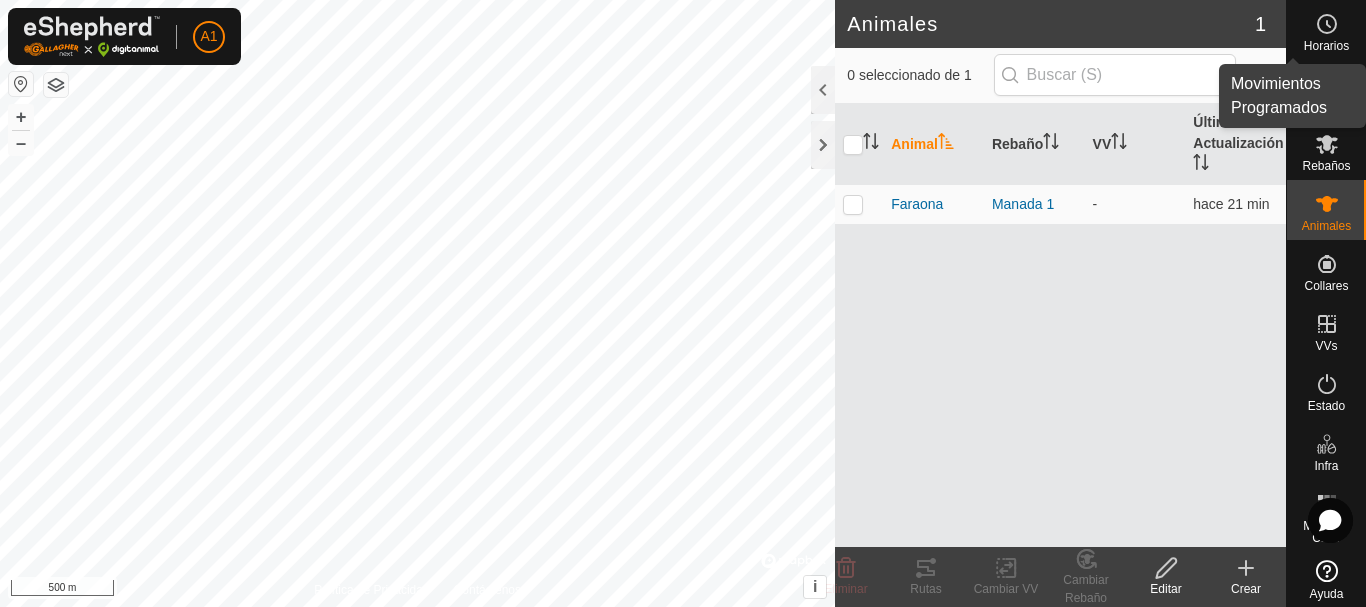 click 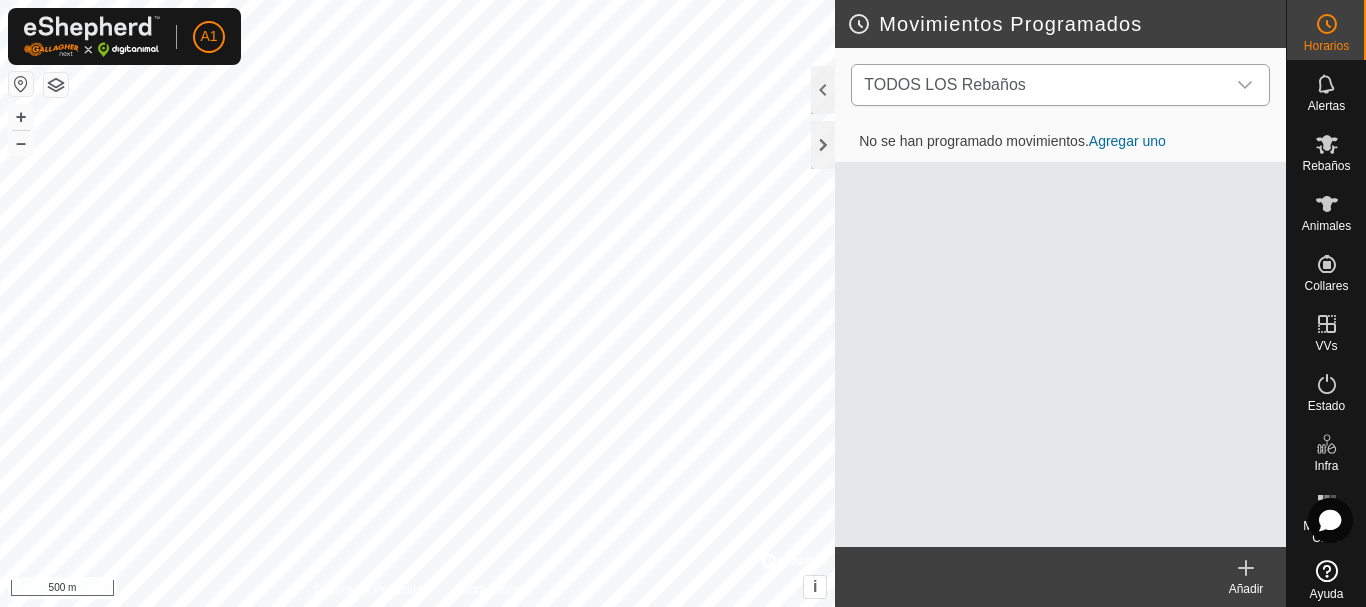 click 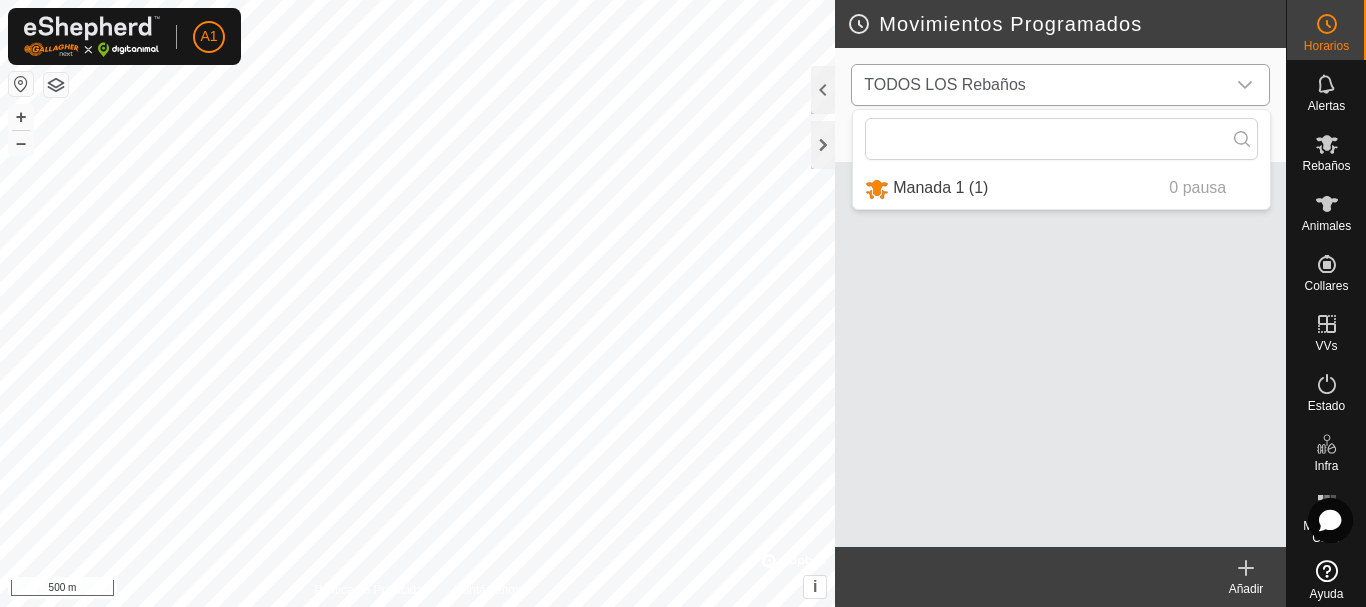 click on "Manada 1 (1) 0 pausa" at bounding box center [1061, 188] 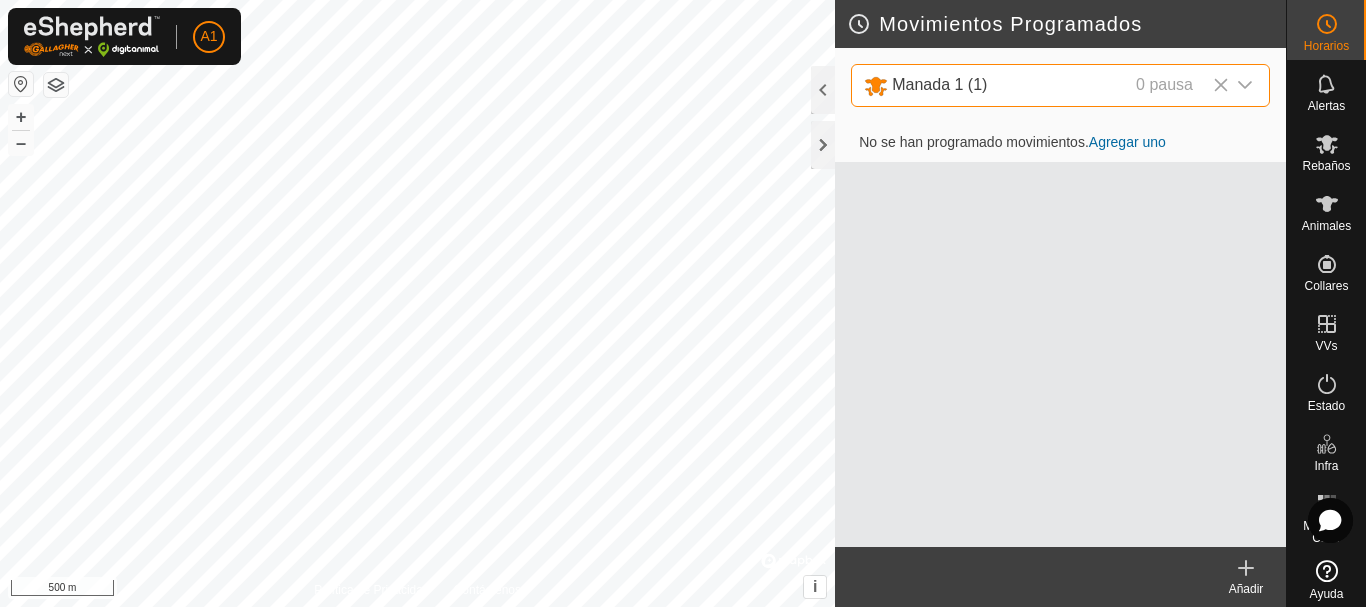 click on "Agregar uno" at bounding box center [1127, 142] 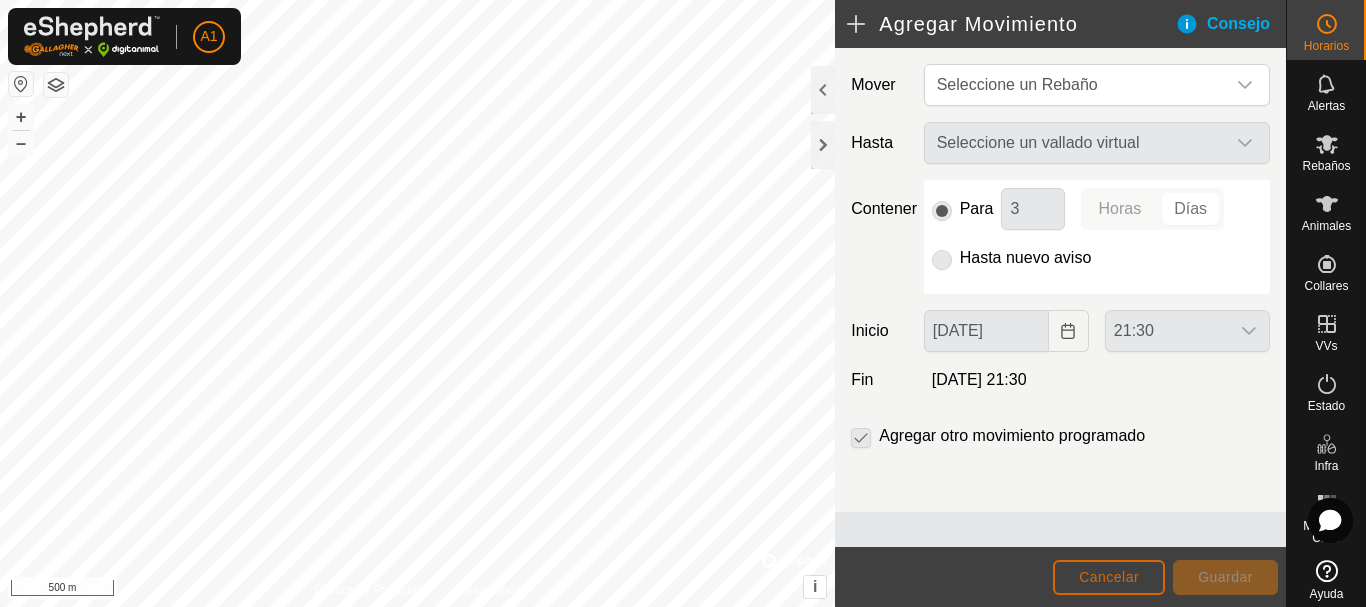 click on "Cancelar" 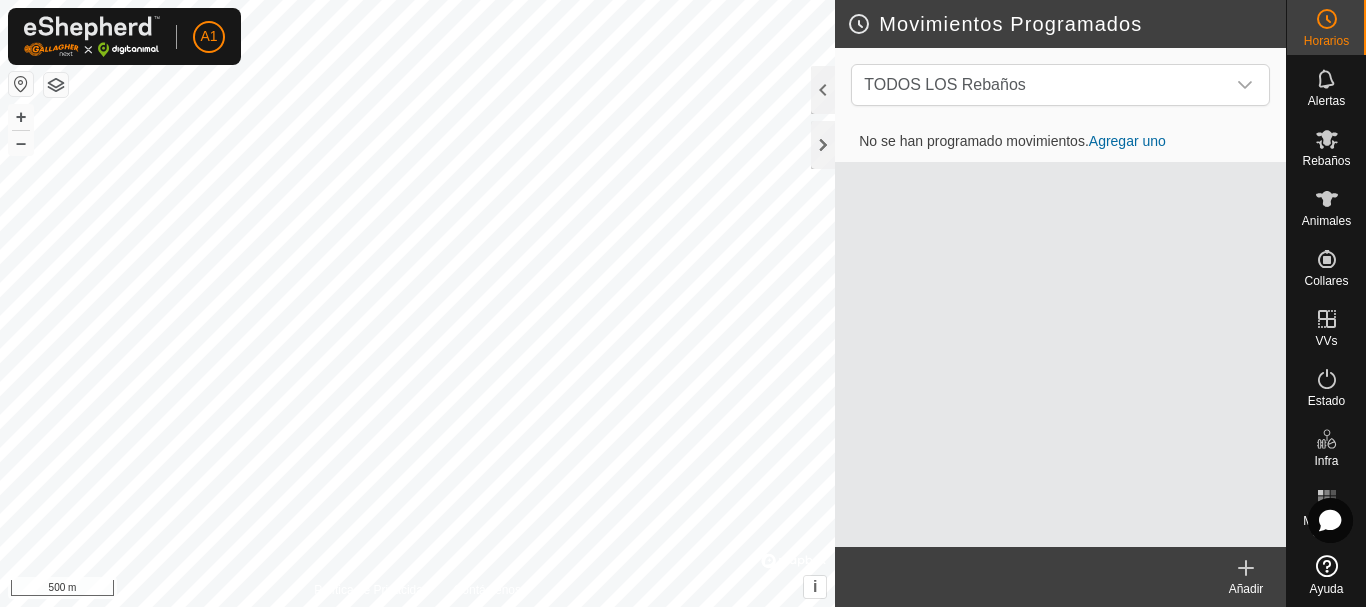 scroll, scrollTop: 6, scrollLeft: 0, axis: vertical 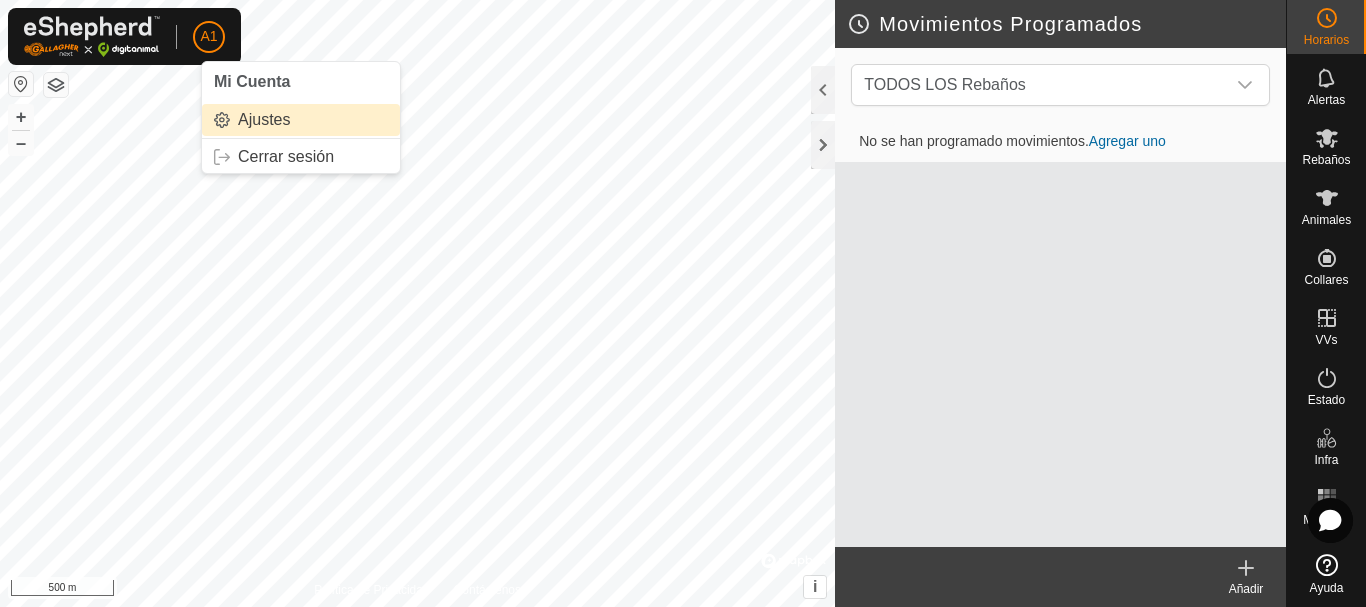 click on "Ajustes" at bounding box center [301, 120] 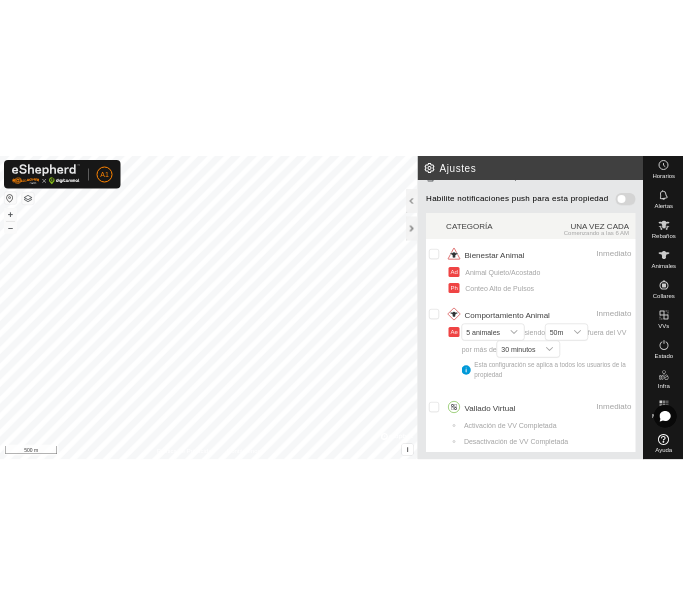 scroll, scrollTop: 0, scrollLeft: 0, axis: both 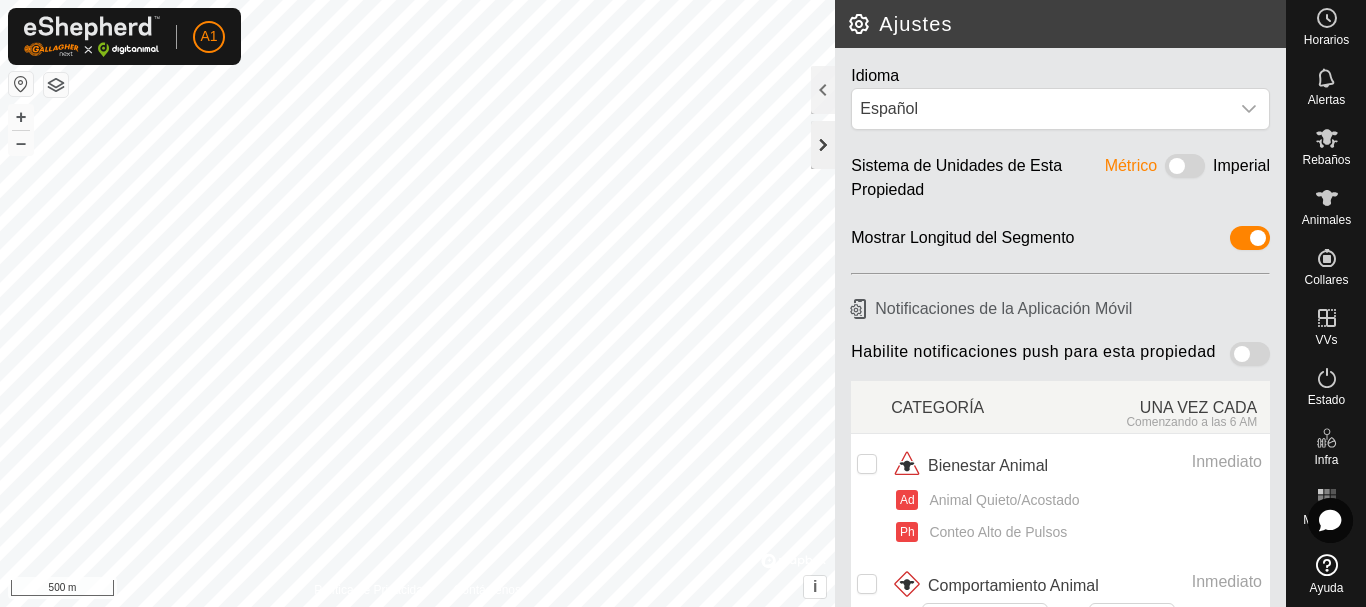 click 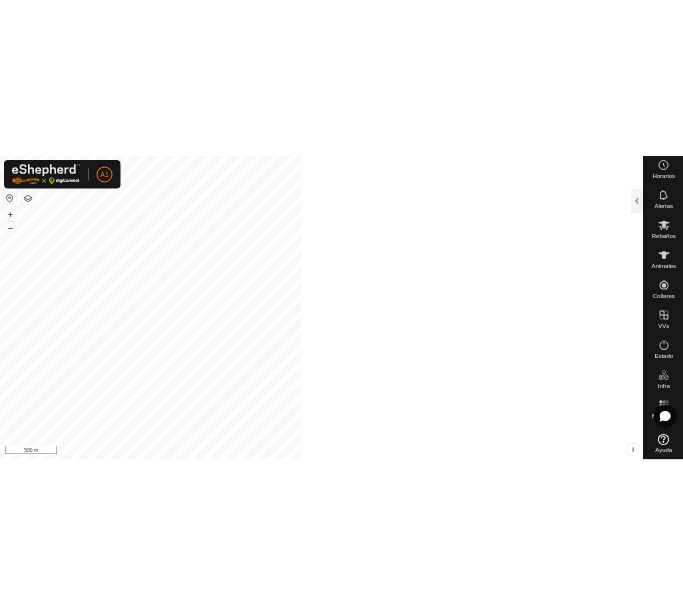 scroll, scrollTop: 0, scrollLeft: 0, axis: both 